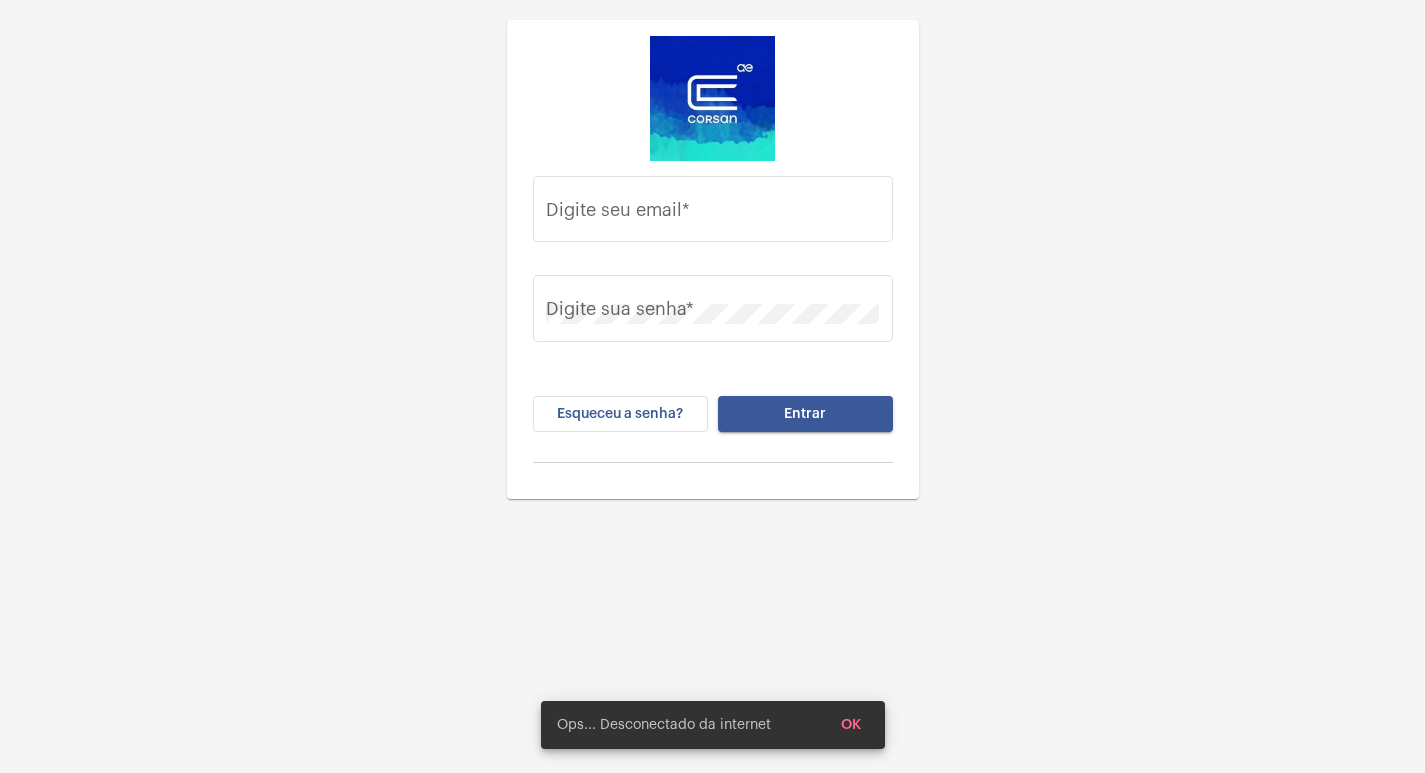 scroll, scrollTop: 0, scrollLeft: 0, axis: both 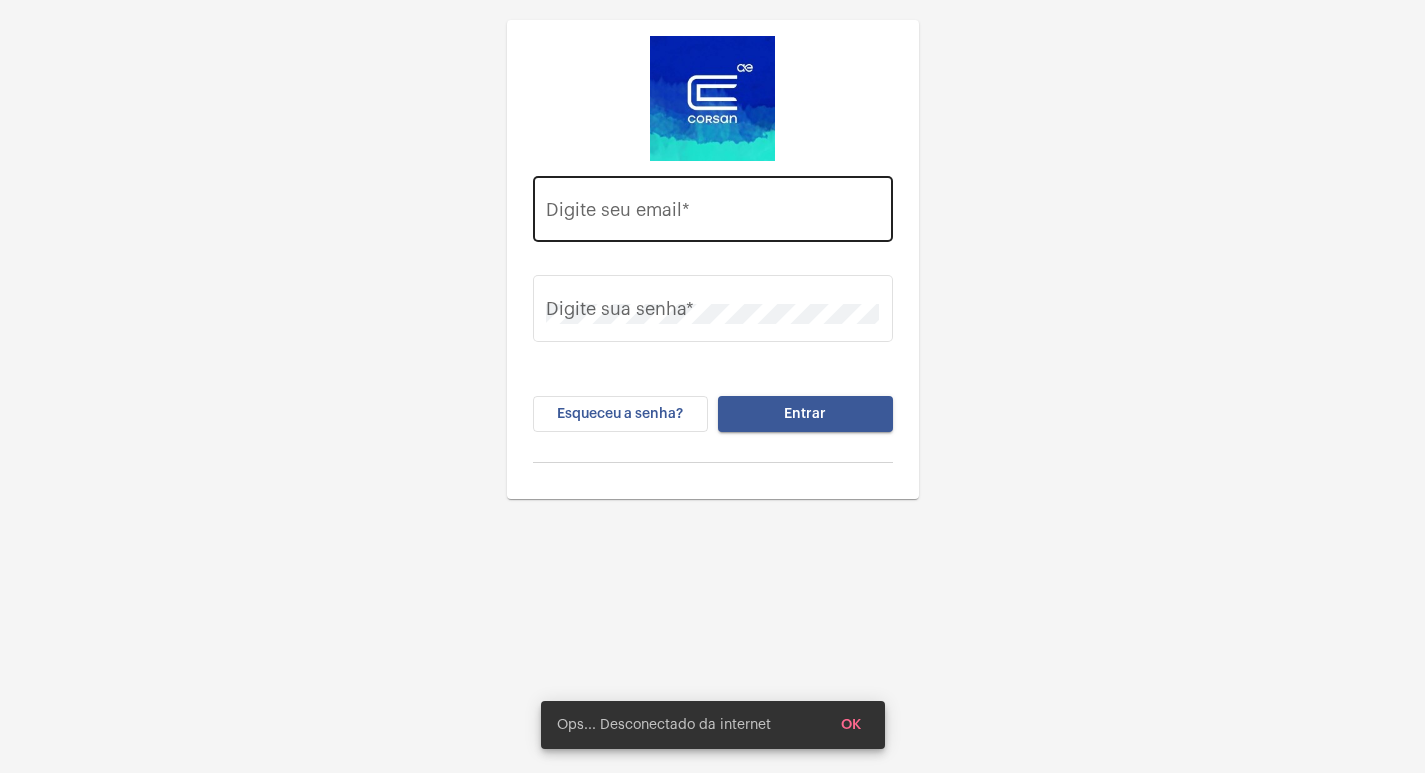 click on "Digite seu email  *" 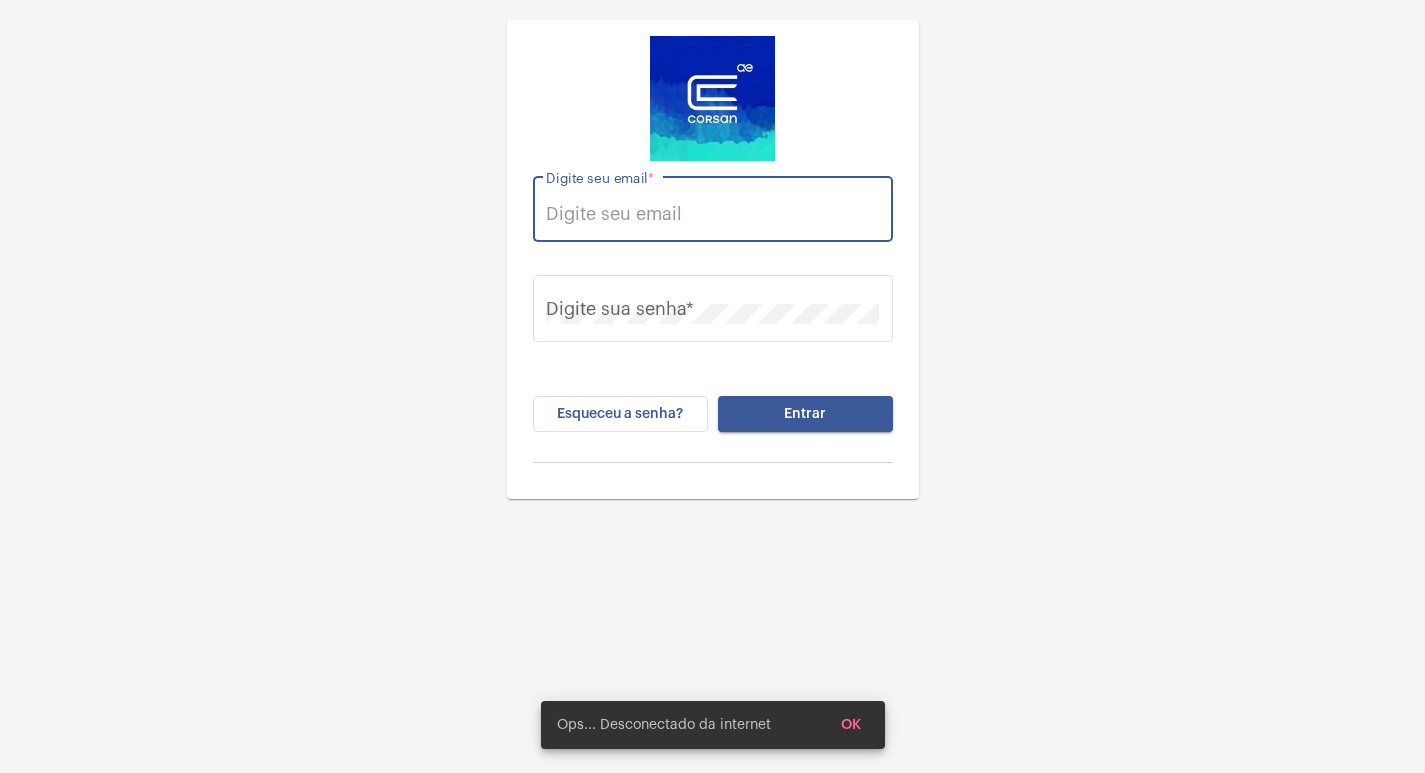 click on "Digite seu email  *" at bounding box center [712, 214] 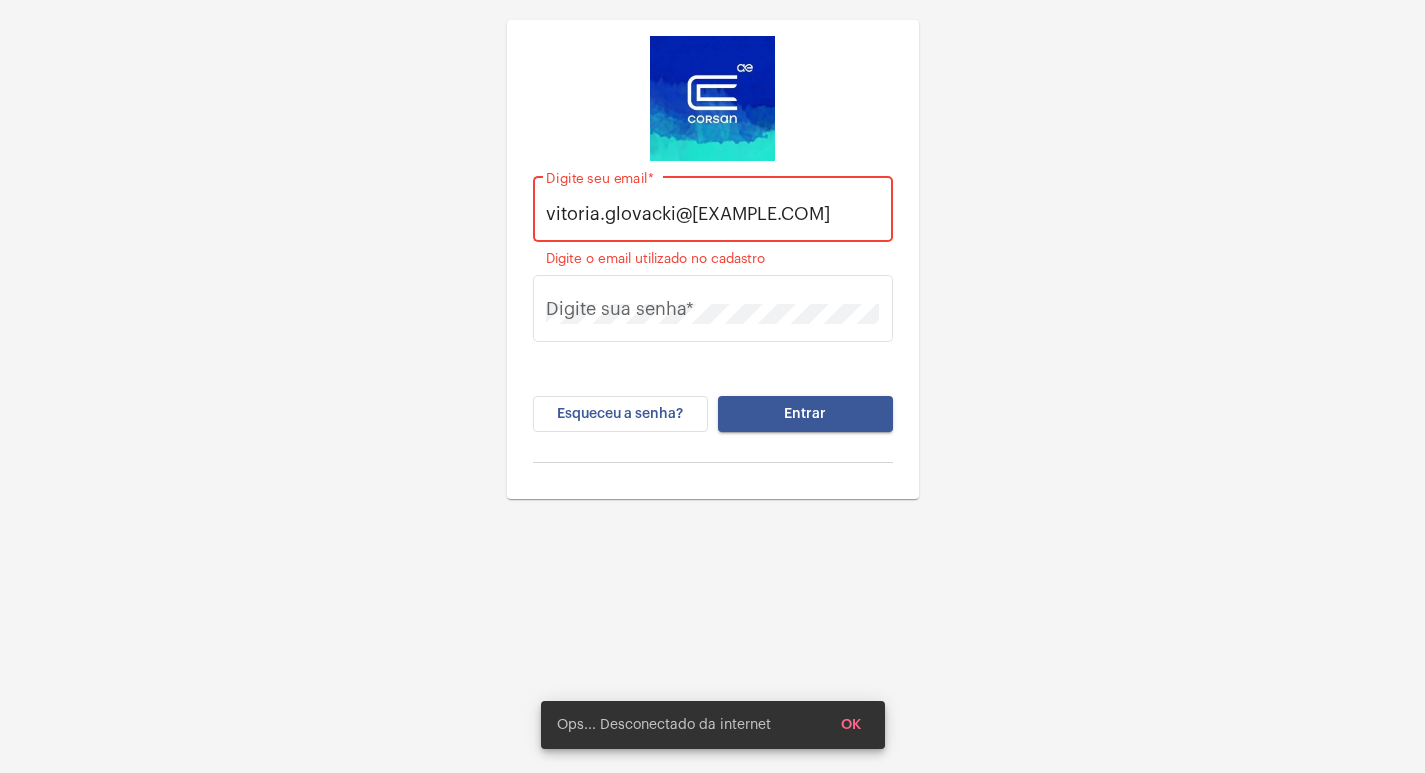 scroll, scrollTop: 0, scrollLeft: 17, axis: horizontal 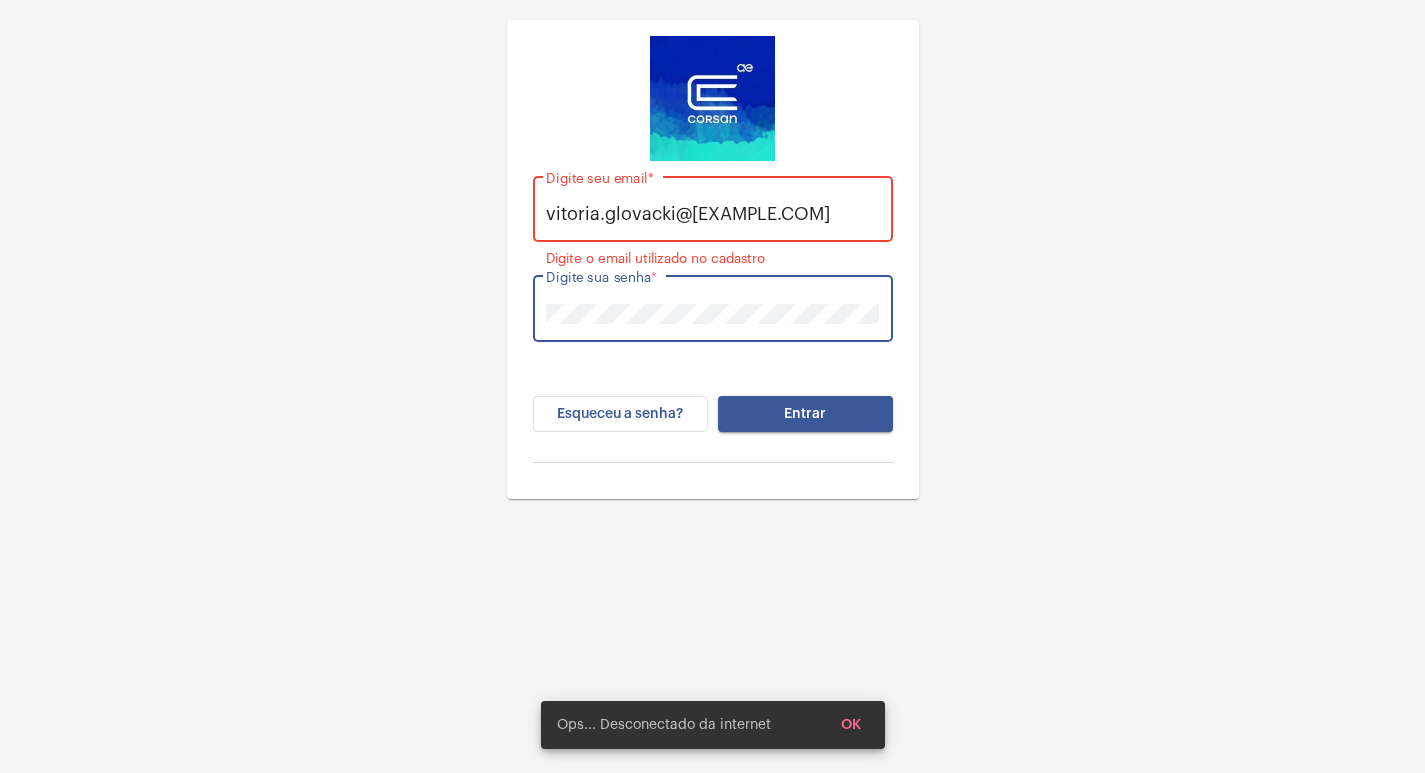 click on "Entrar" 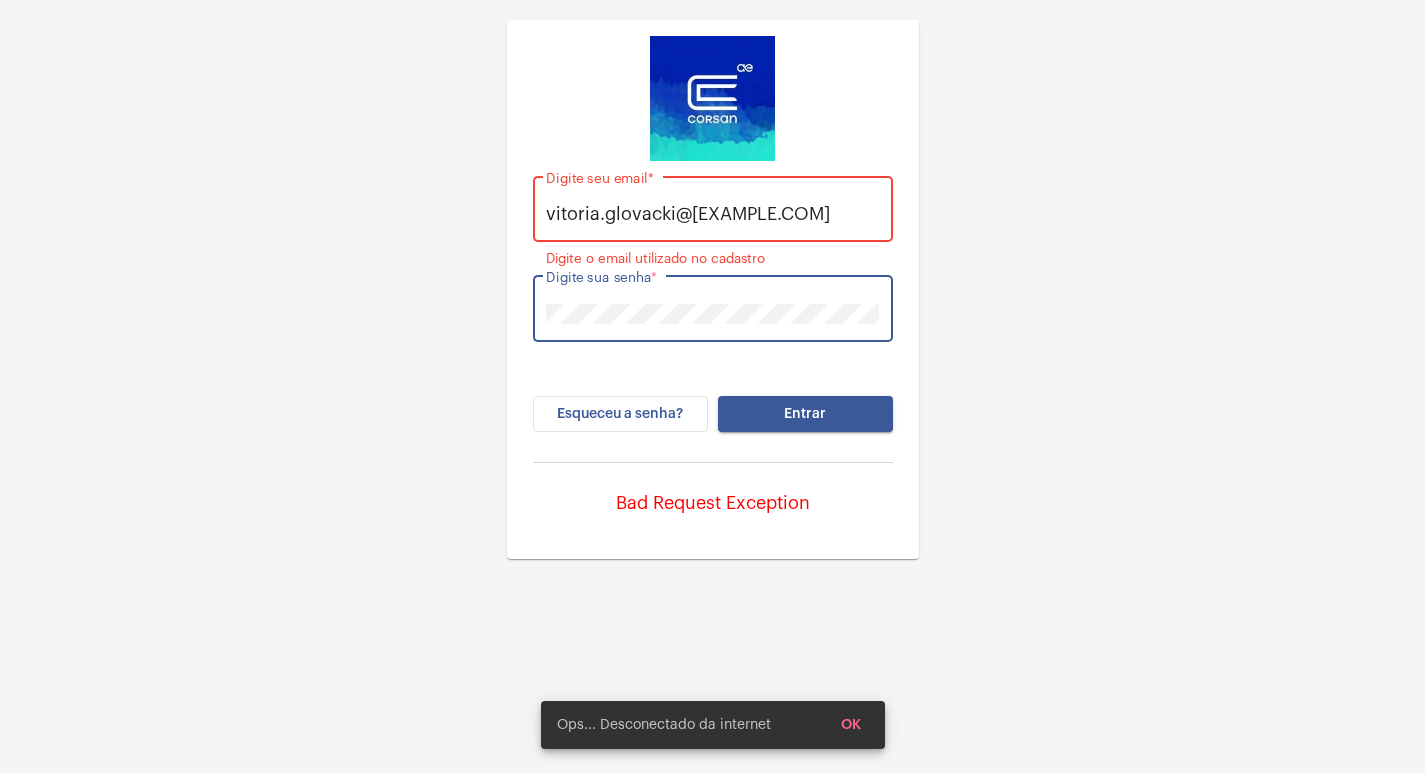 click on "vitoria.glovacki@[EXAMPLE.COM]" 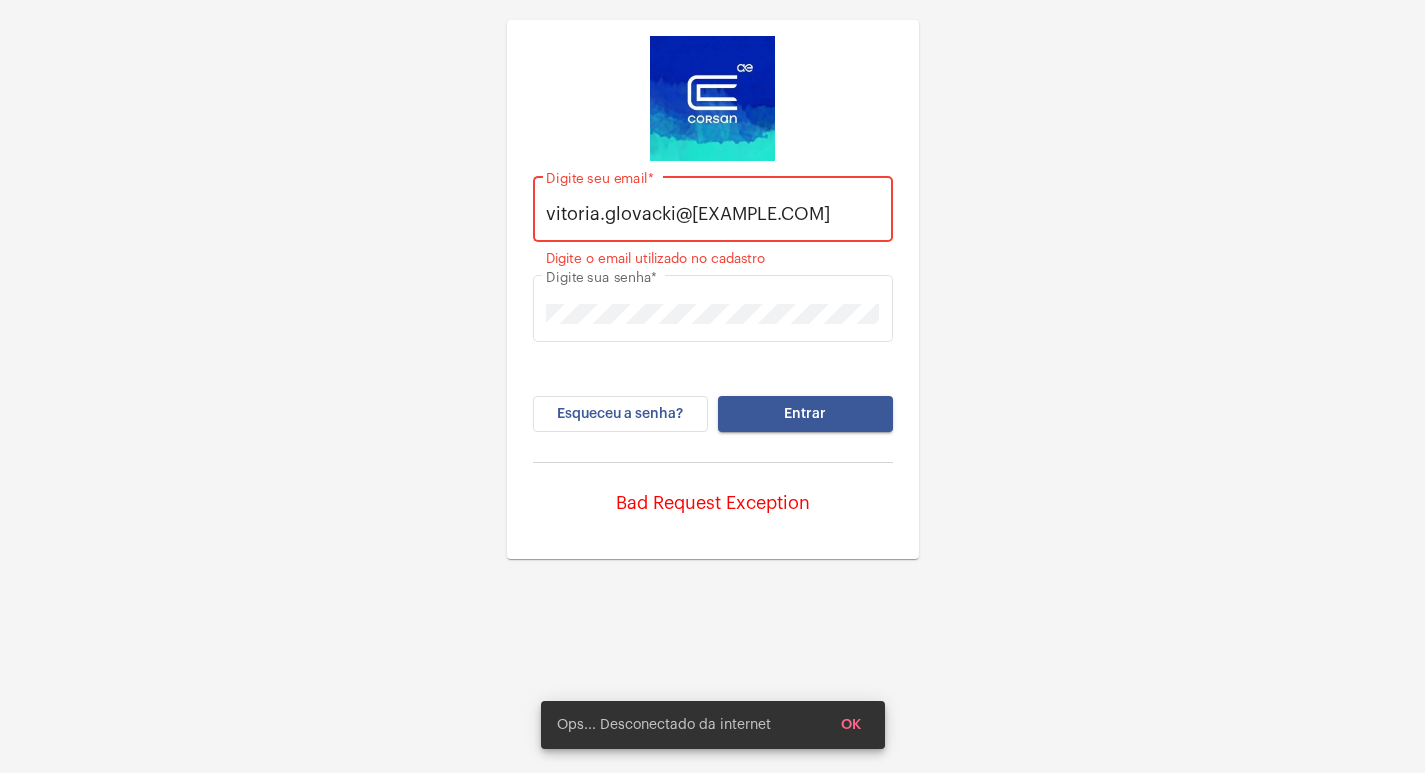 click on "vitoria.glovacki@[EXAMPLE.COM]" 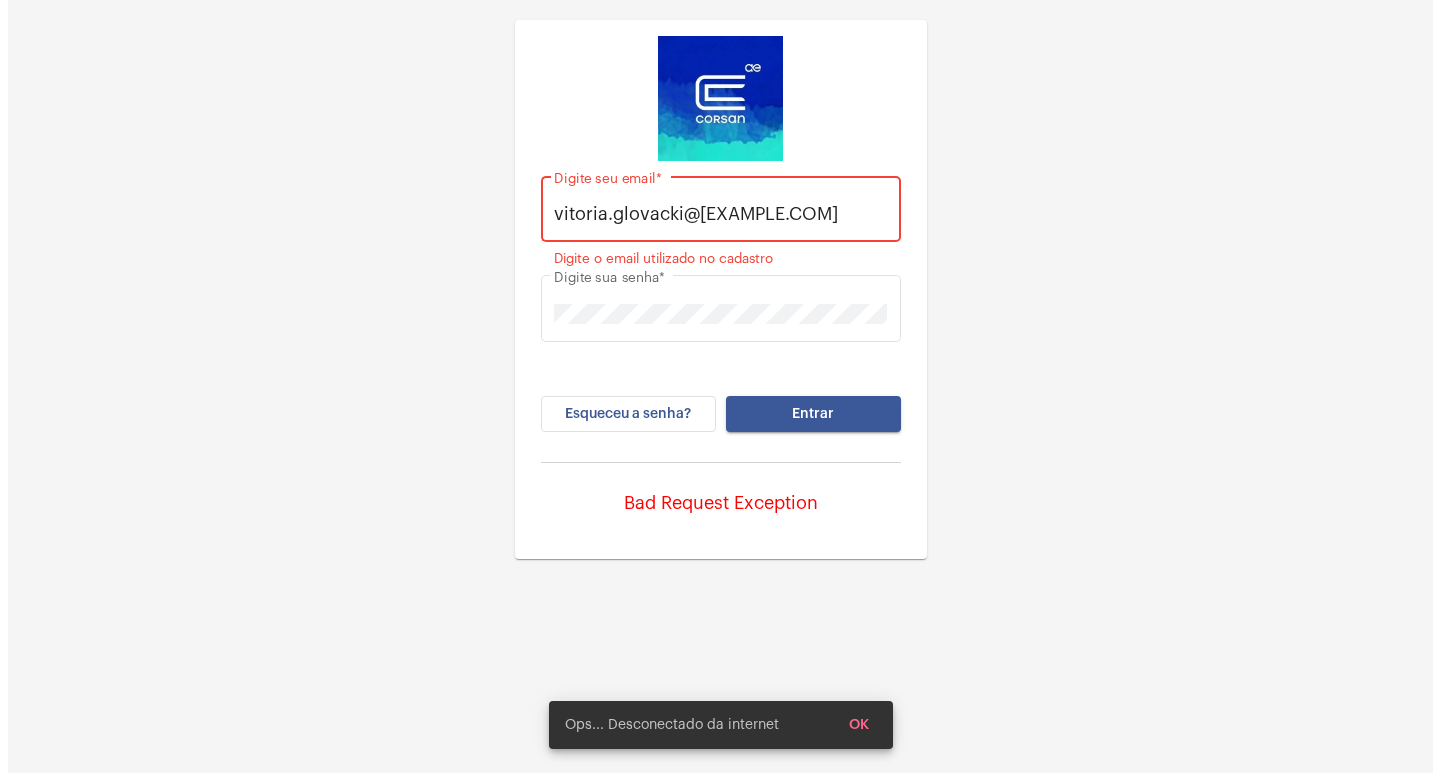 scroll, scrollTop: 0, scrollLeft: 0, axis: both 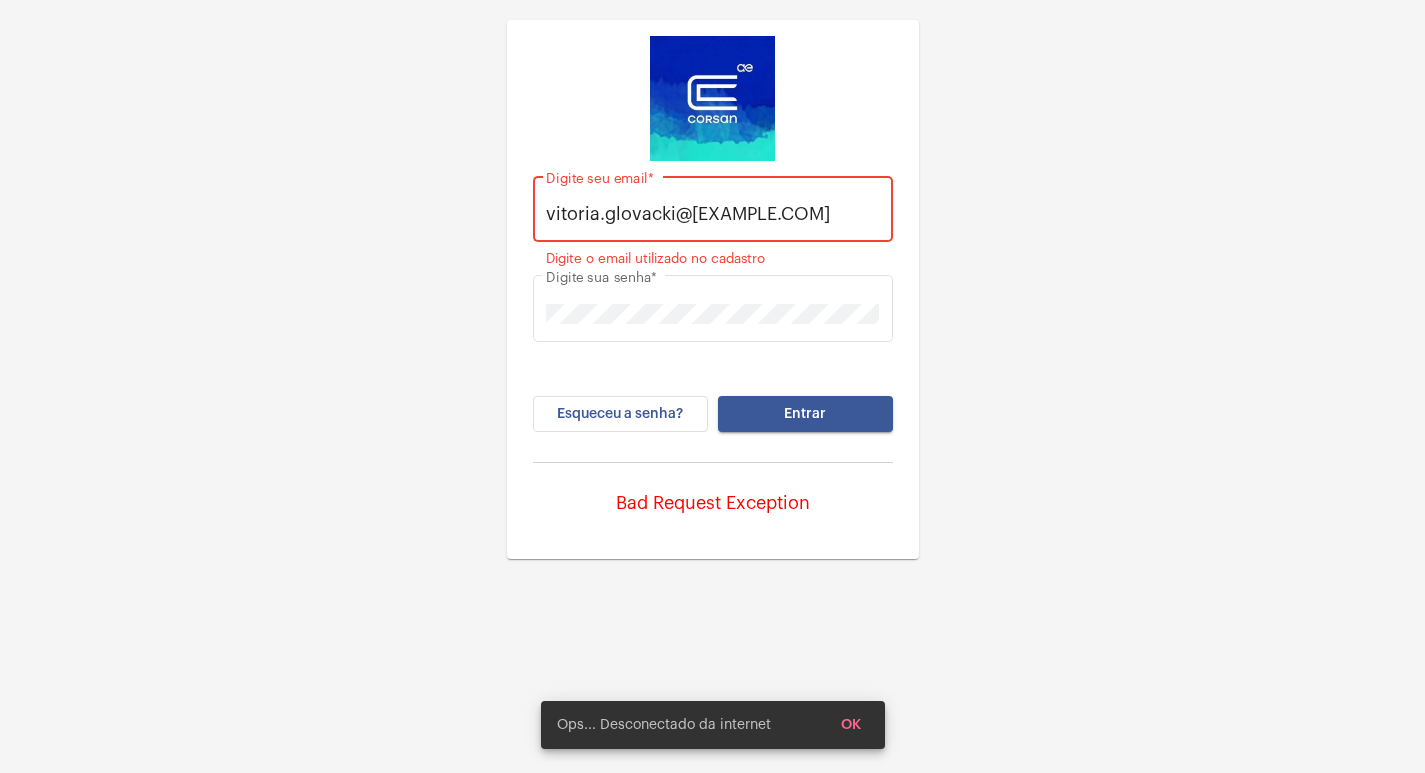drag, startPoint x: 700, startPoint y: 327, endPoint x: 432, endPoint y: 318, distance: 268.15106 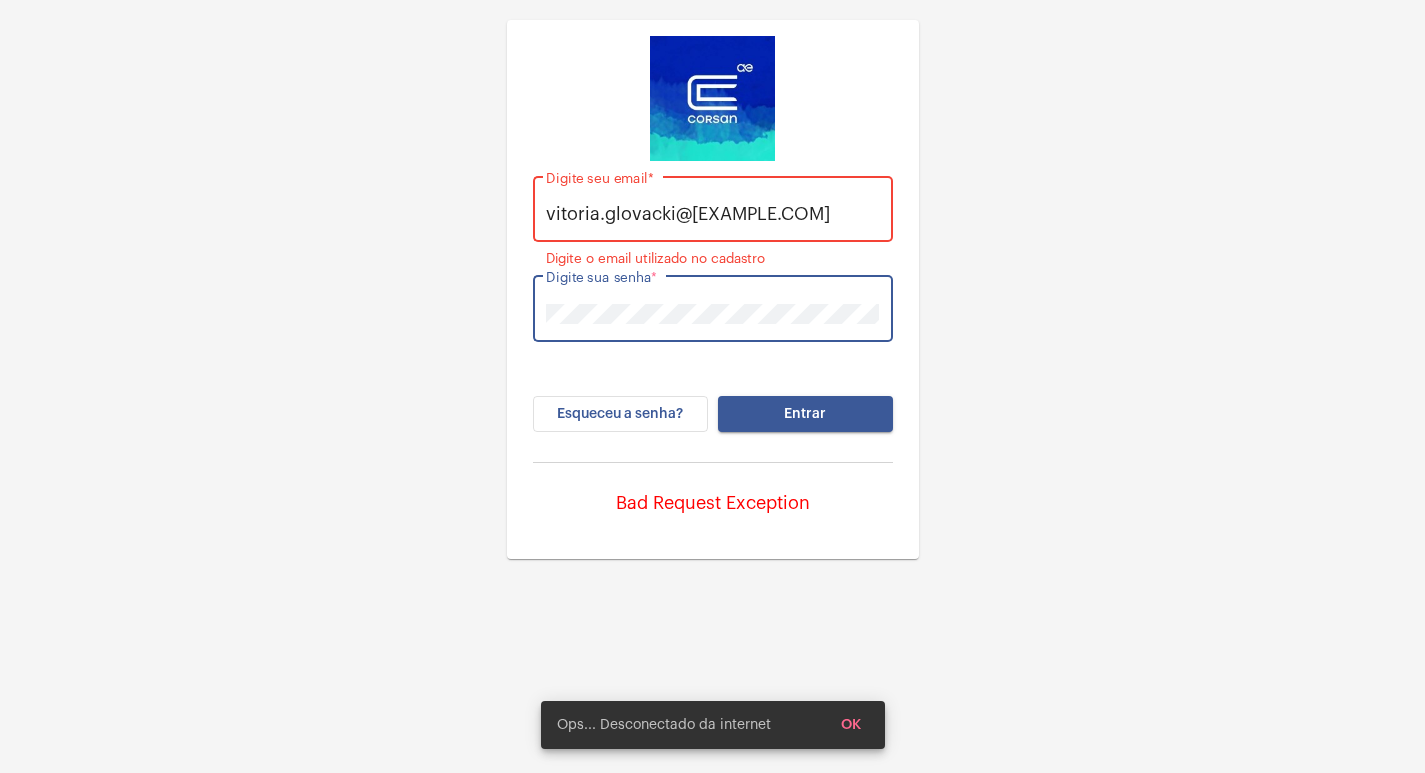 click on "Entrar" 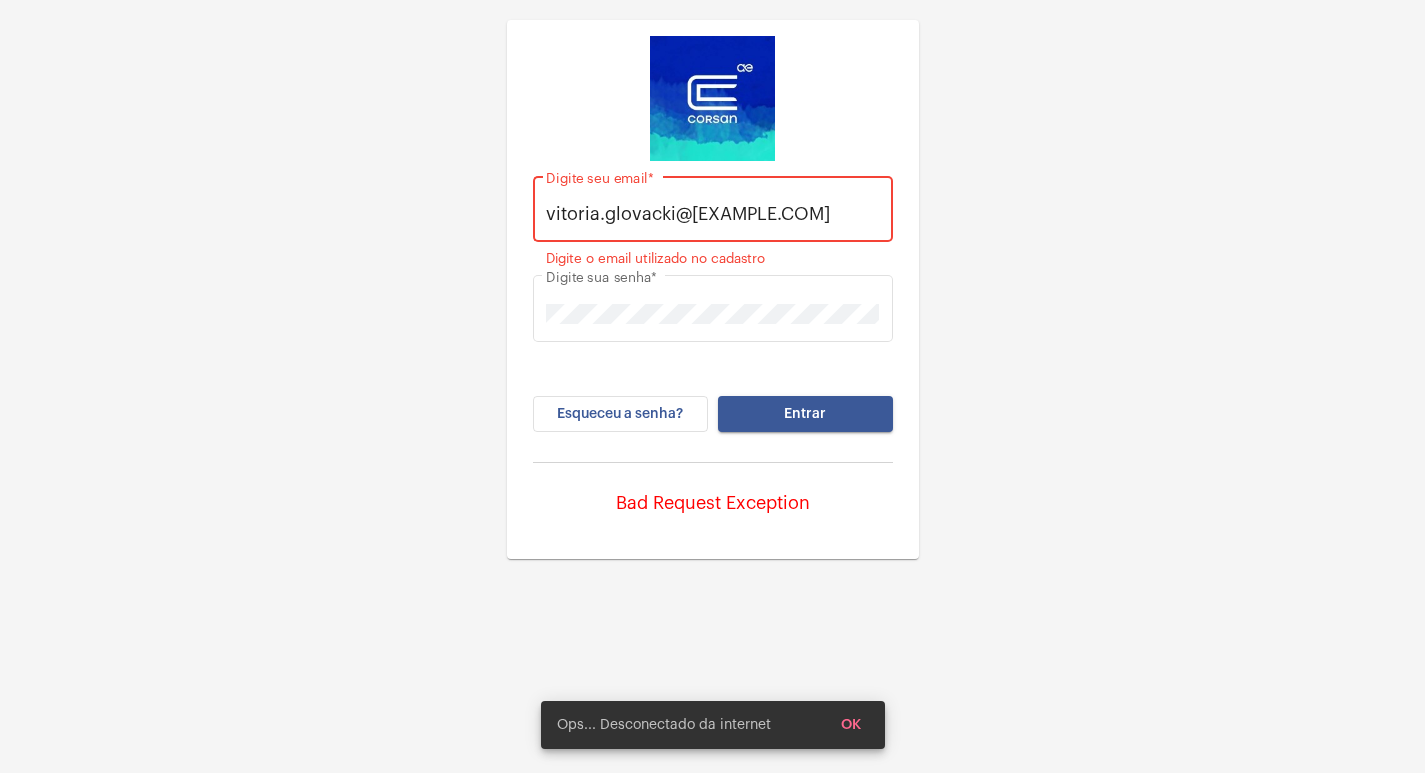 click on "vitoria.glovacki@[EXAMPLE.COM]" at bounding box center (712, 214) 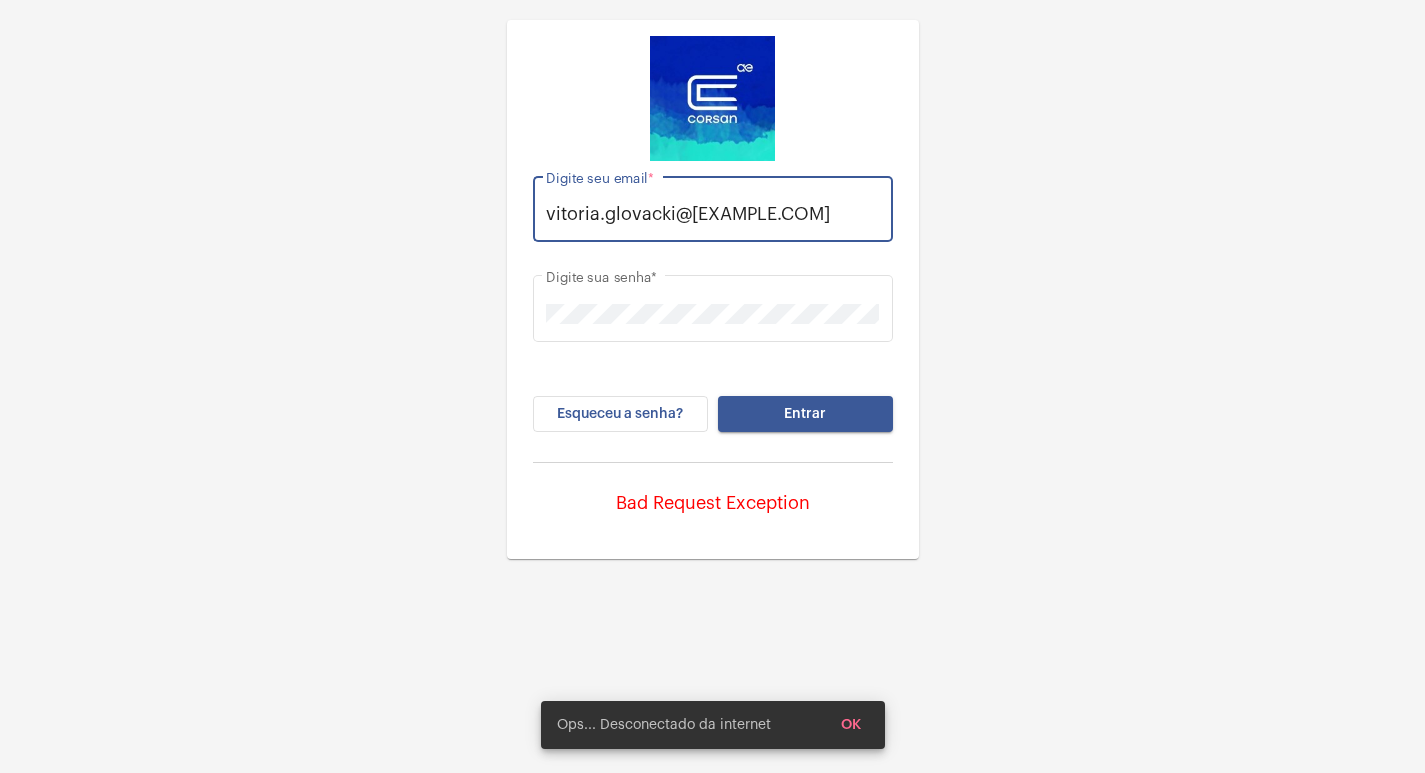 type on "vitoria.glovacki@[EXAMPLE.COM]" 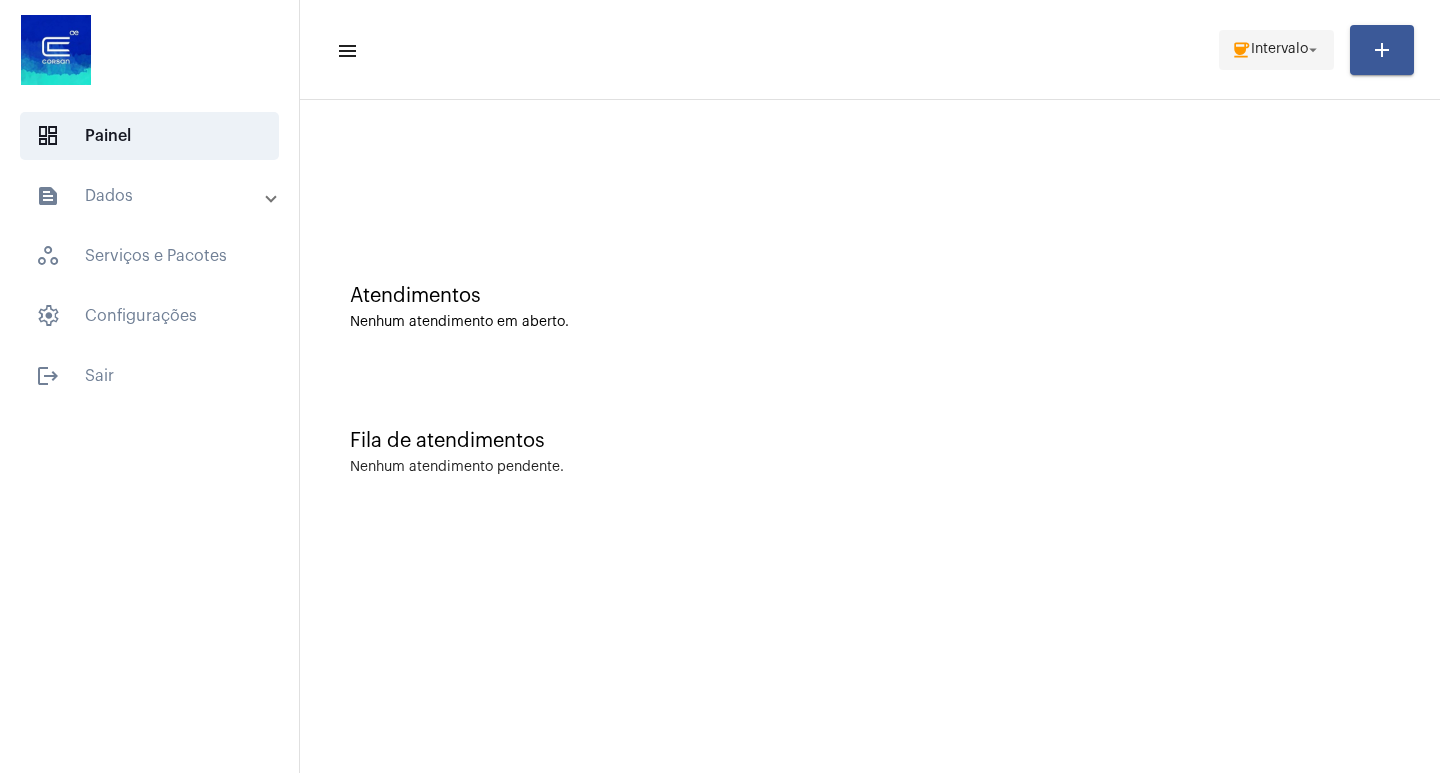 click on "Intervalo" 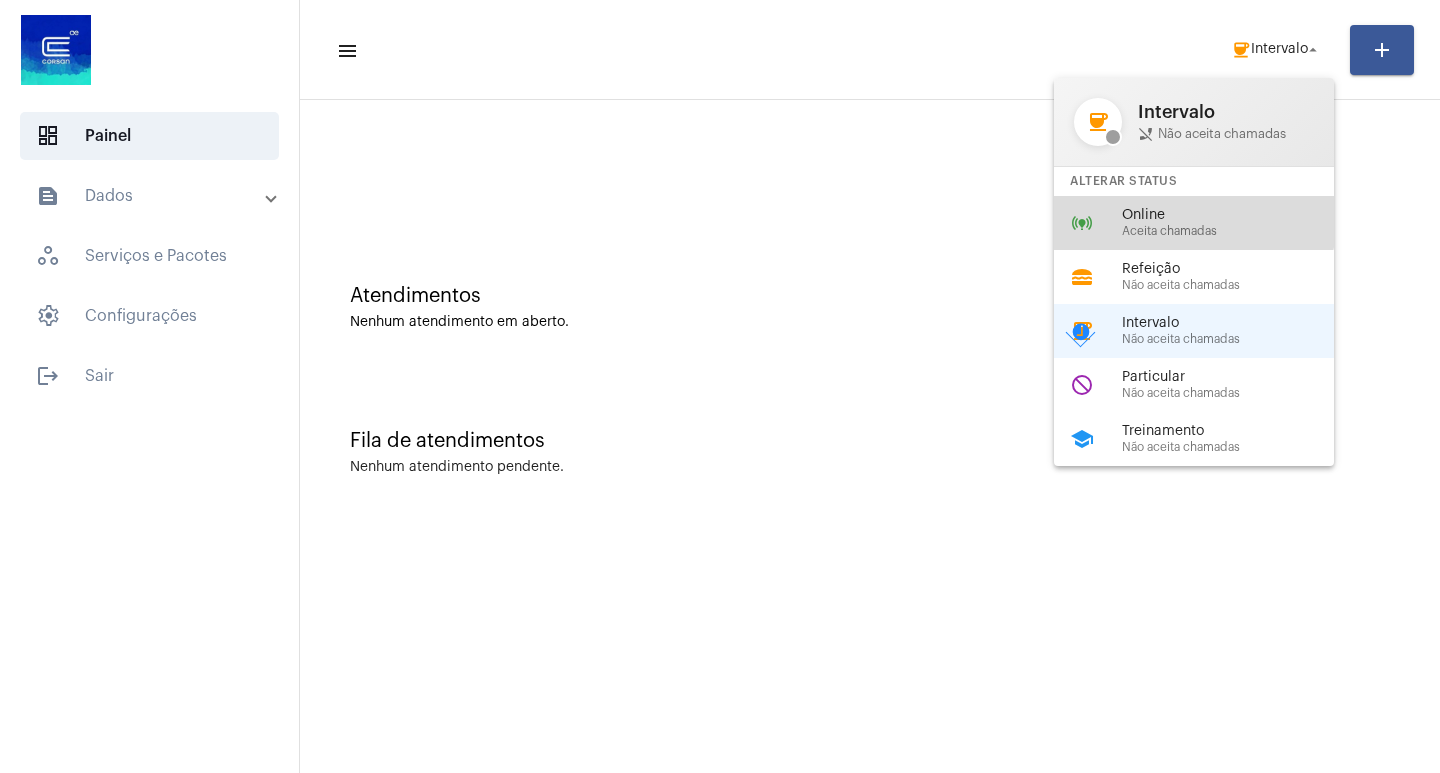 click on "Online" at bounding box center [1236, 215] 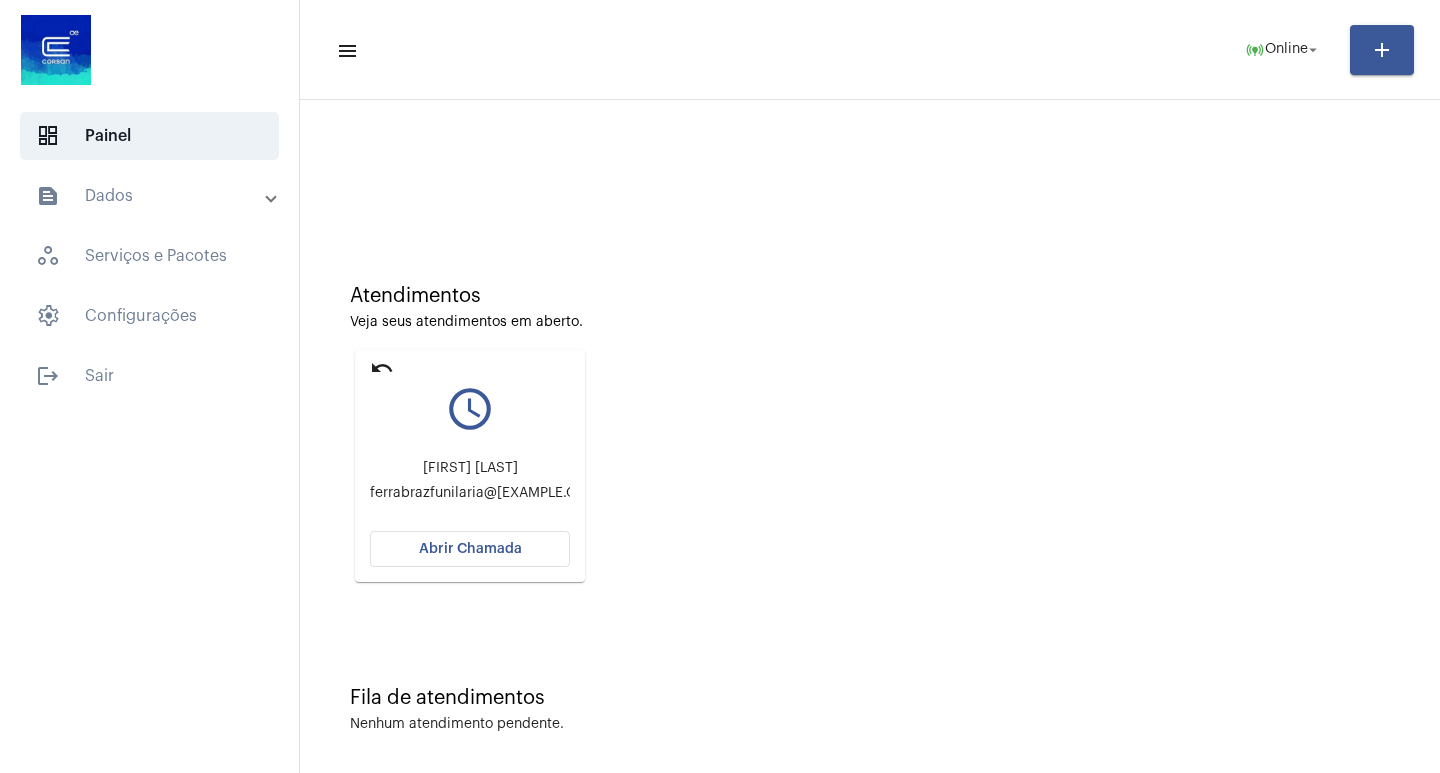 click on "Abrir Chamada" 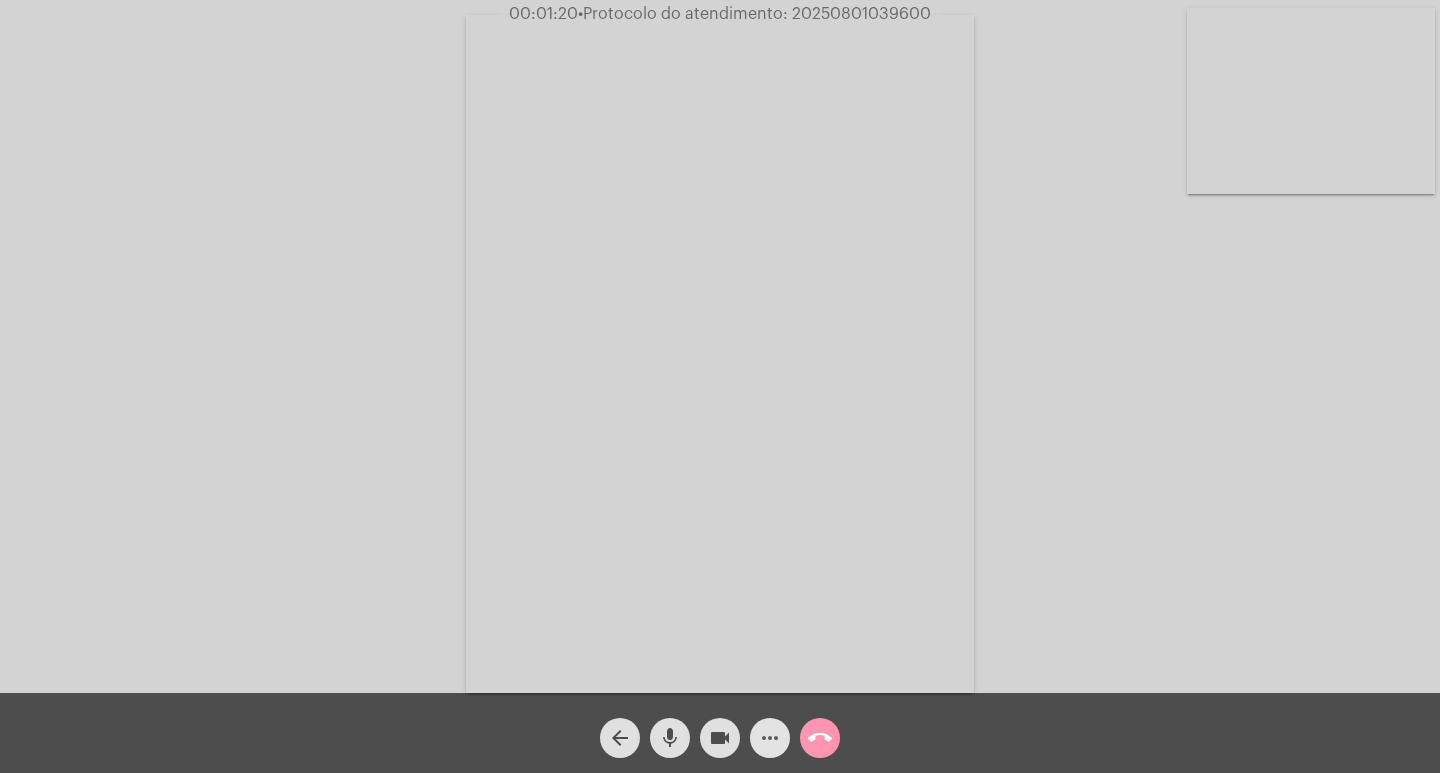 click on "more_horiz" 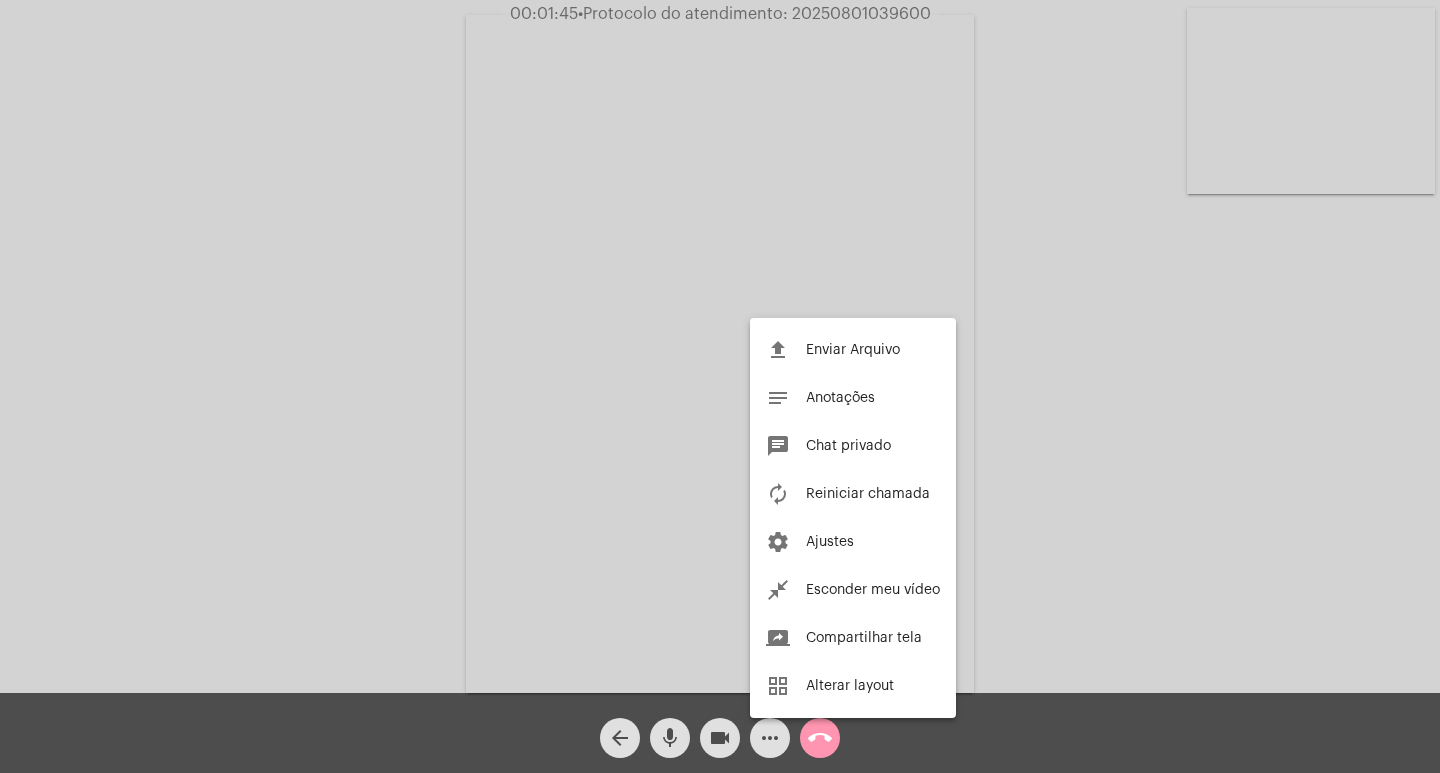 click at bounding box center [720, 386] 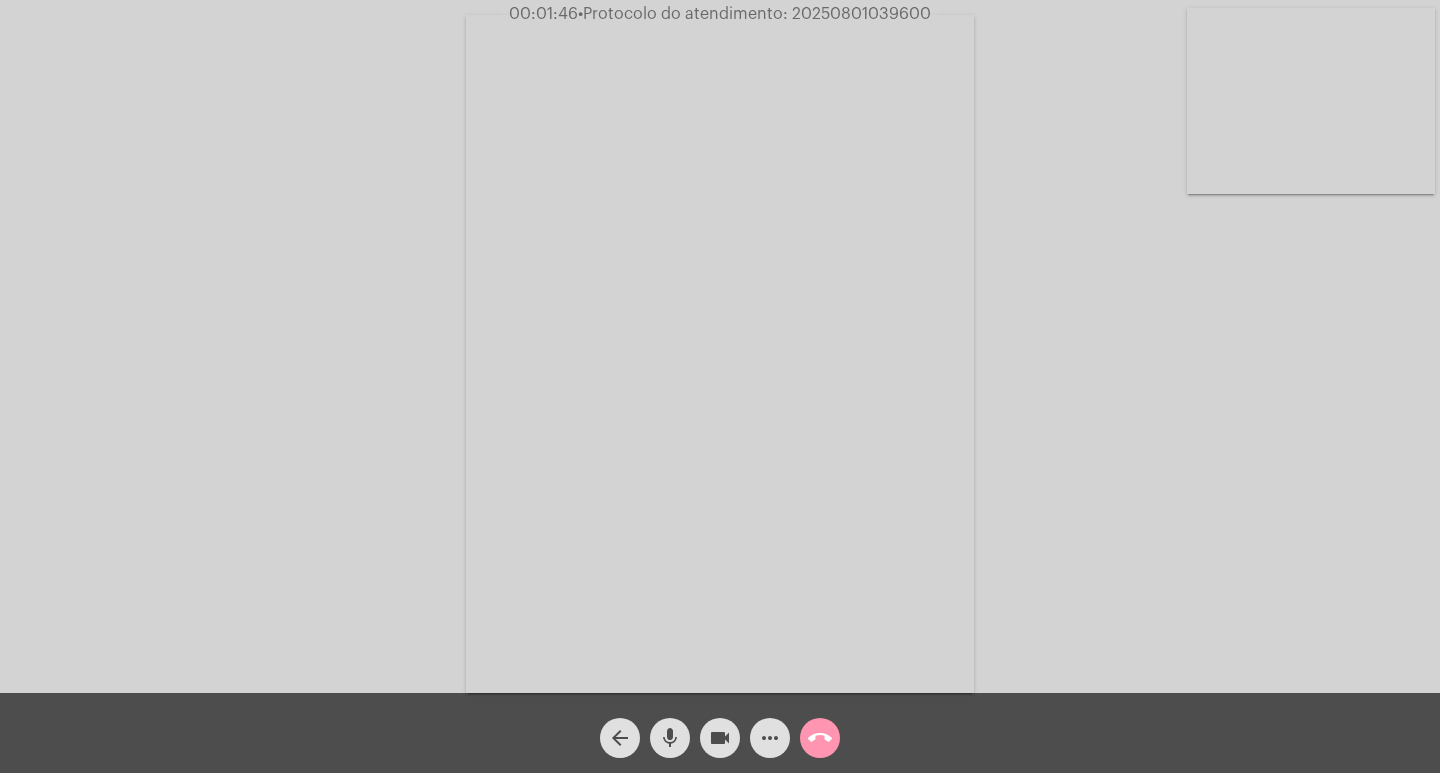 click on "Acessando Câmera e Microfone..." 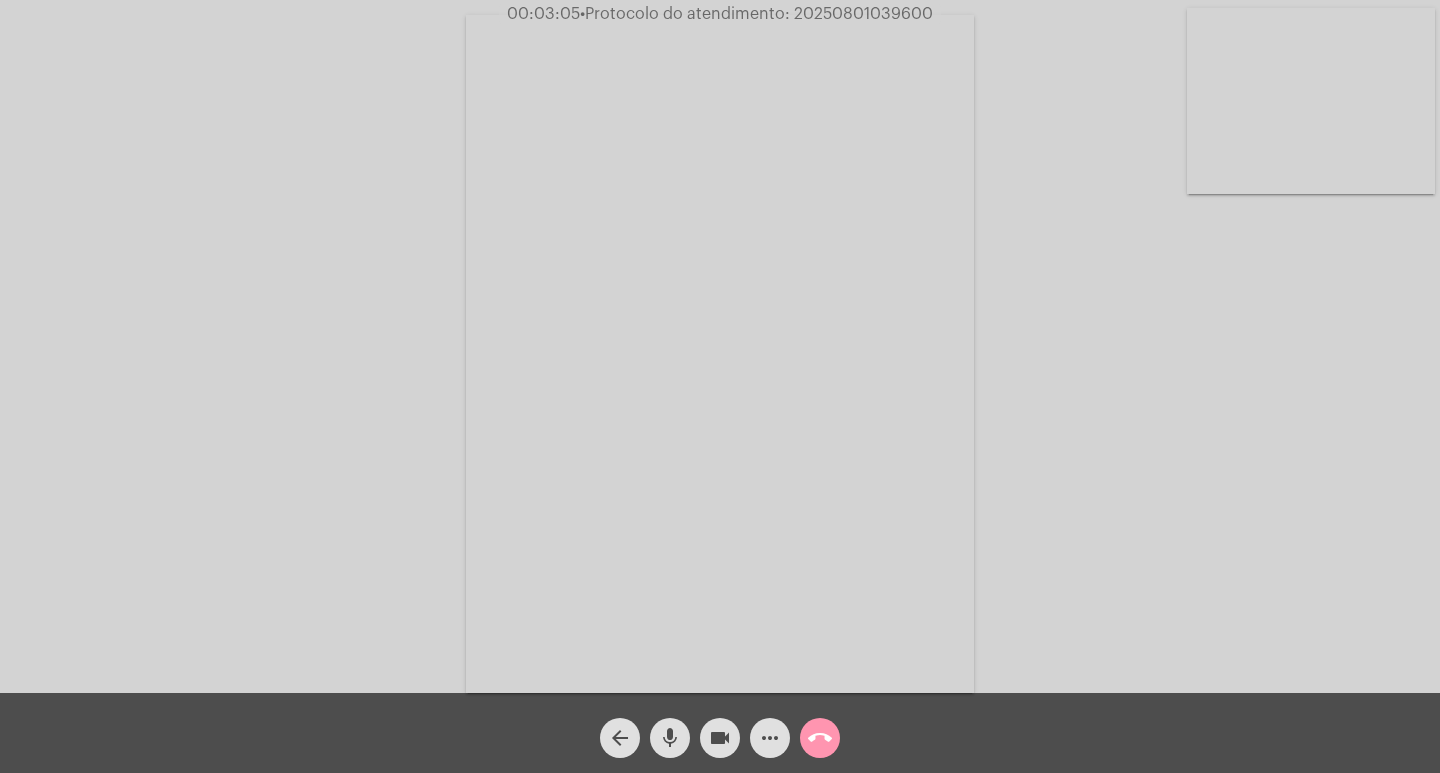 click on "call_end" 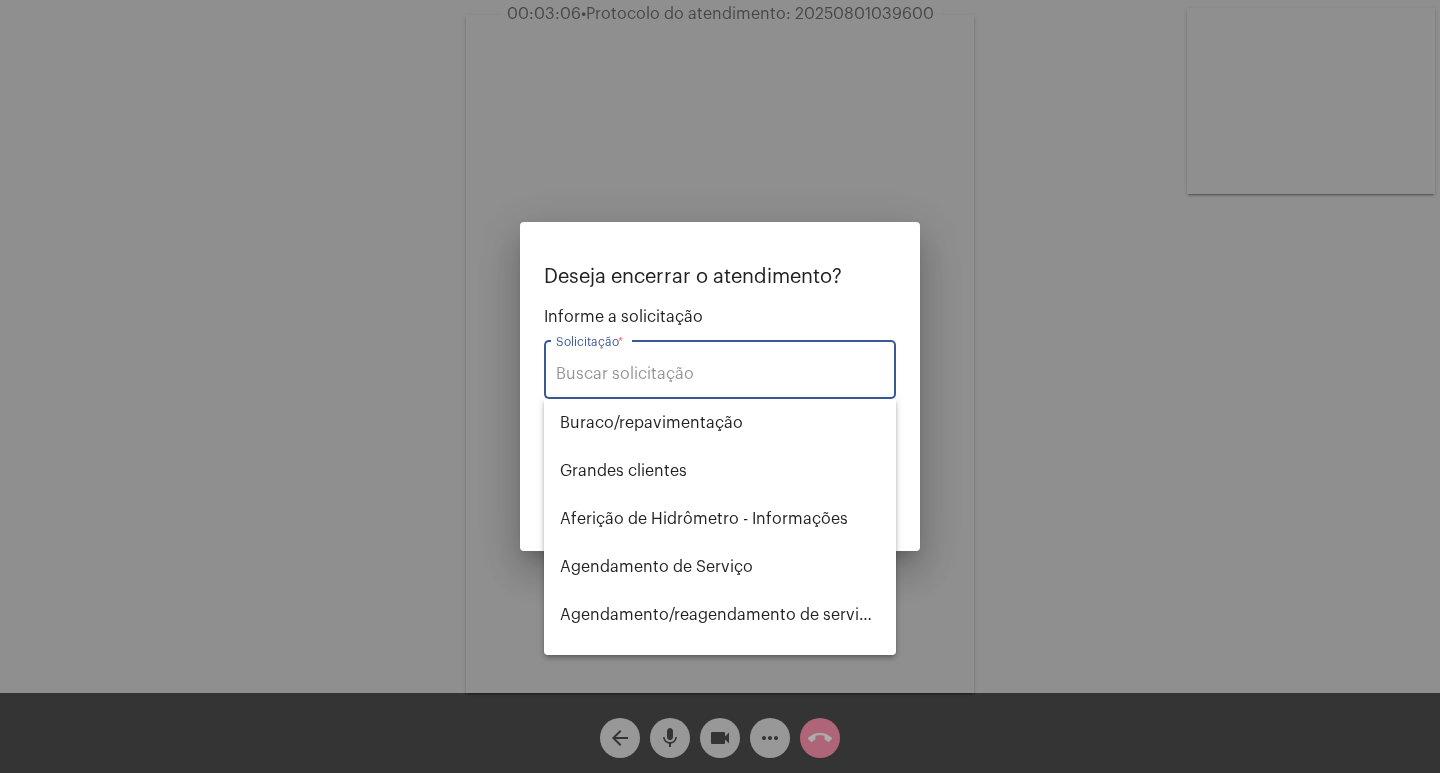 click on "Solicitação  *" at bounding box center [720, 374] 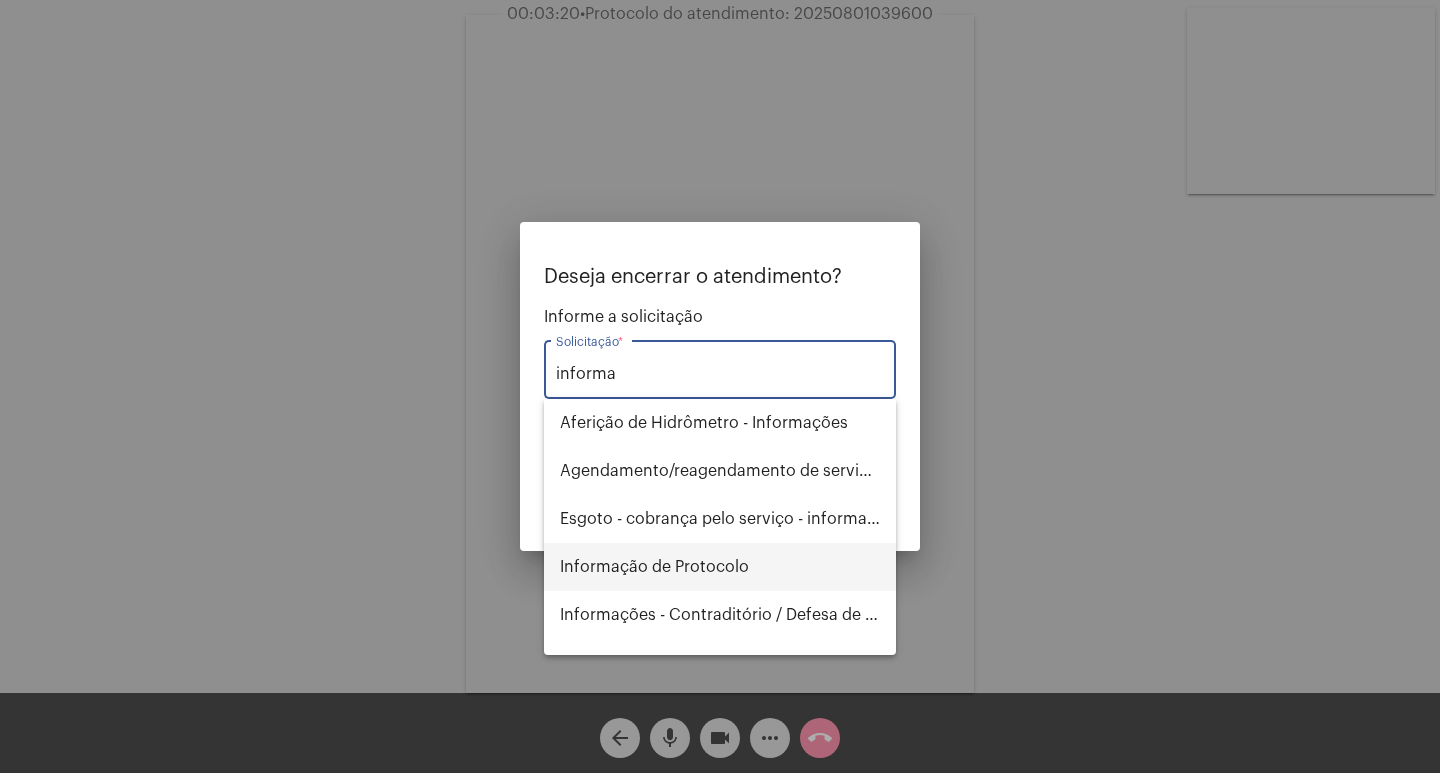 click on "Informação de Protocolo" at bounding box center [720, 567] 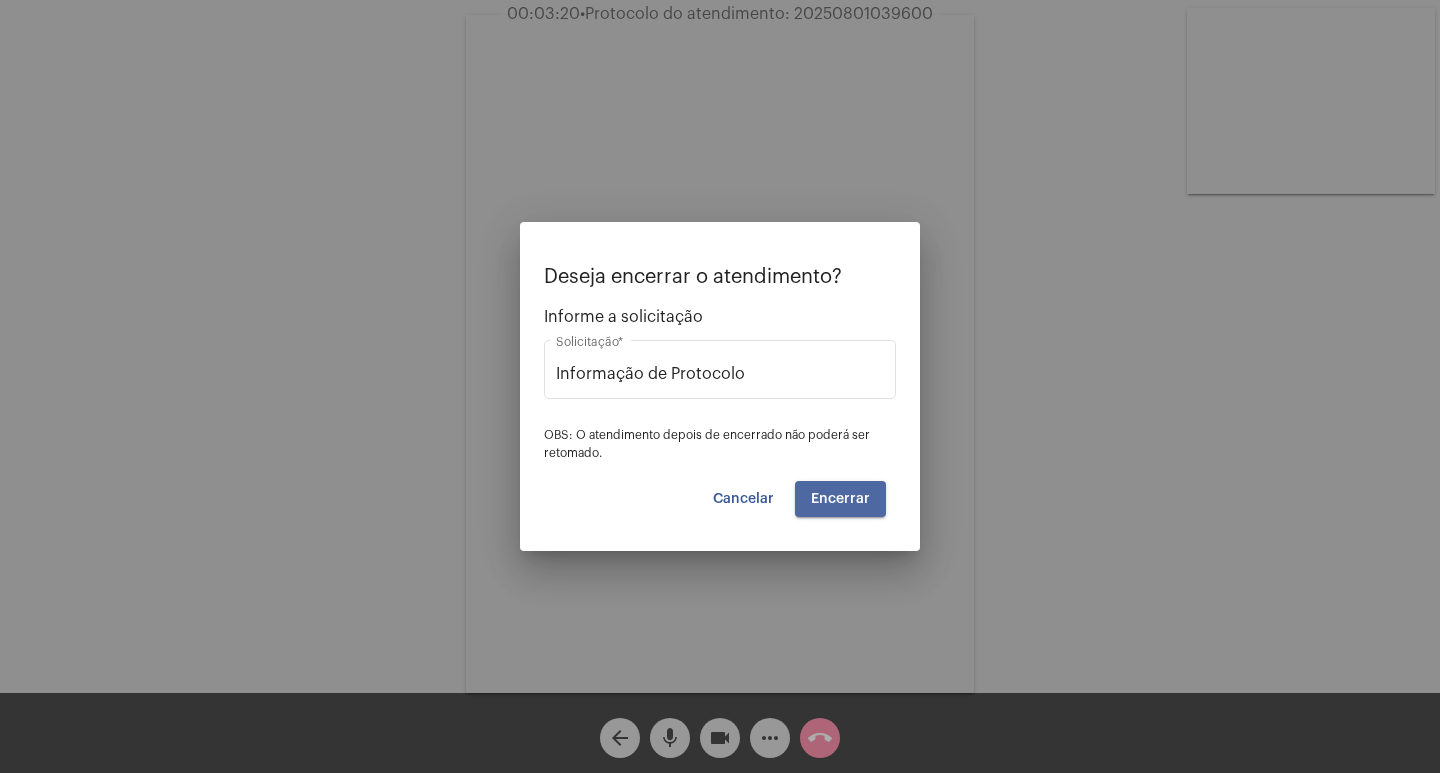 click on "Encerrar" at bounding box center (840, 499) 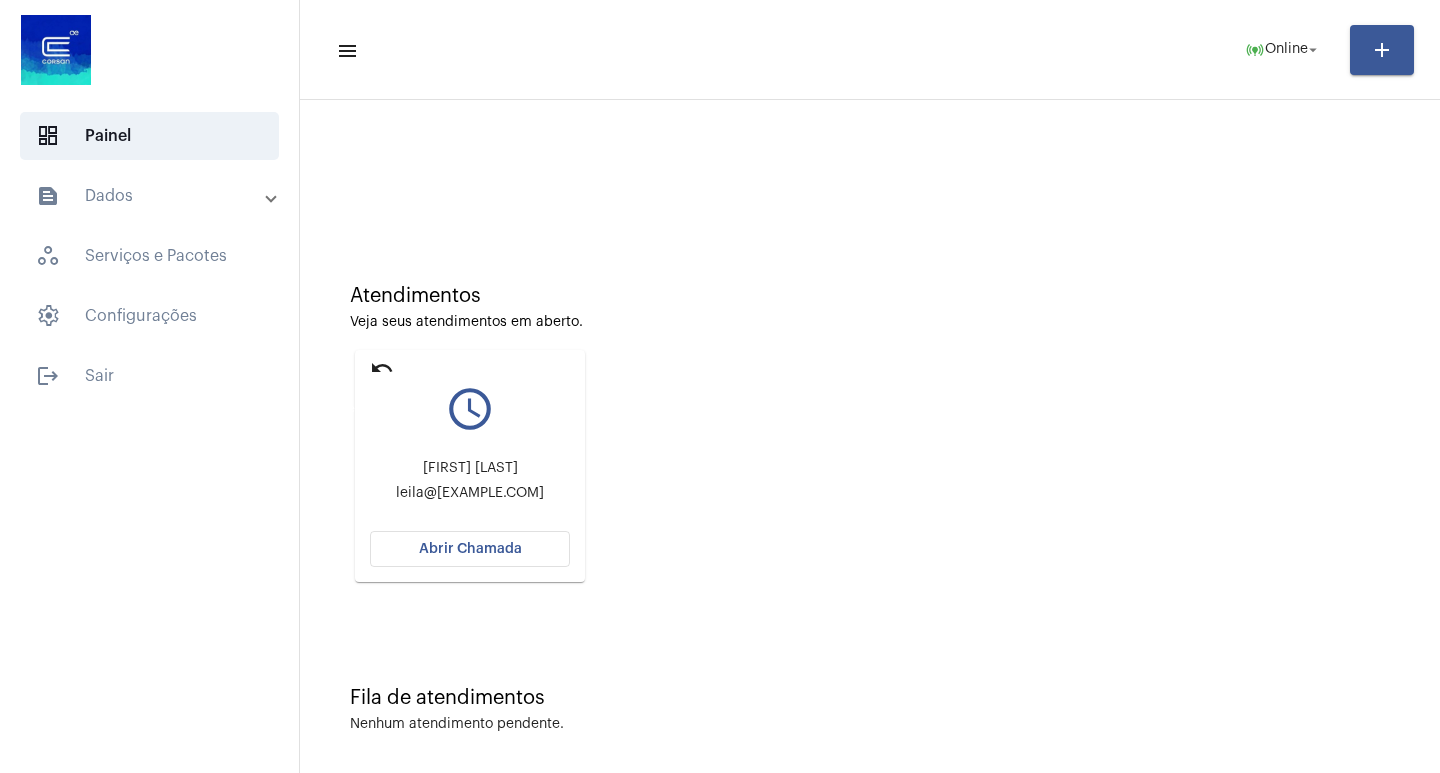 click on "undo" 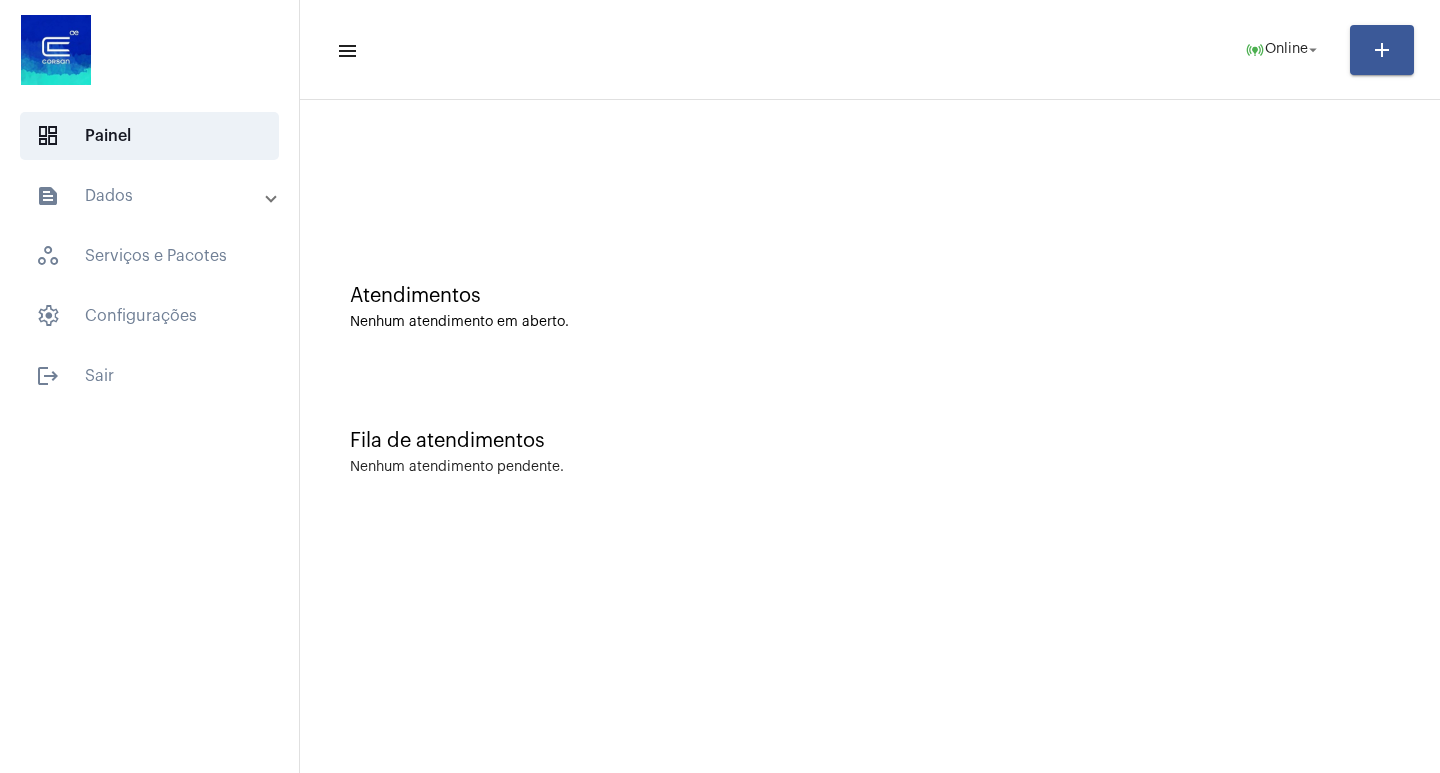 click on "text_snippet_outlined  Dados" at bounding box center [151, 196] 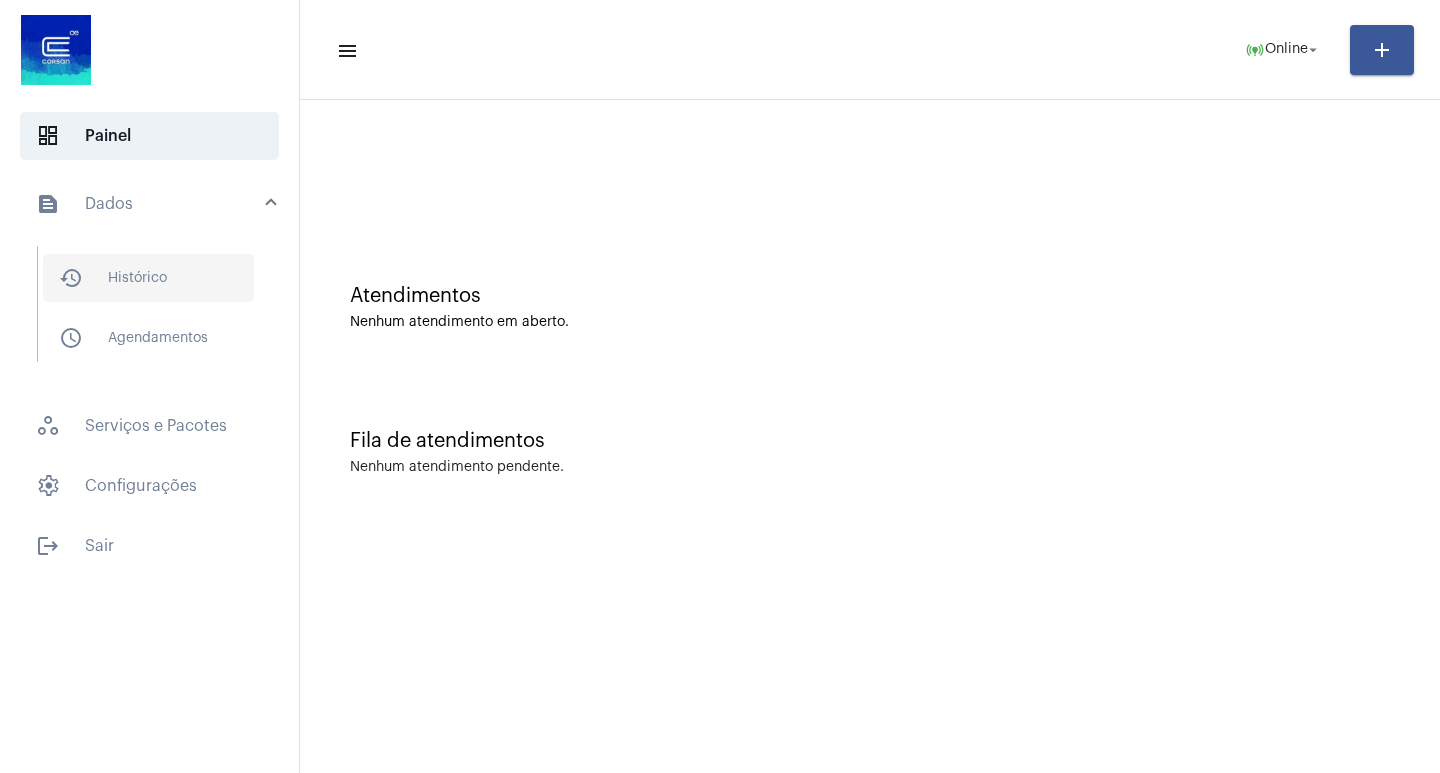 click on "history_outlined  Histórico" at bounding box center [148, 278] 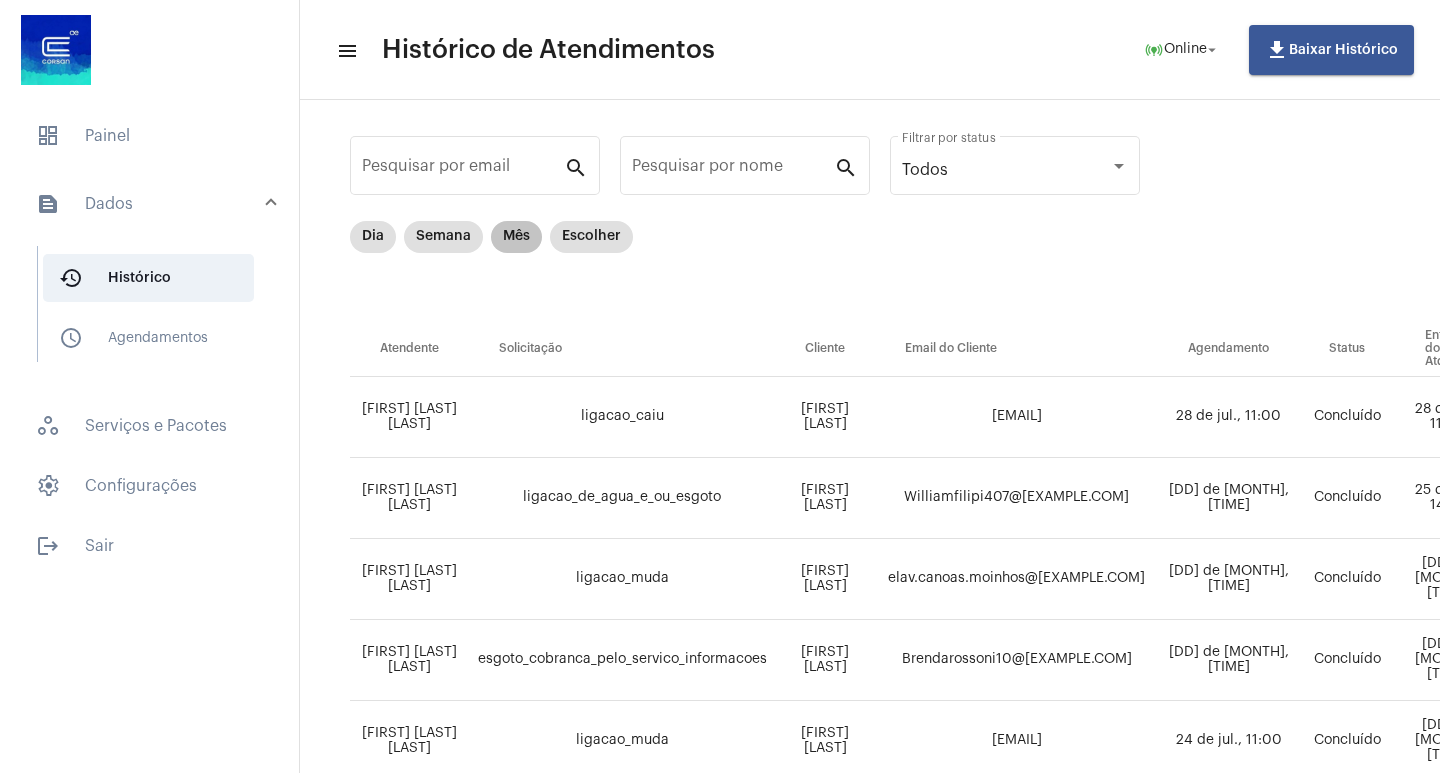 scroll, scrollTop: 0, scrollLeft: 0, axis: both 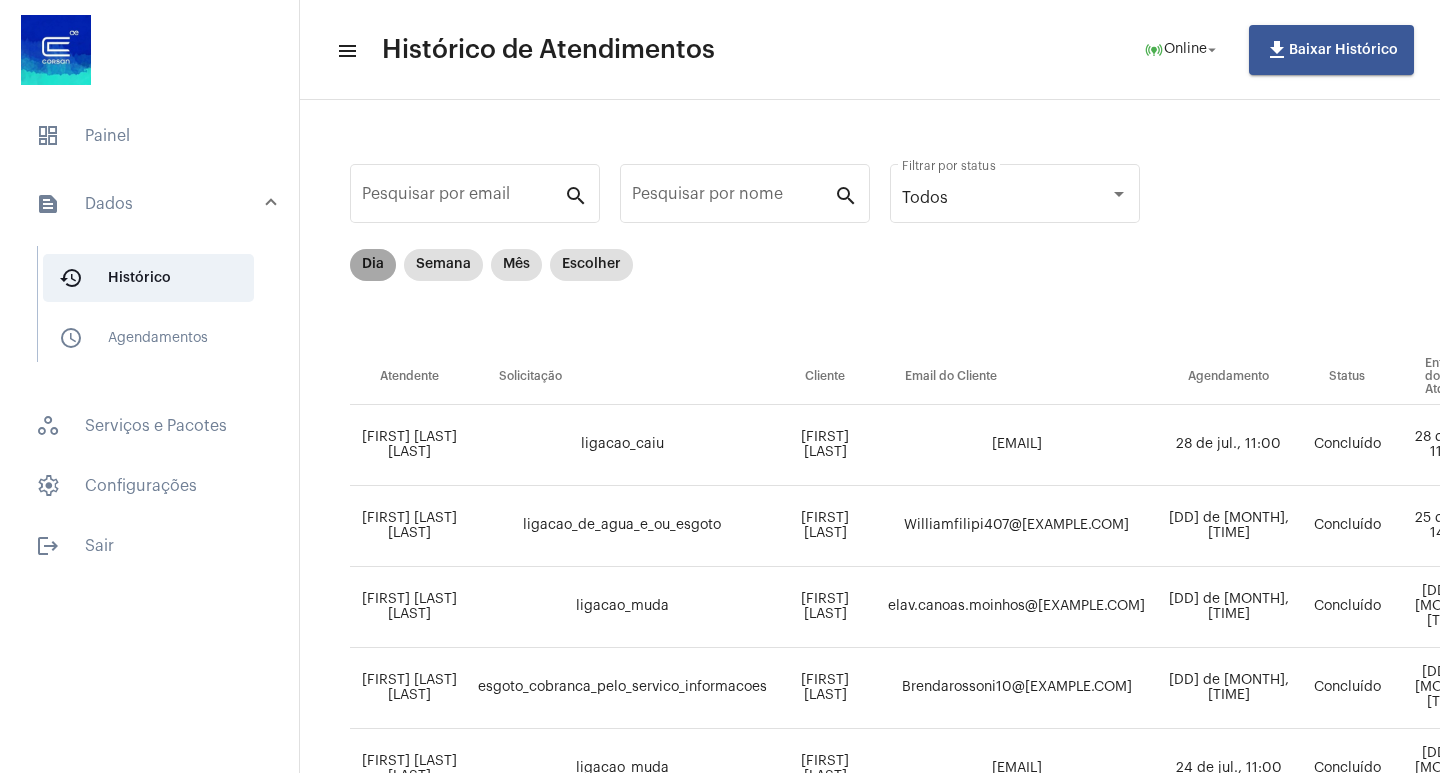 click on "Dia" at bounding box center [373, 265] 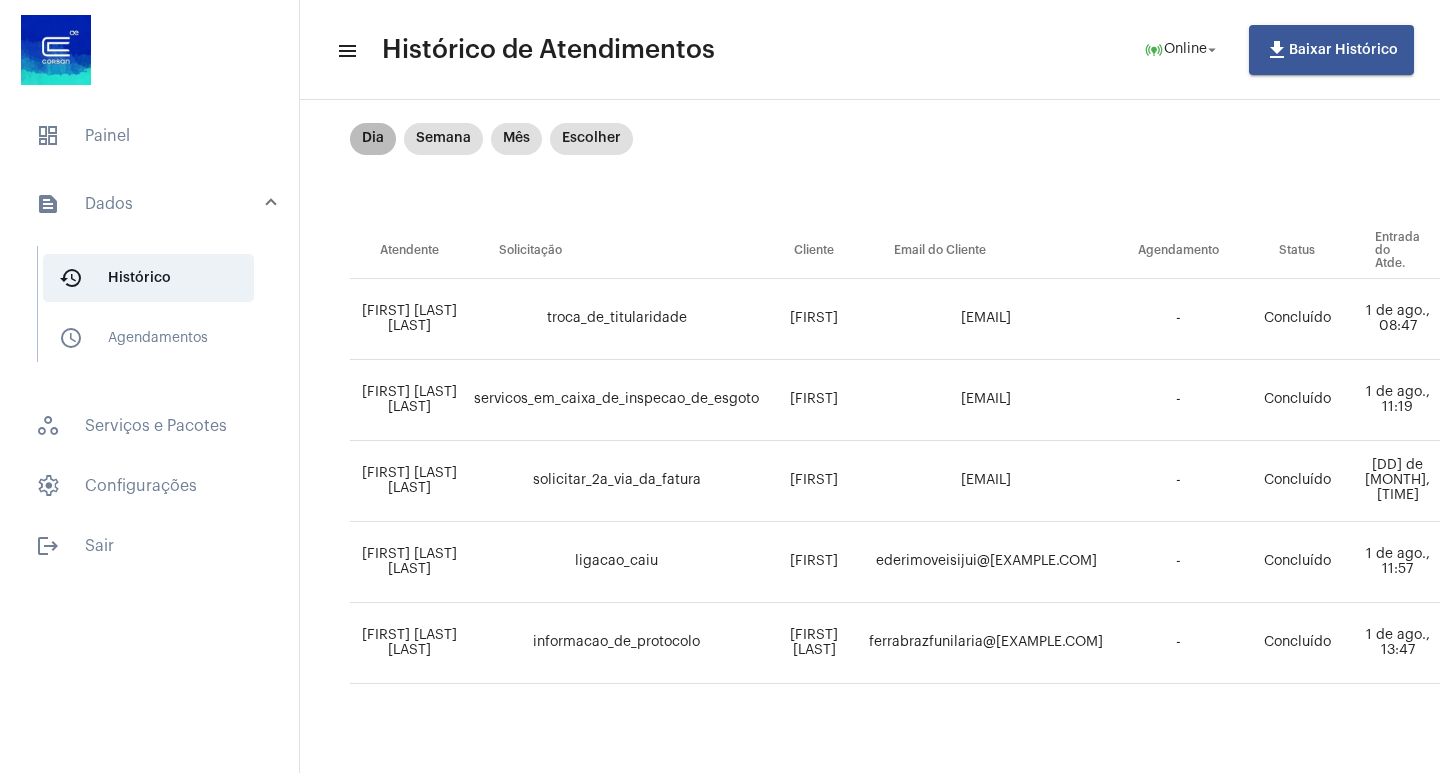 scroll, scrollTop: 158, scrollLeft: 0, axis: vertical 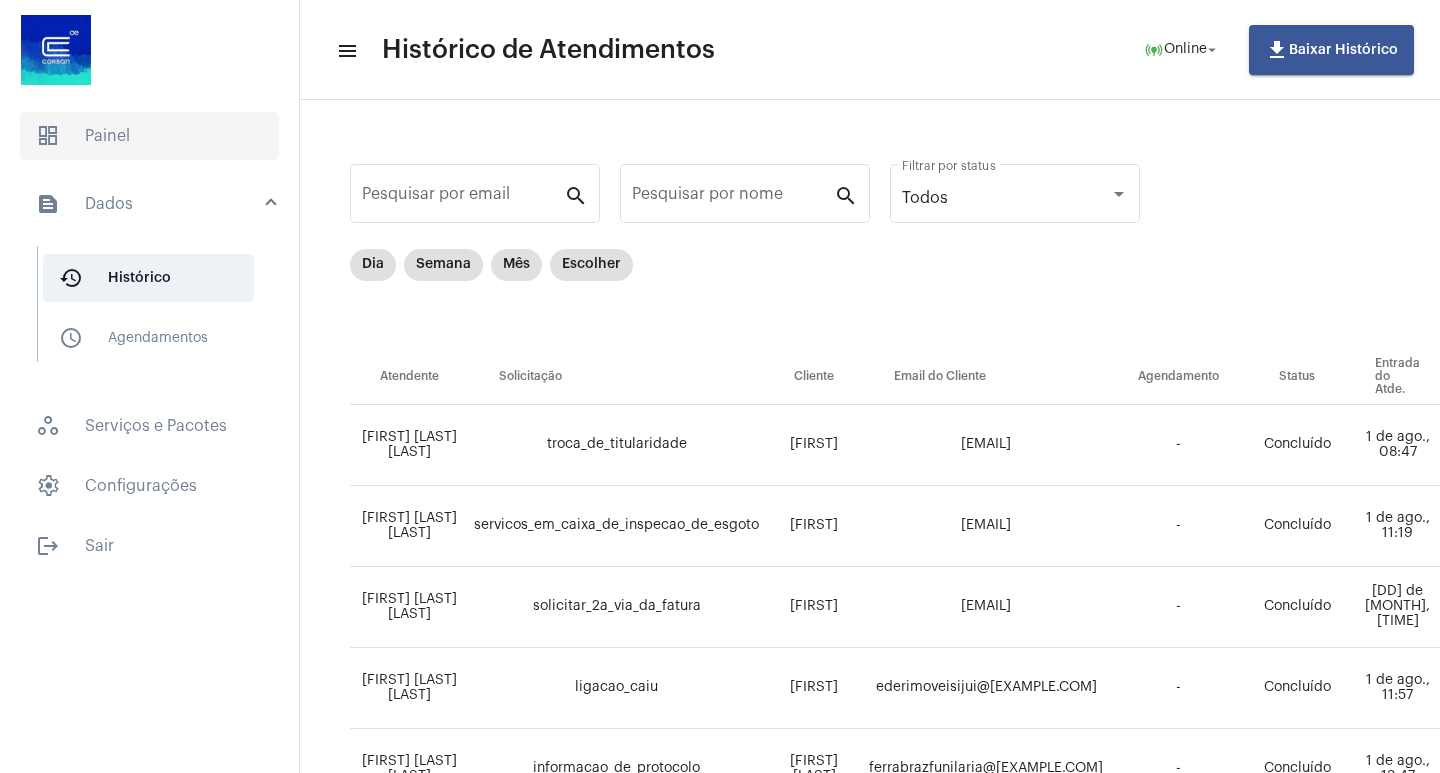 click on "dashboard   Painel" 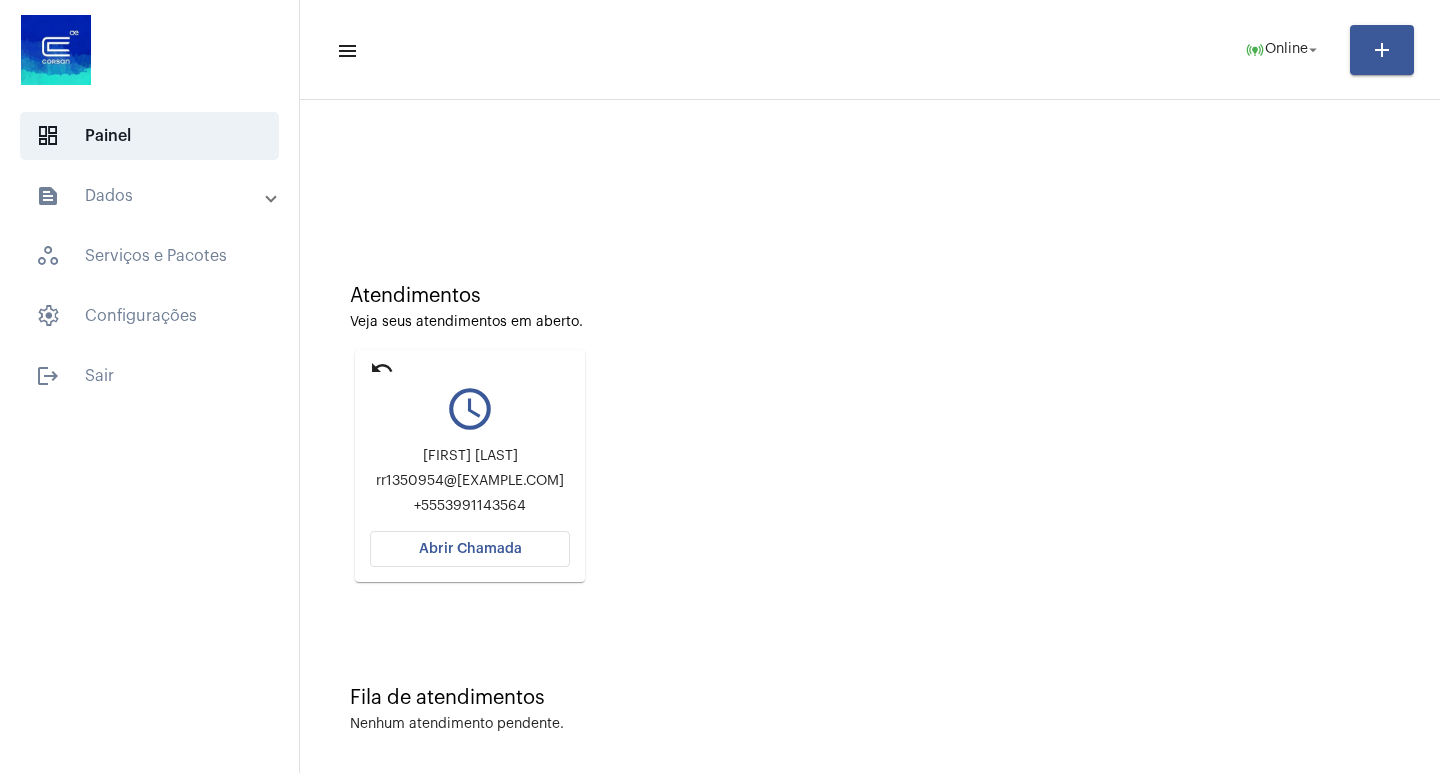 click on "Abrir Chamada" 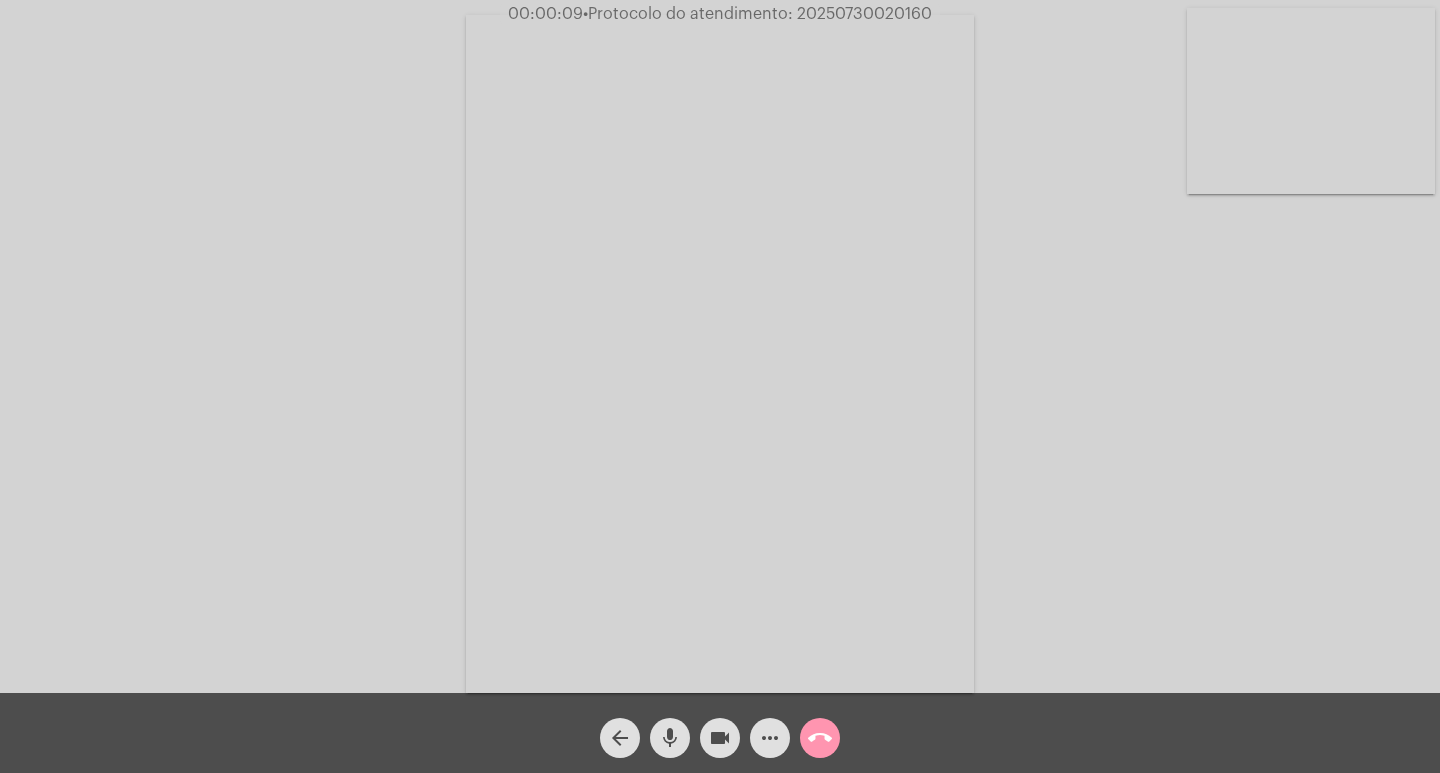click on "Acessando Câmera e Microfone..." 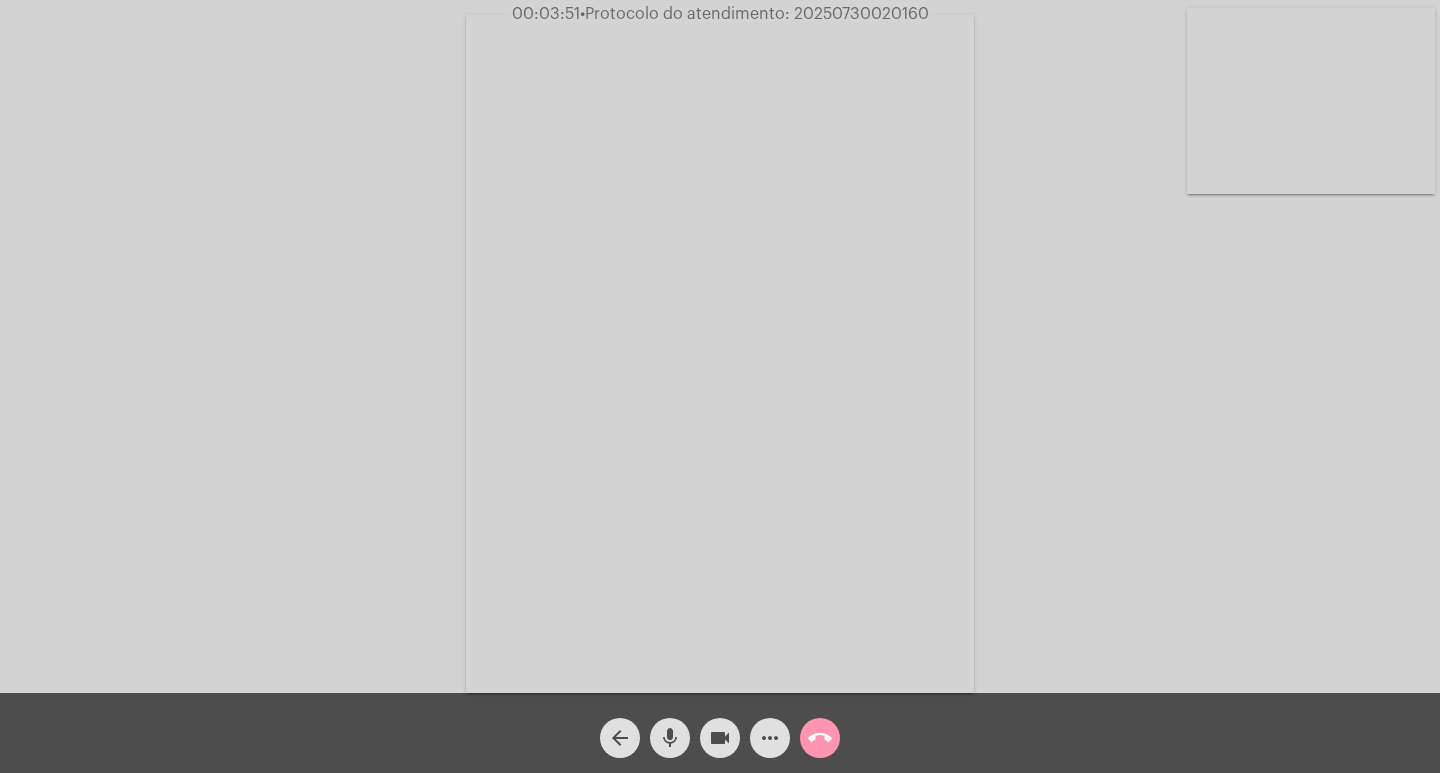 click on "Acessando Câmera e Microfone..." 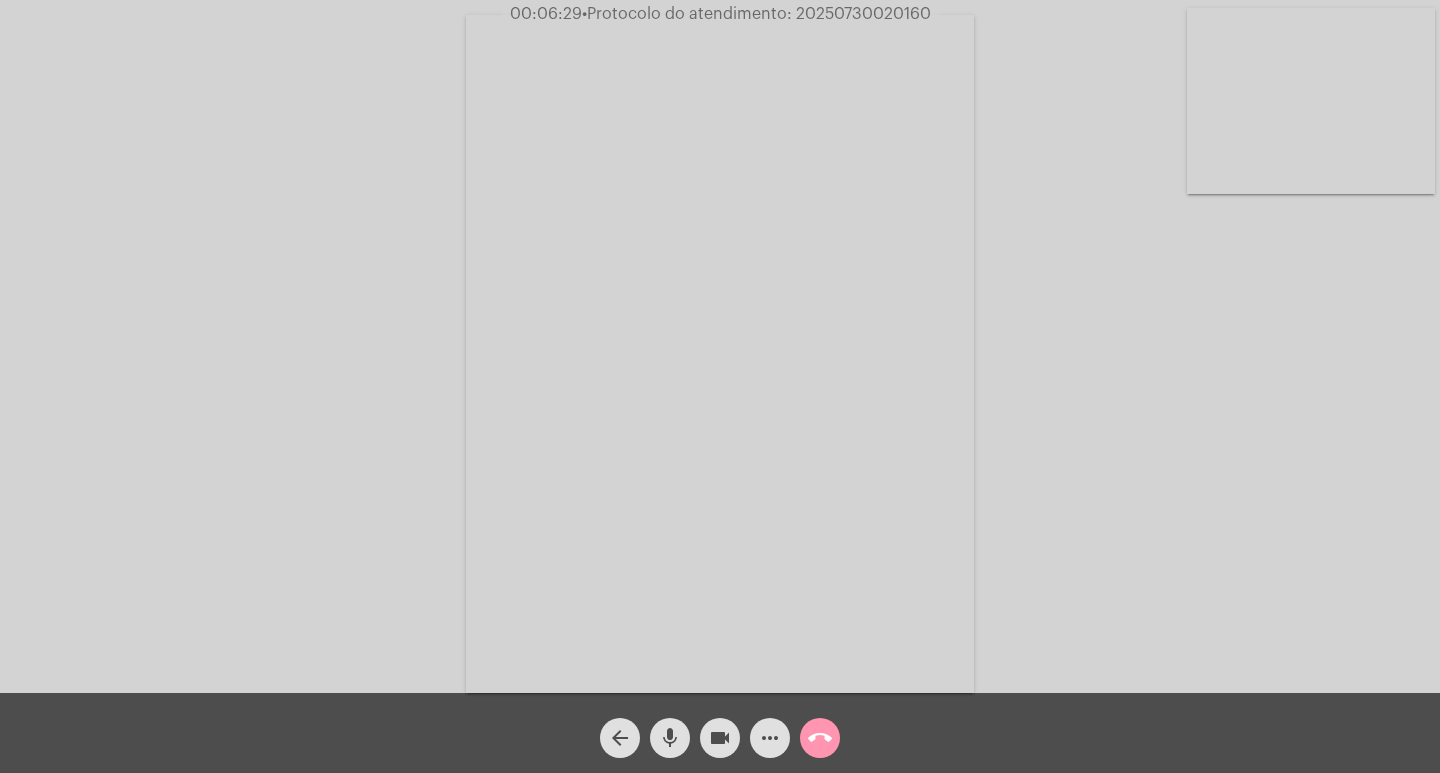 click on "Acessando Câmera e Microfone..." 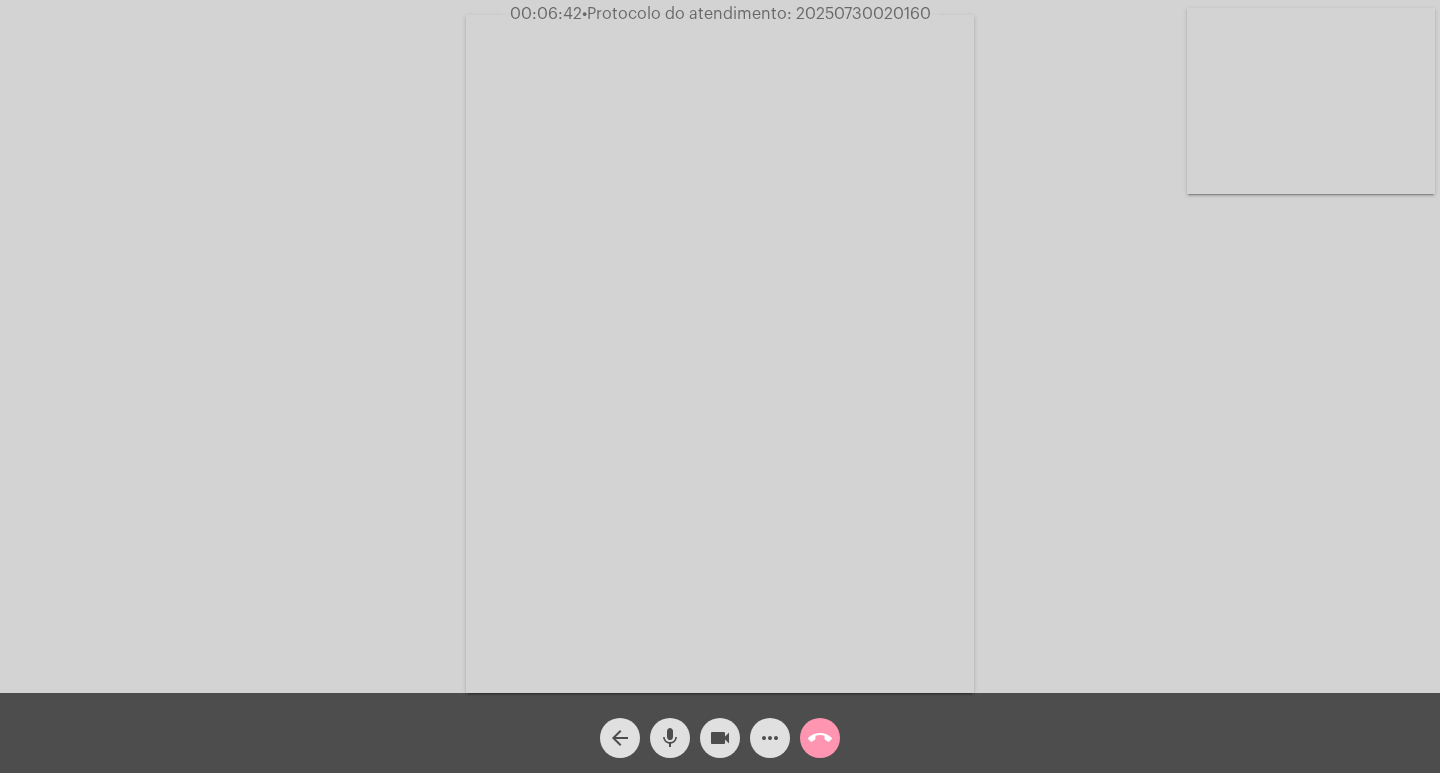 drag, startPoint x: 792, startPoint y: 16, endPoint x: 973, endPoint y: -8, distance: 182.58423 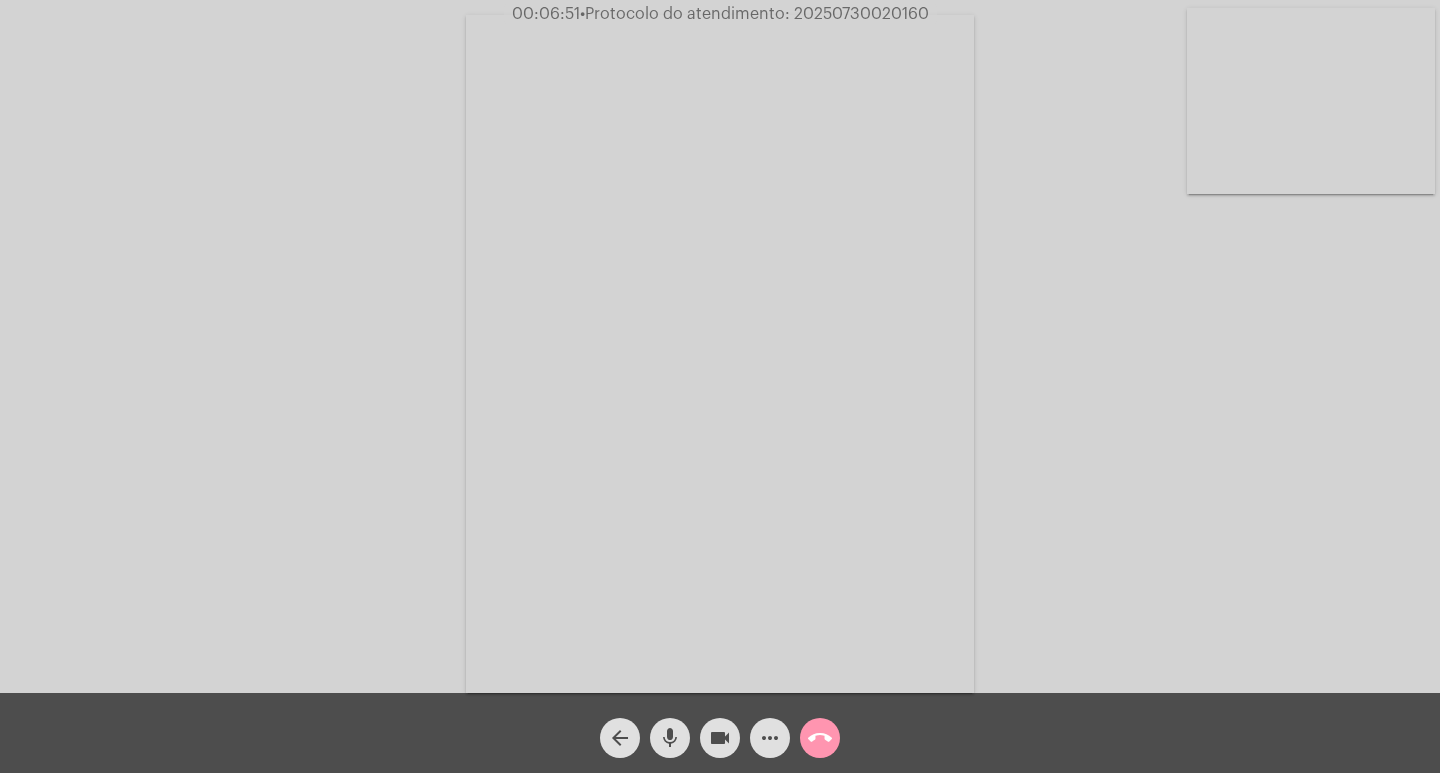 copy on "[PROTOCOL_NUMBER]" 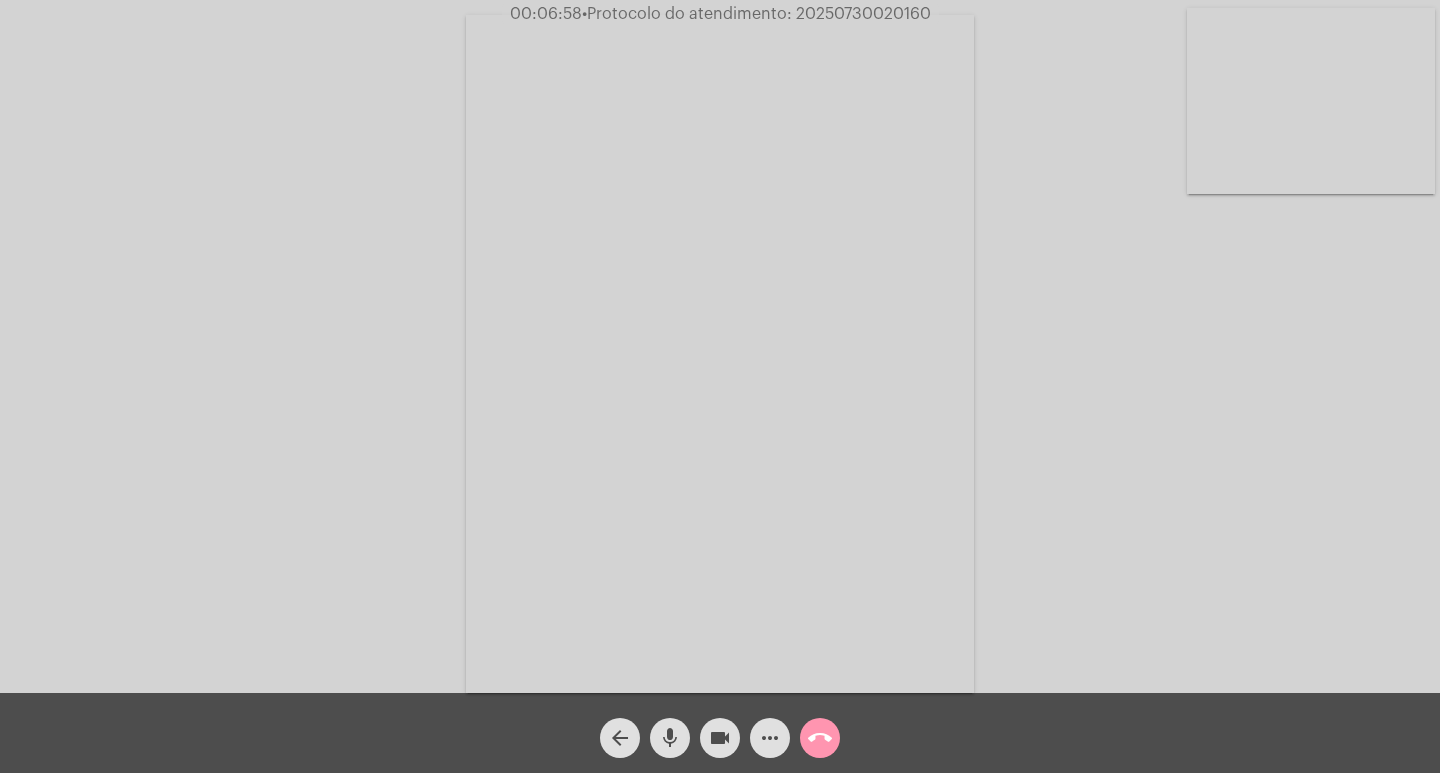 click on "call_end" 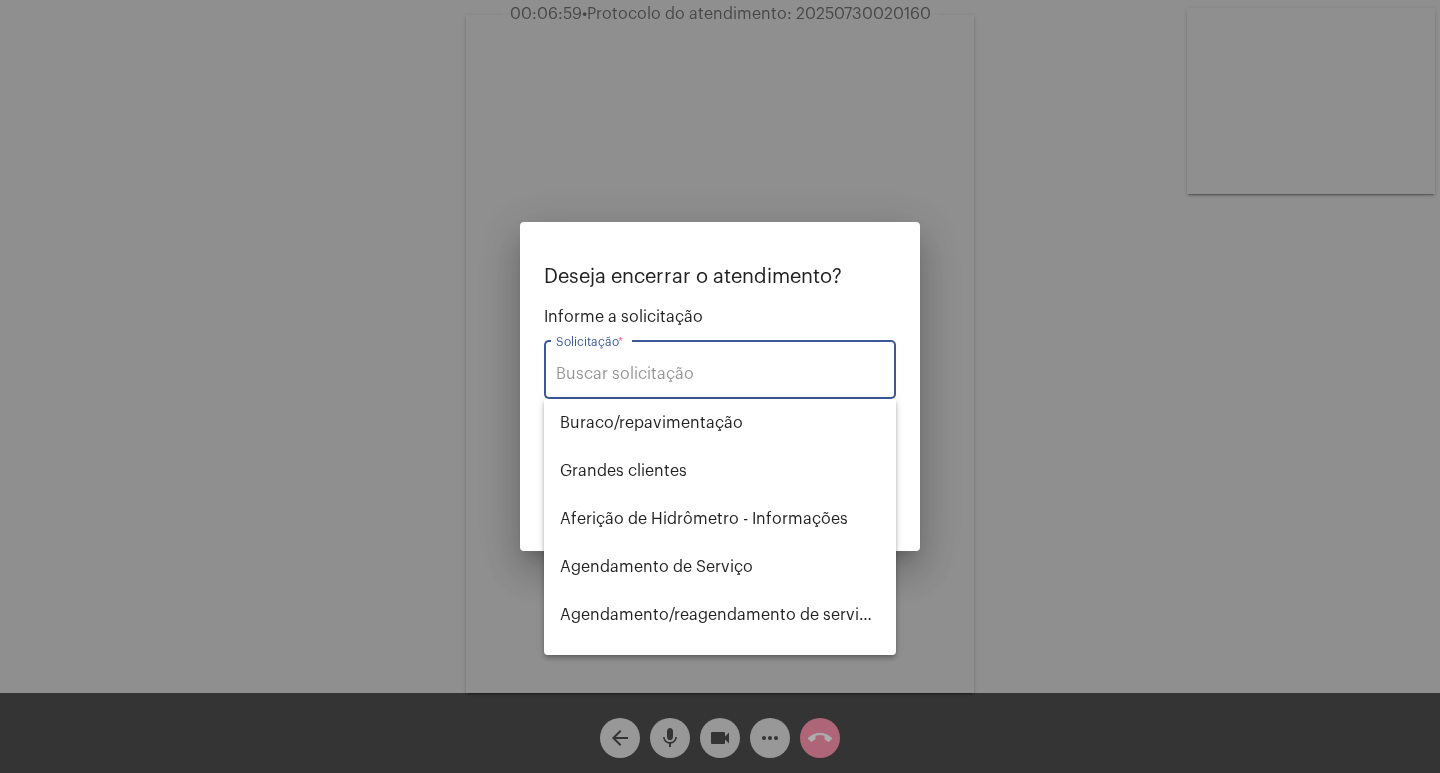 click on "Solicitação  *" at bounding box center [720, 374] 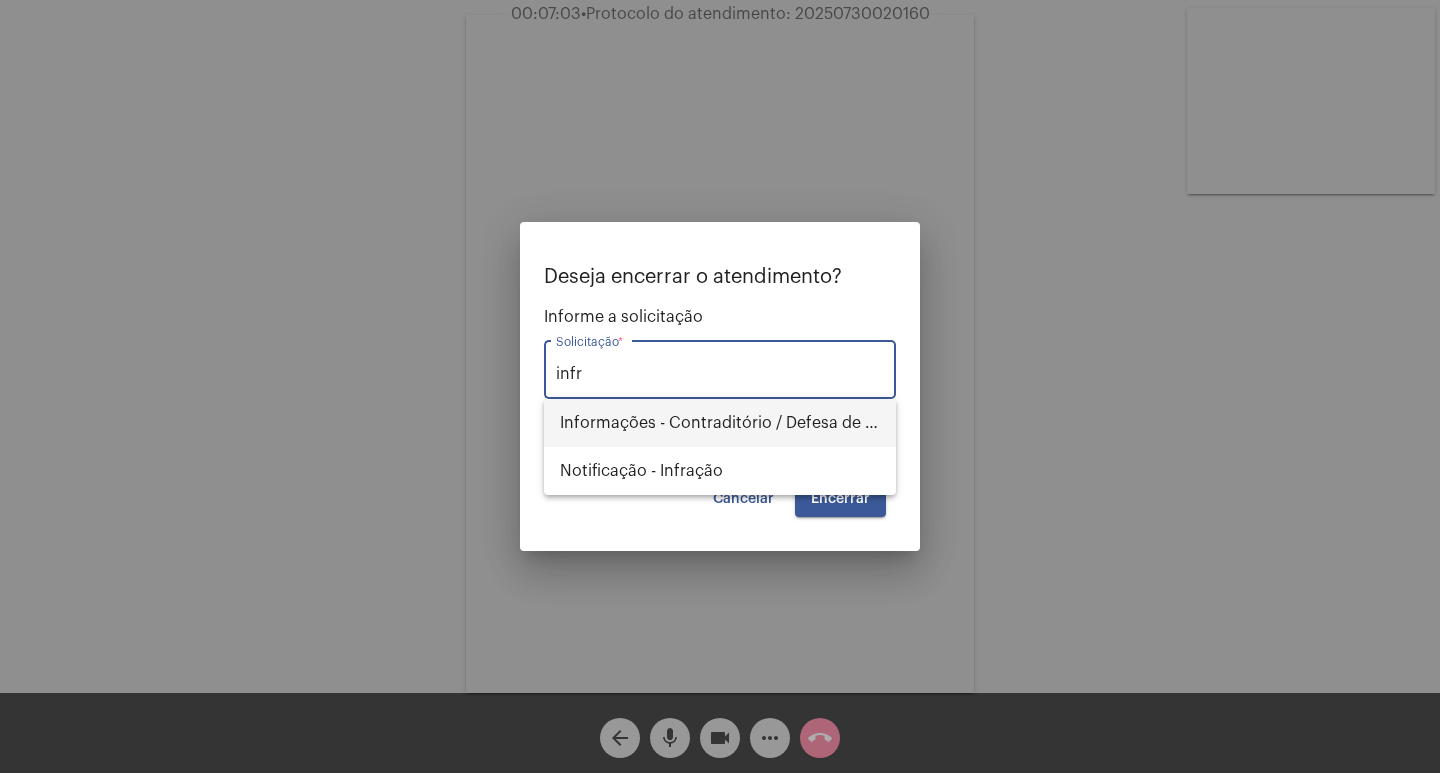 click on "Informações - Contraditório / Defesa de infração" at bounding box center [720, 423] 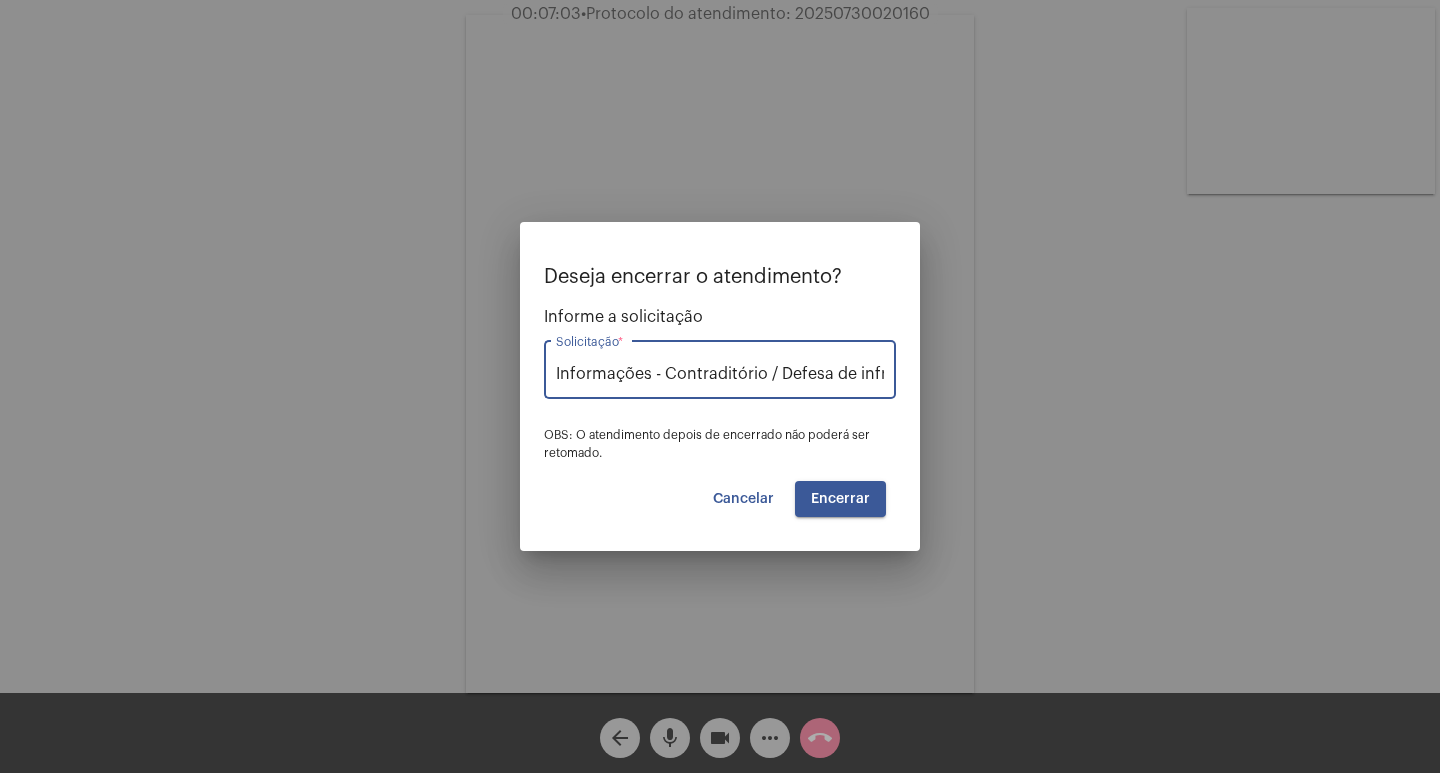 scroll, scrollTop: 0, scrollLeft: 34, axis: horizontal 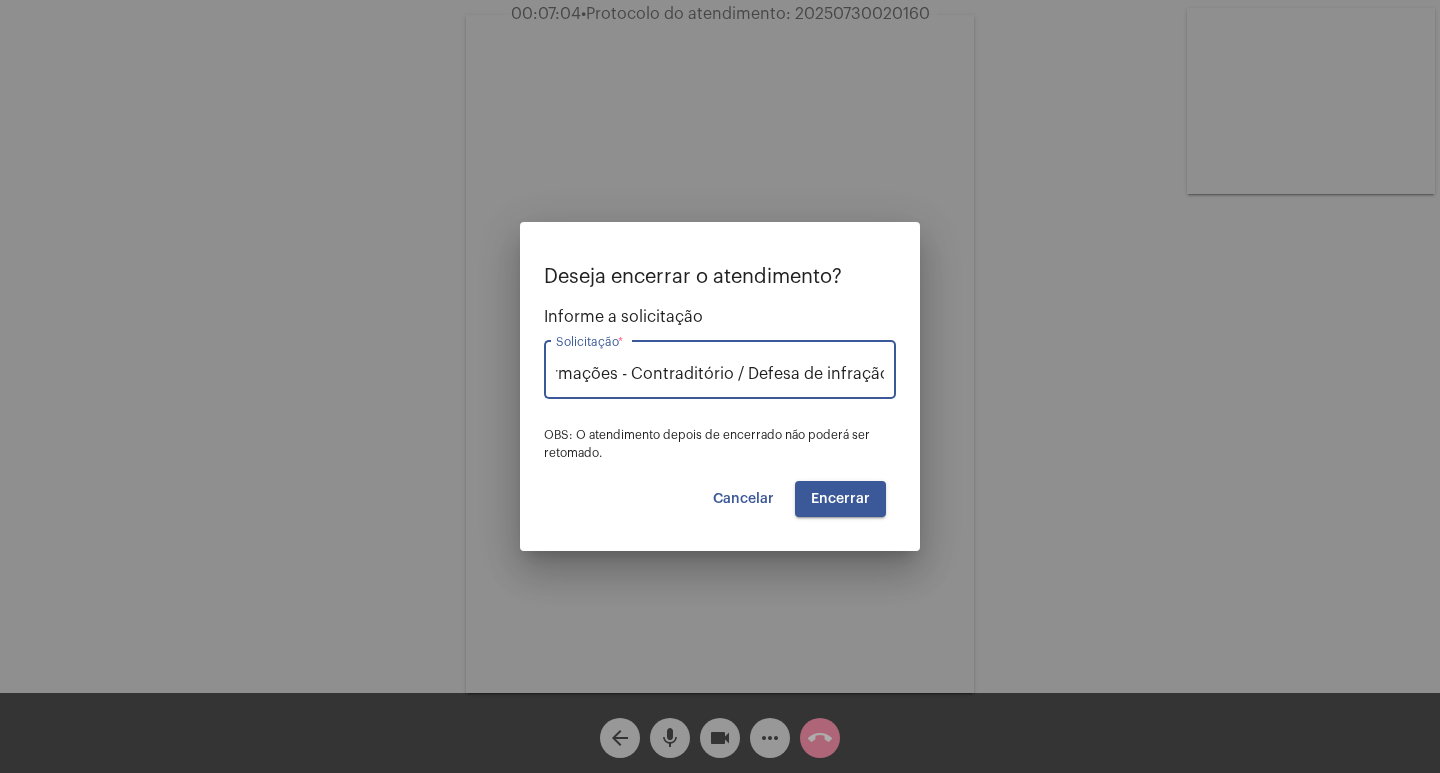 click on "Encerrar" at bounding box center (840, 499) 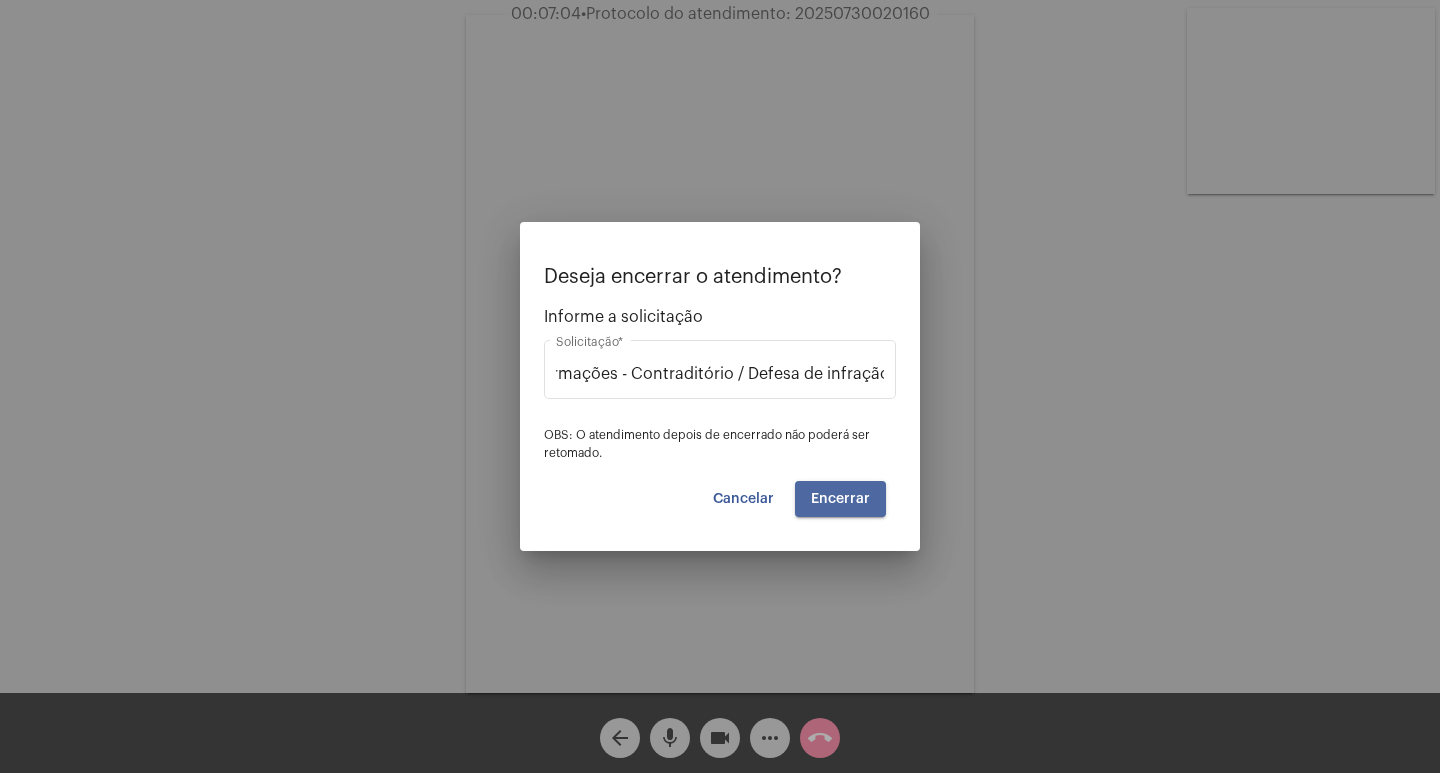 scroll, scrollTop: 0, scrollLeft: 0, axis: both 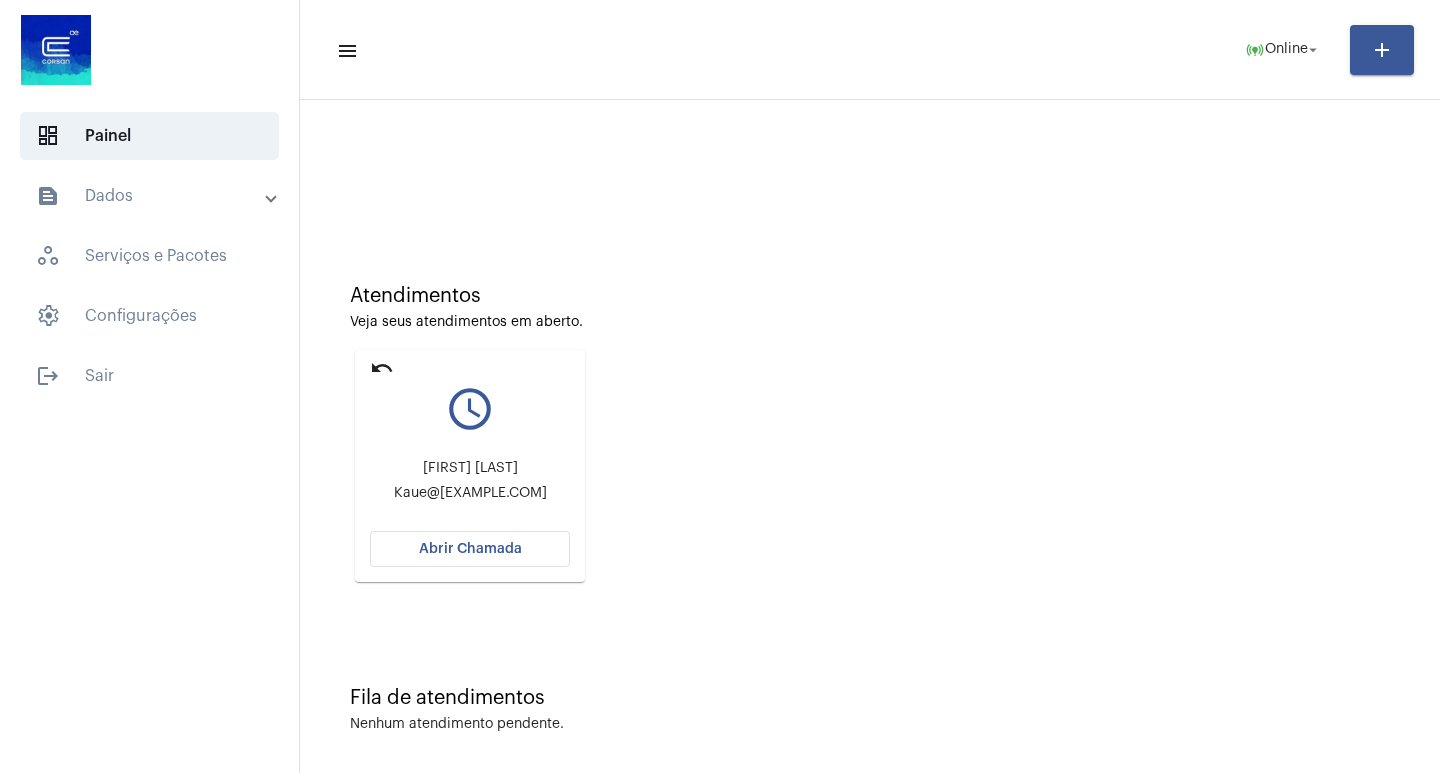 click on "query_builder" 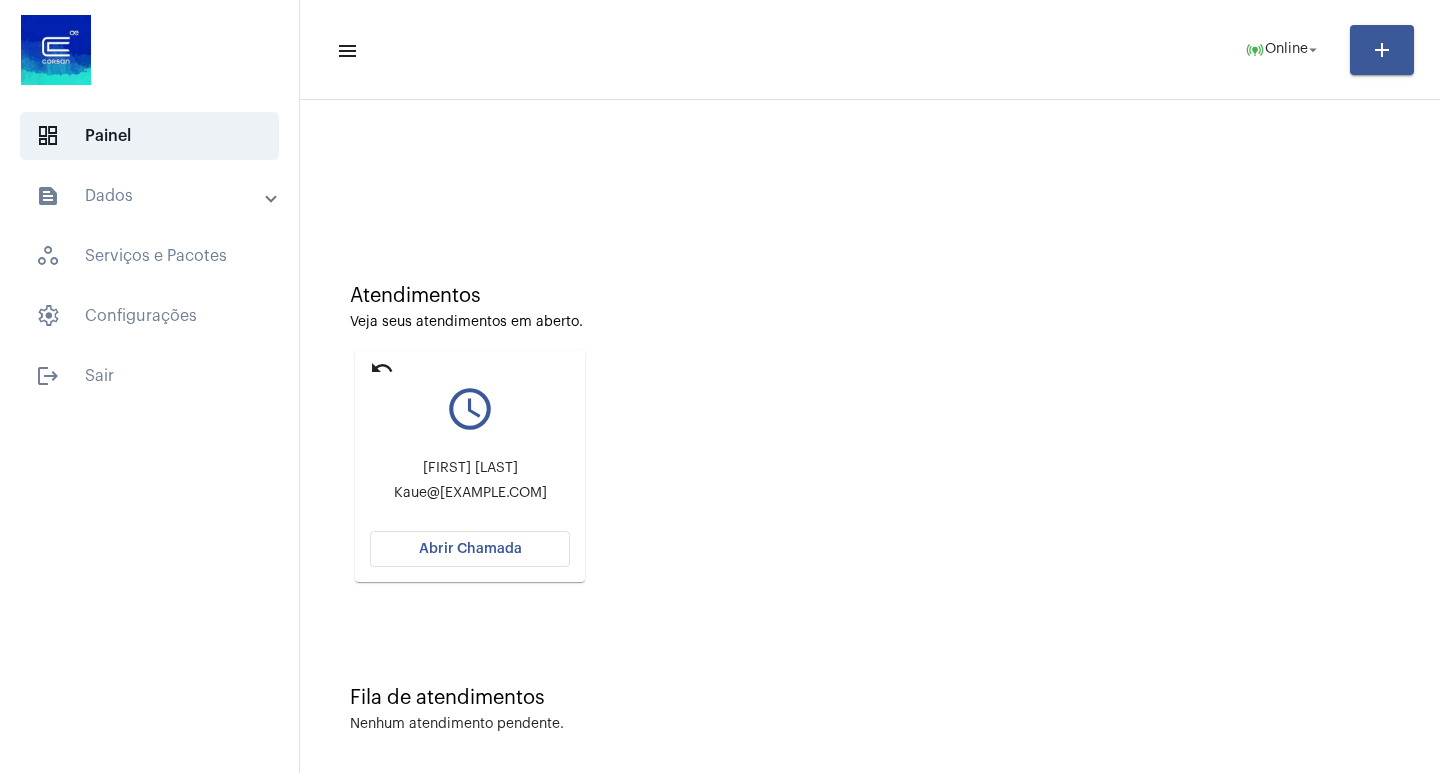 click on "undo" 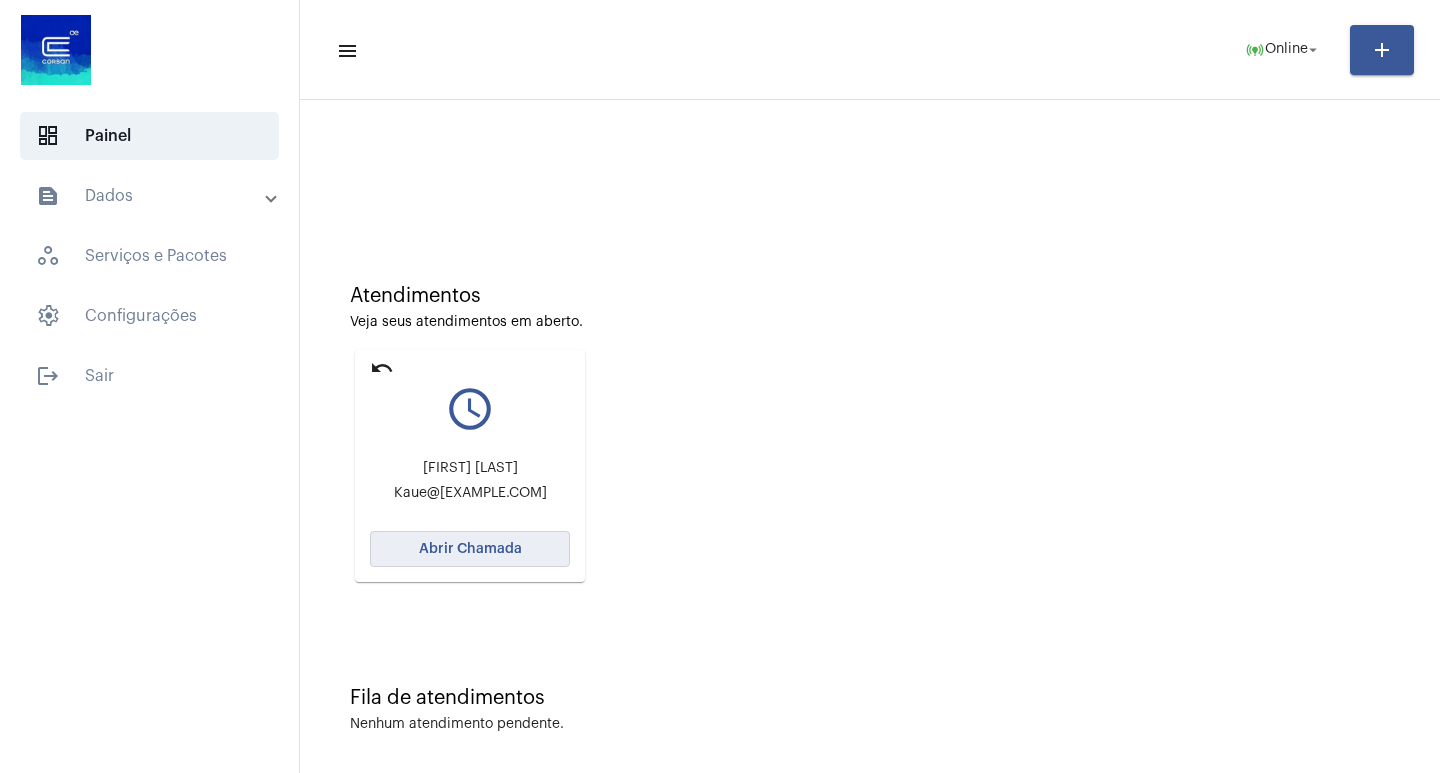 click on "Abrir Chamada" 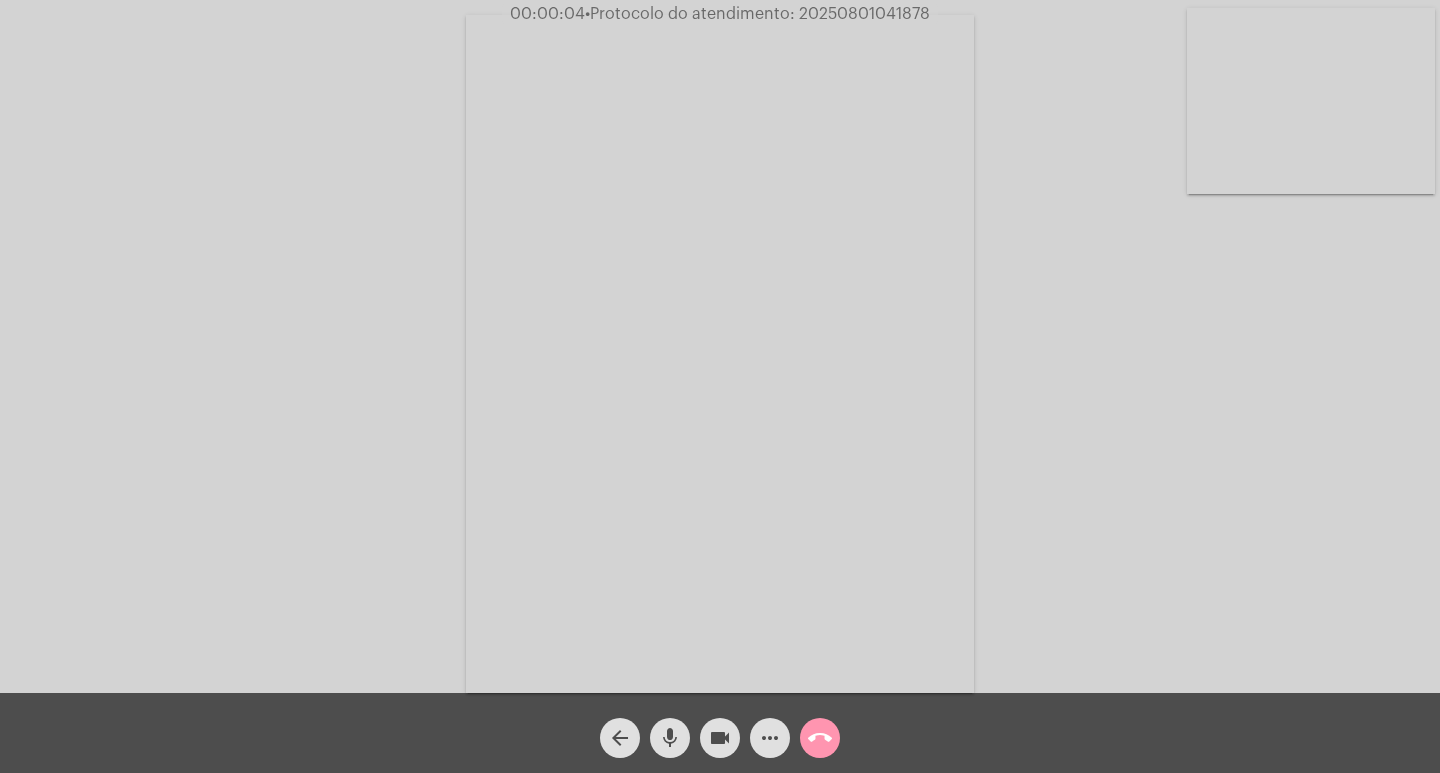 click on "Acessando Câmera e Microfone..." 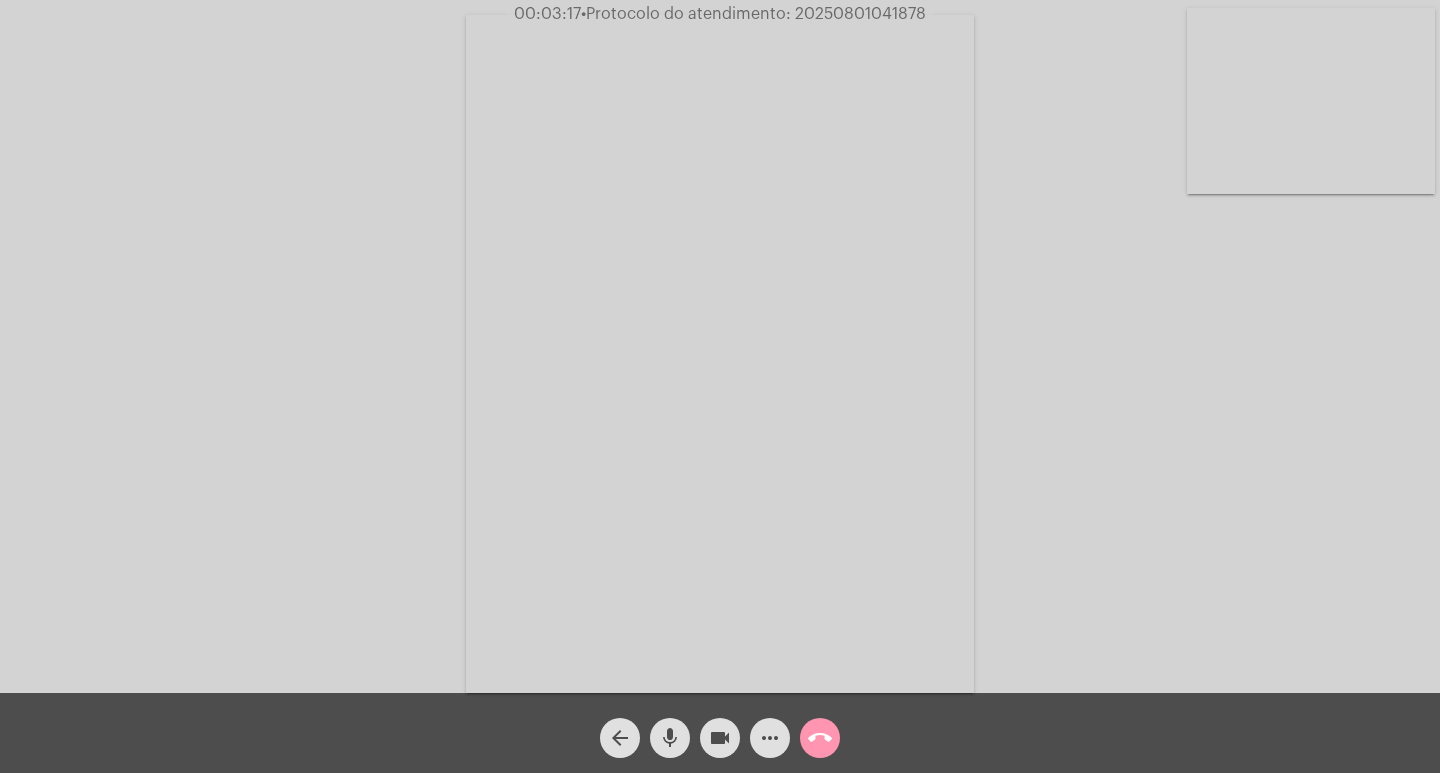 click on "Acessando Câmera e Microfone..." 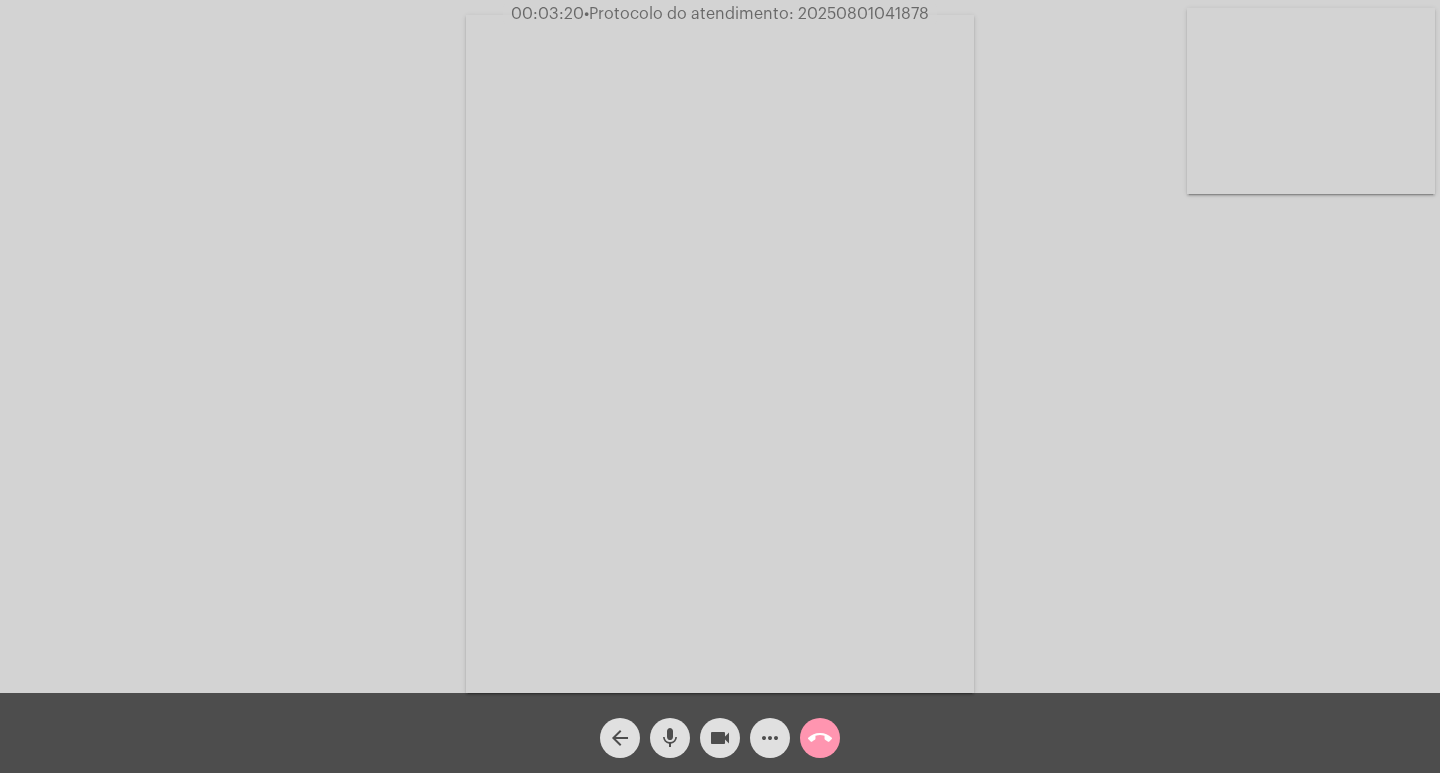 click on "Acessando Câmera e Microfone..." 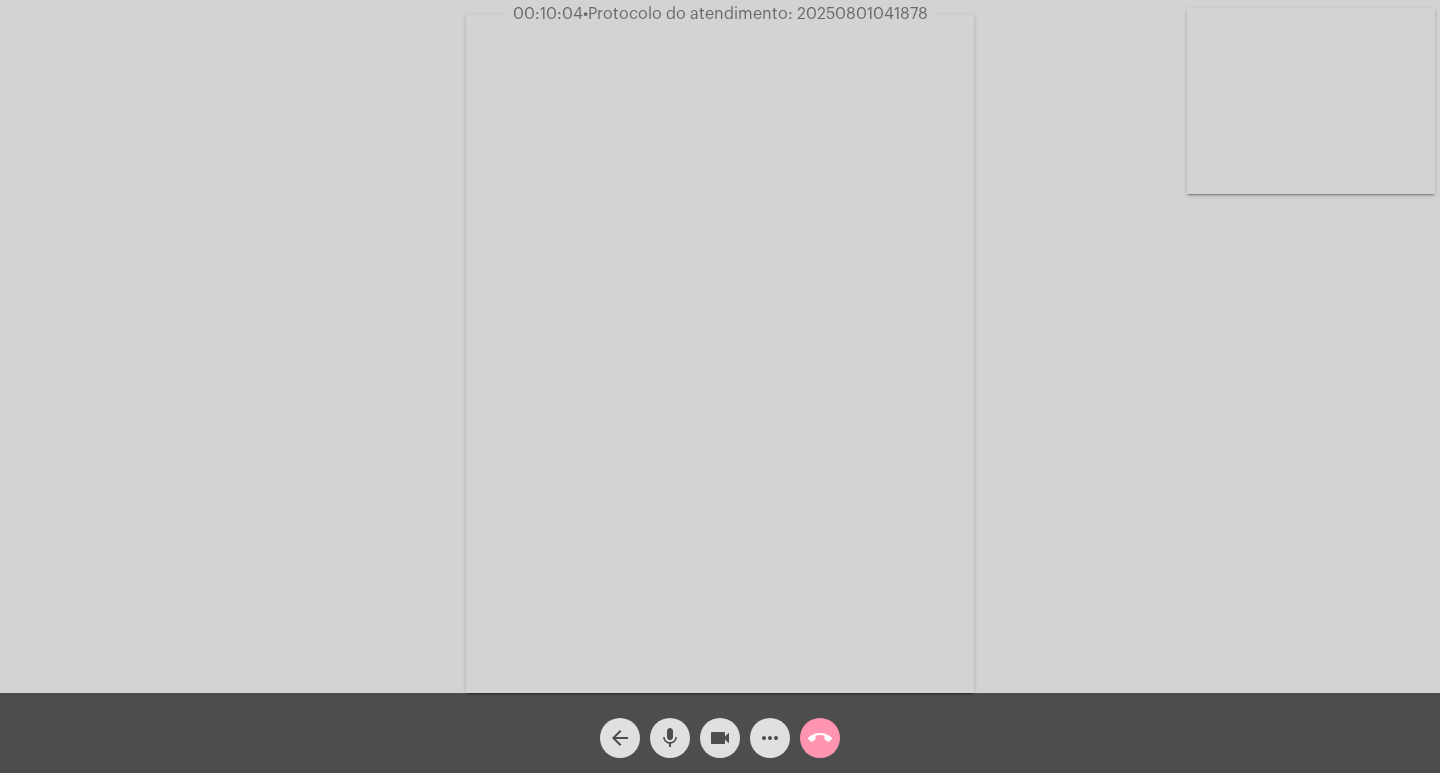 click on "Acessando Câmera e Microfone..." 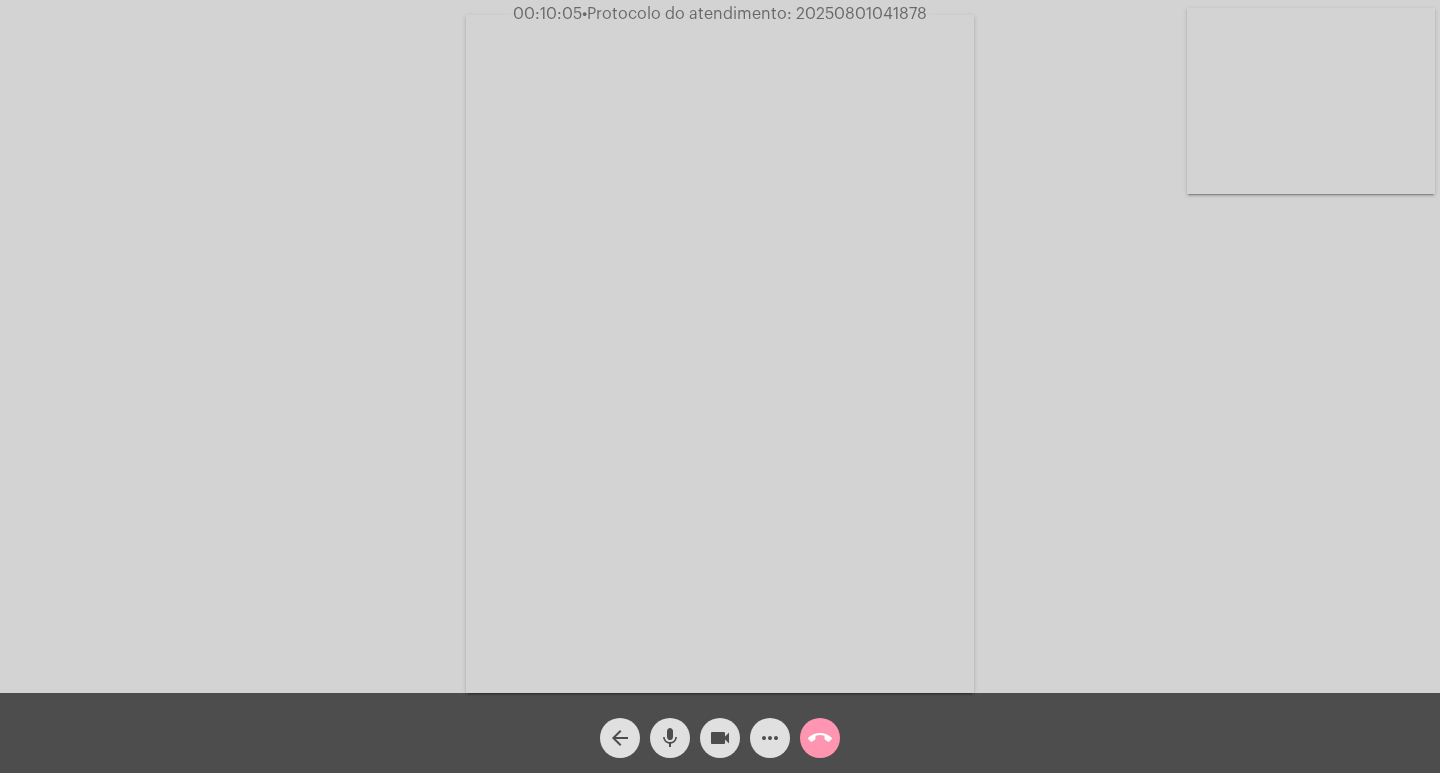 click on "Acessando Câmera e Microfone..." 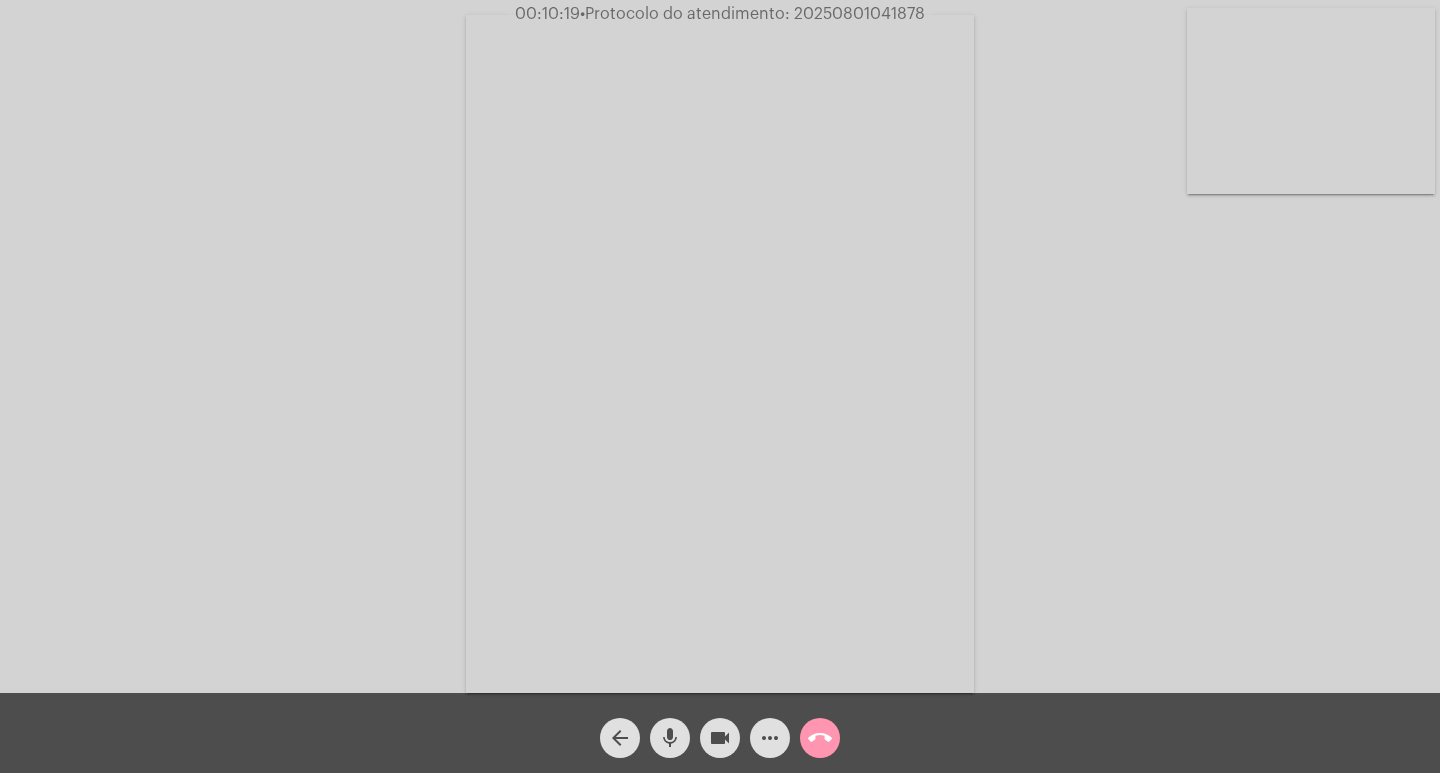 click on "Acessando Câmera e Microfone..." 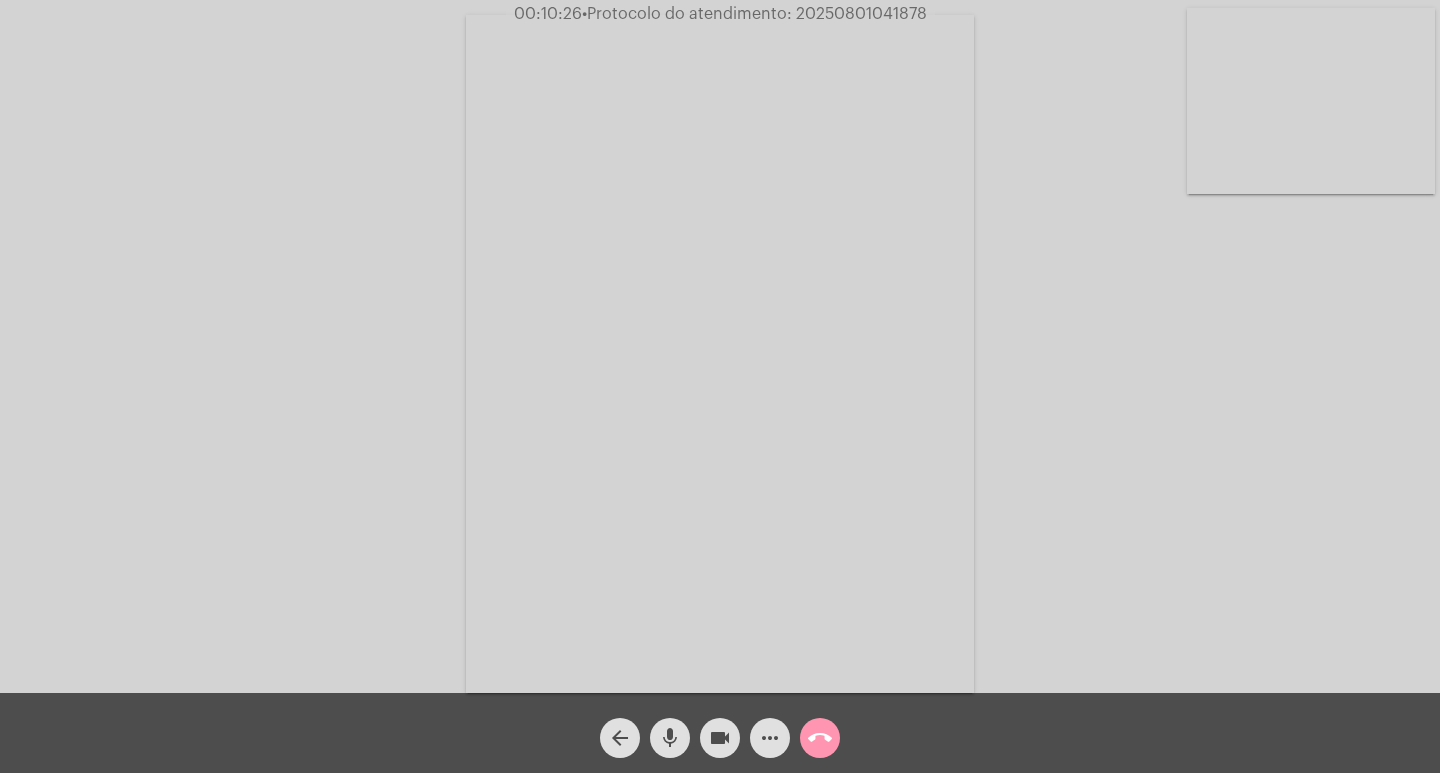 click on "Protocolo do atendimento: [PROTOCOL_NUMBER]" 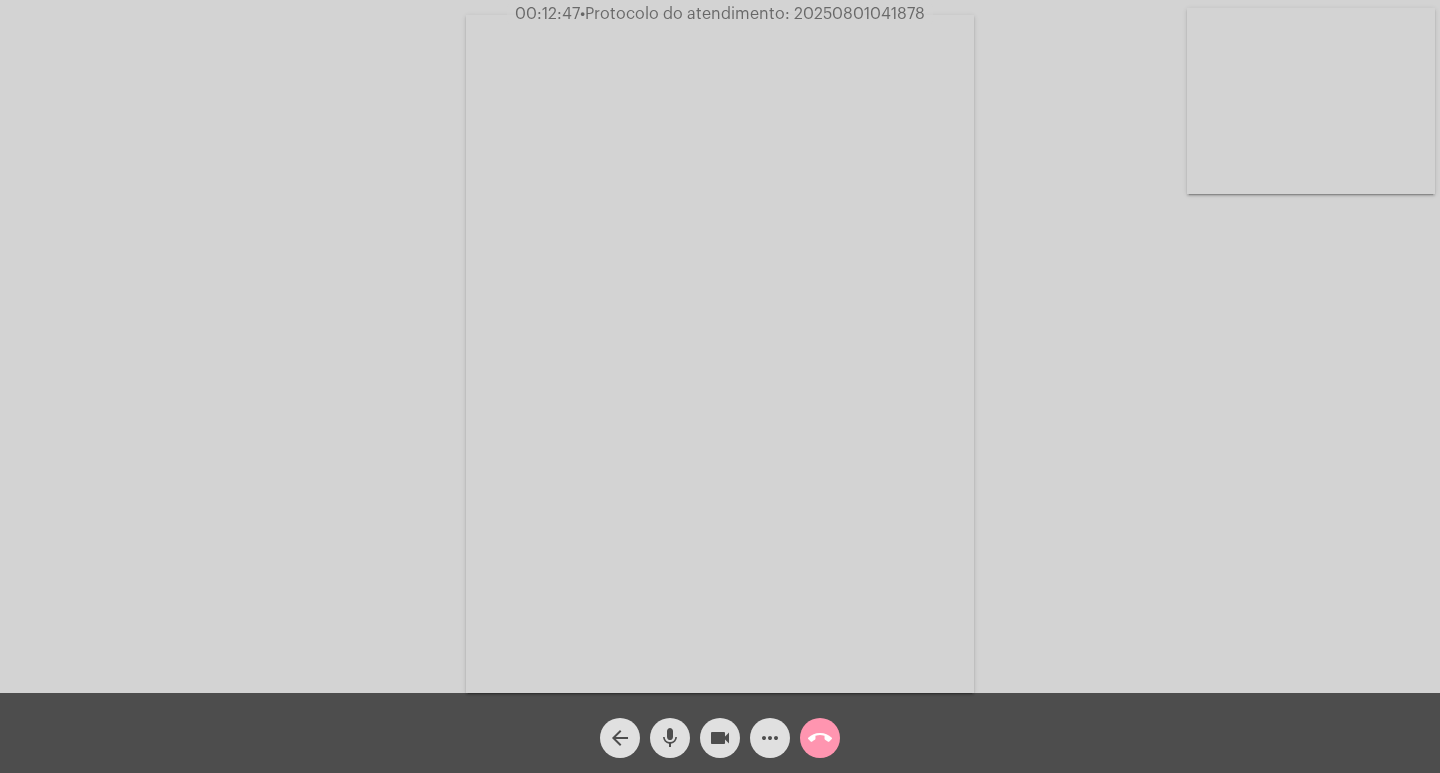click on "Acessando Câmera e Microfone..." 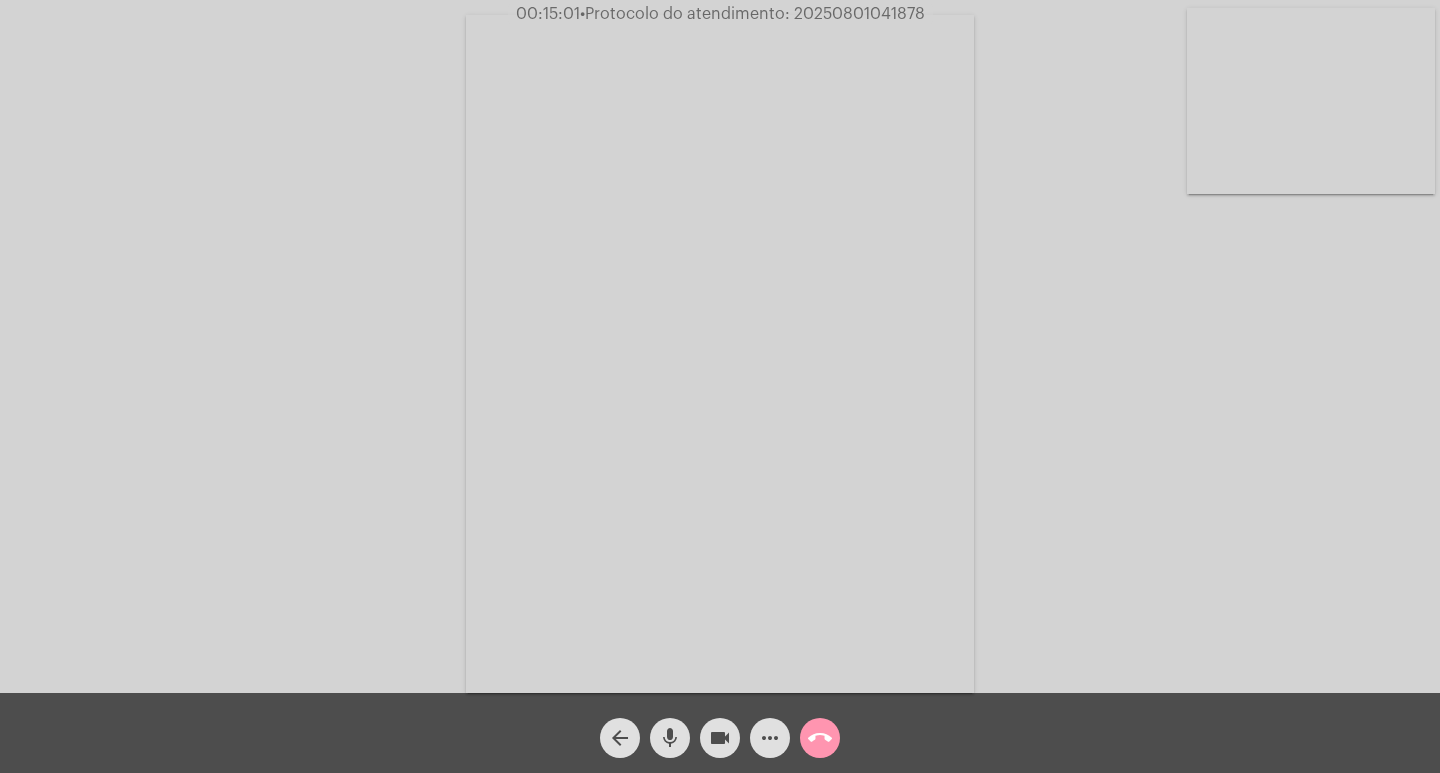 click on "Protocolo do atendimento: [PROTOCOL_NUMBER]" 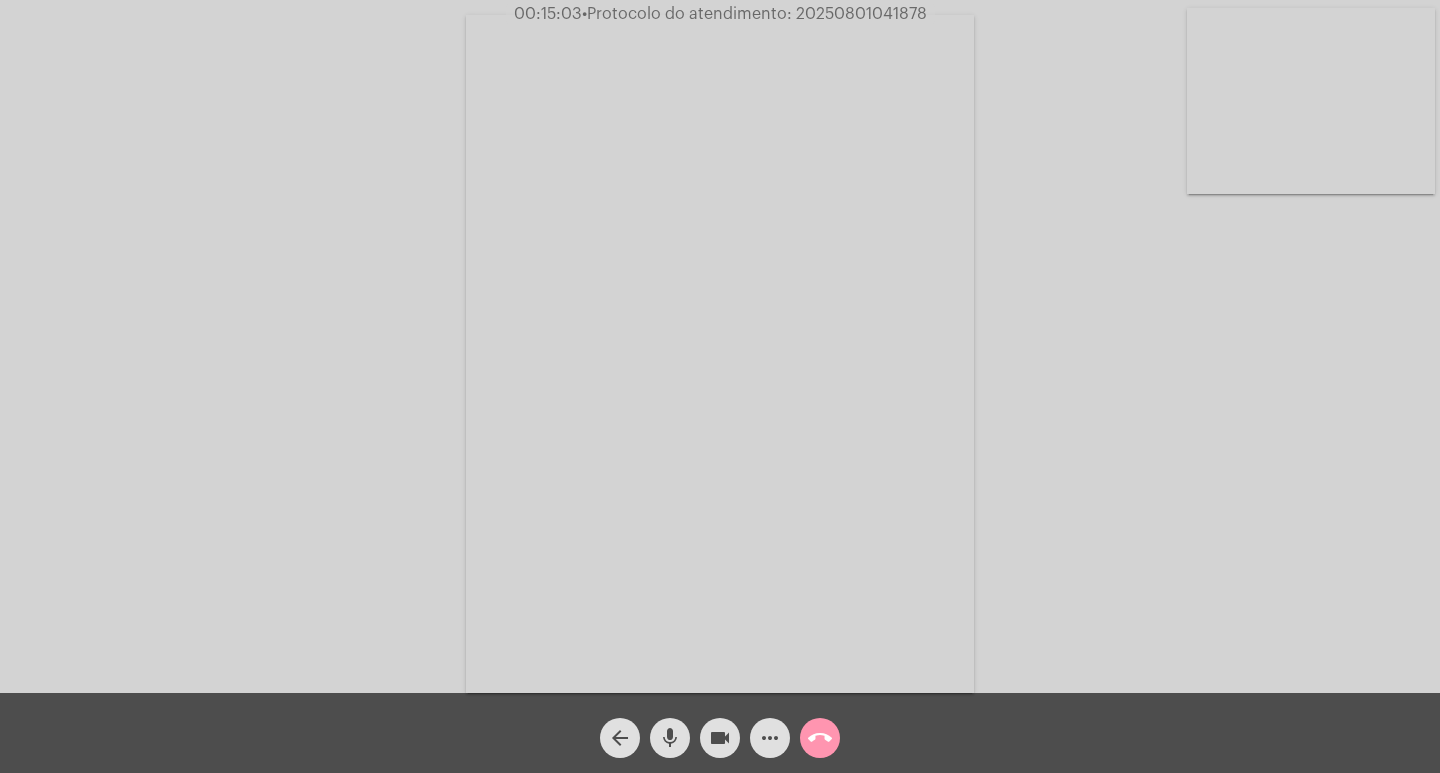 click on "Protocolo do atendimento: [PROTOCOL_NUMBER]" 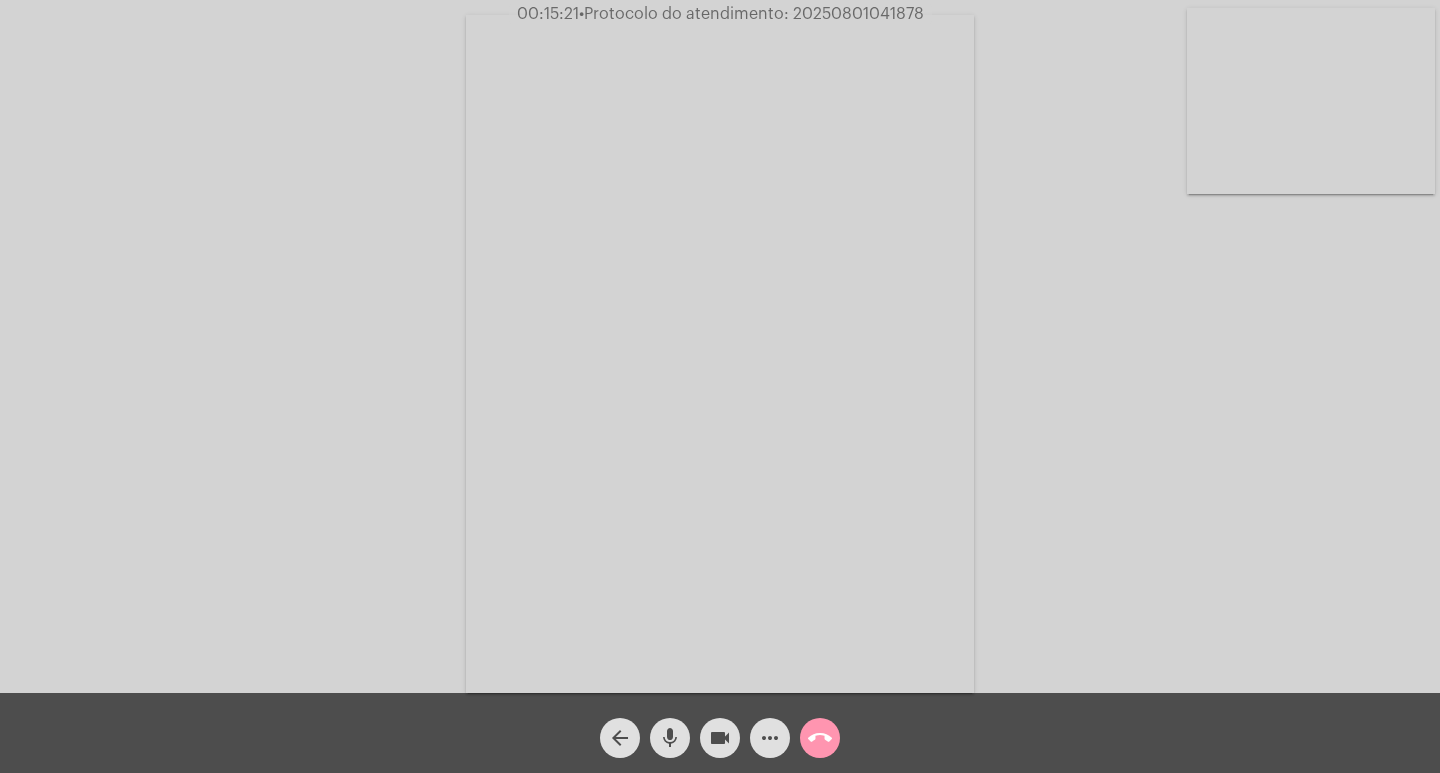drag, startPoint x: 1063, startPoint y: 294, endPoint x: 1150, endPoint y: 308, distance: 88.11924 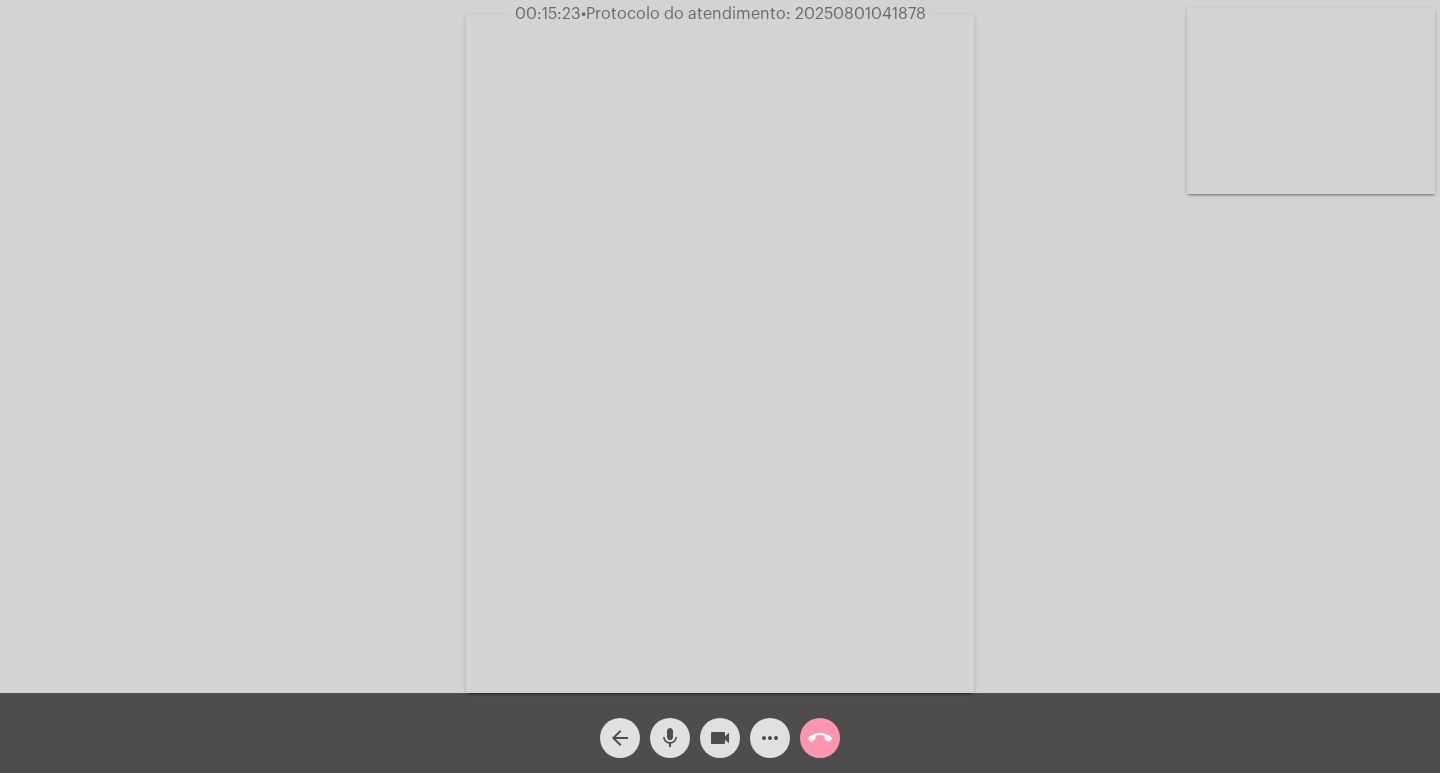 drag, startPoint x: 1054, startPoint y: 281, endPoint x: 1046, endPoint y: 191, distance: 90.35486 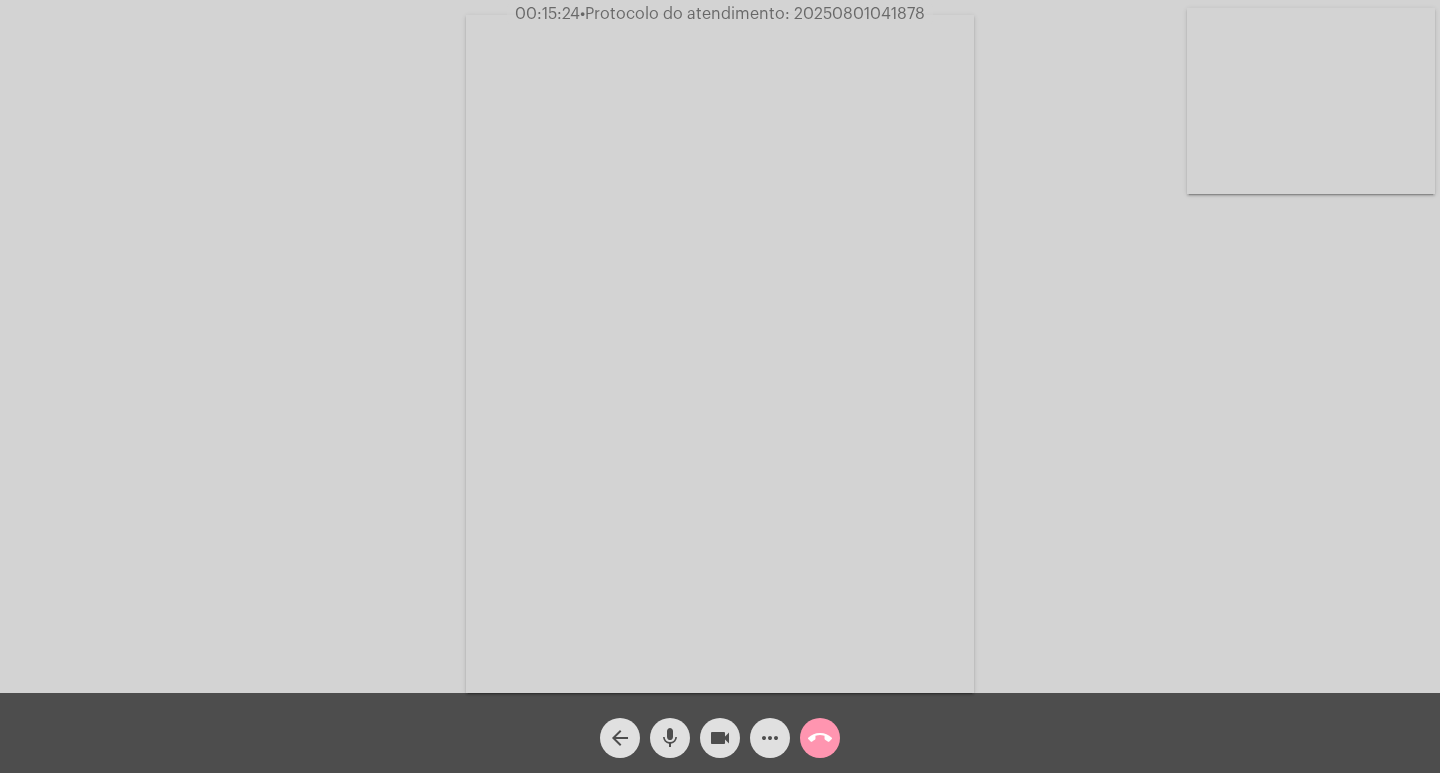 drag, startPoint x: 1041, startPoint y: 261, endPoint x: 1118, endPoint y: 232, distance: 82.28001 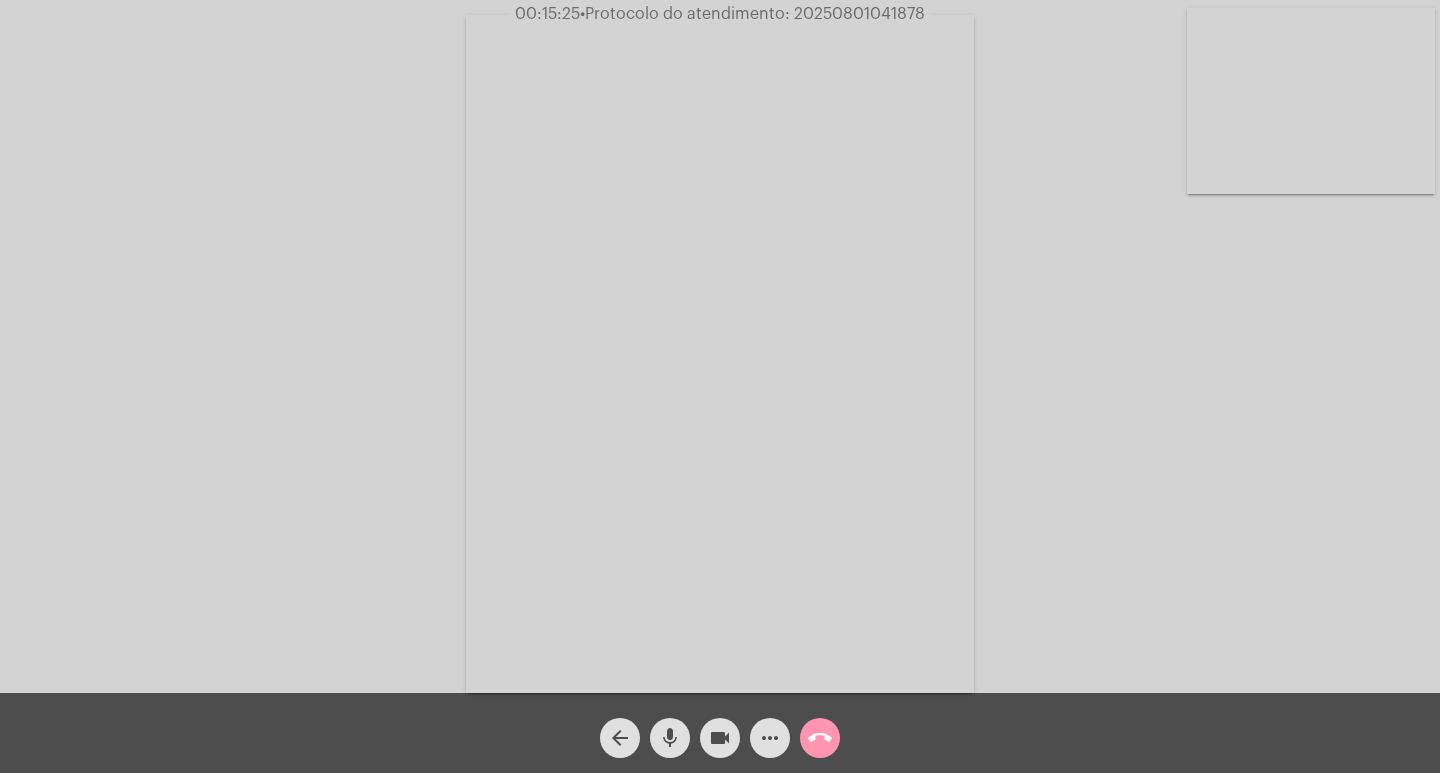 click on "Protocolo do atendimento: [PROTOCOL_NUMBER]" 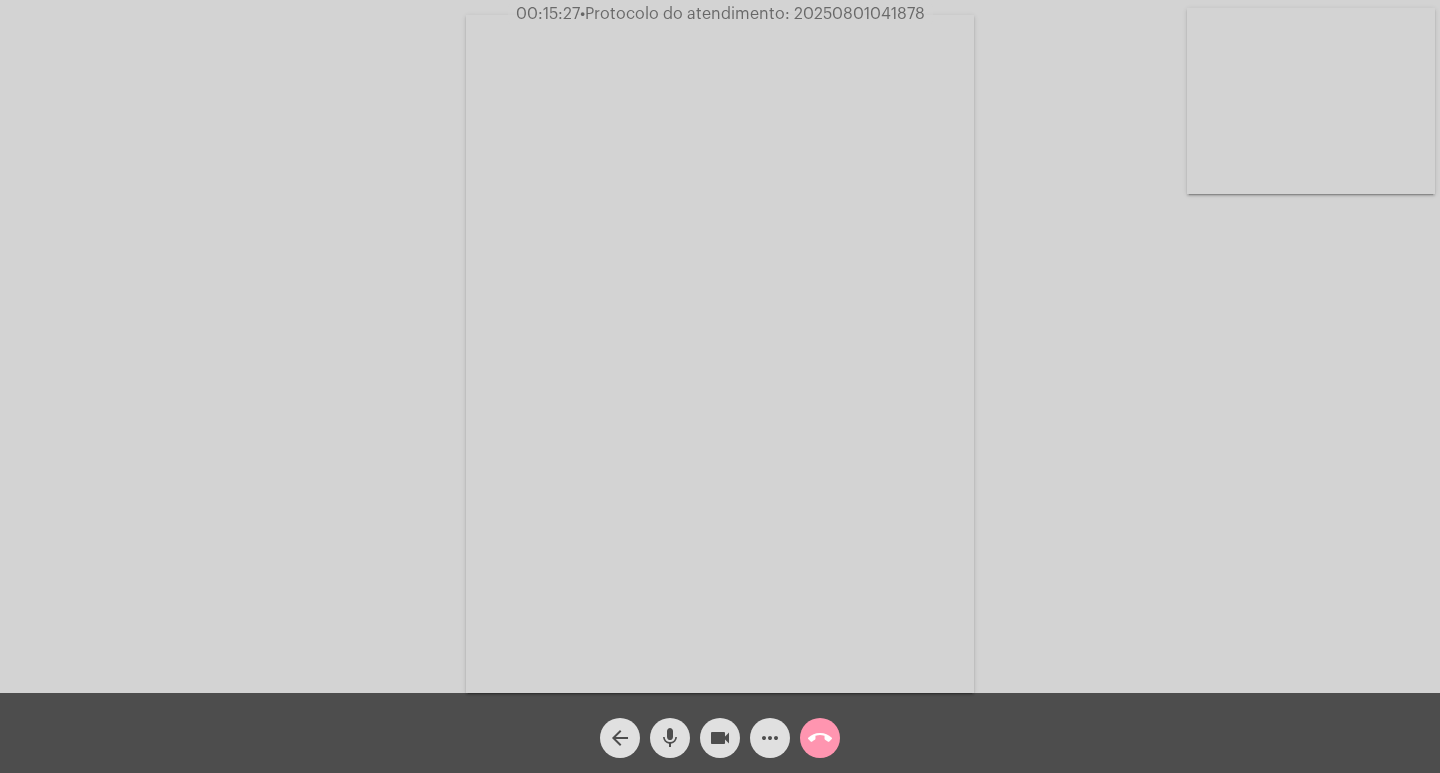 drag, startPoint x: 793, startPoint y: 11, endPoint x: 1009, endPoint y: 14, distance: 216.02083 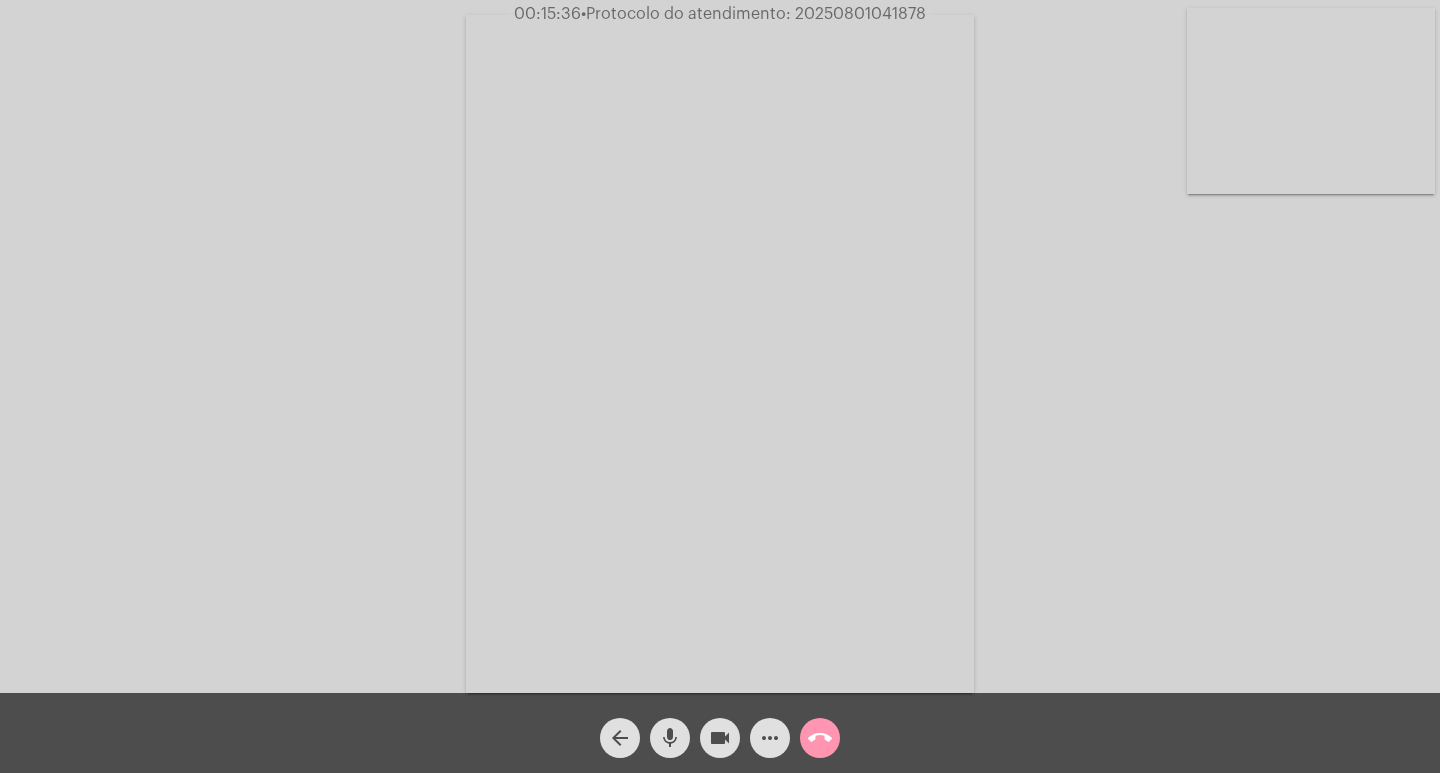 click at bounding box center [720, 354] 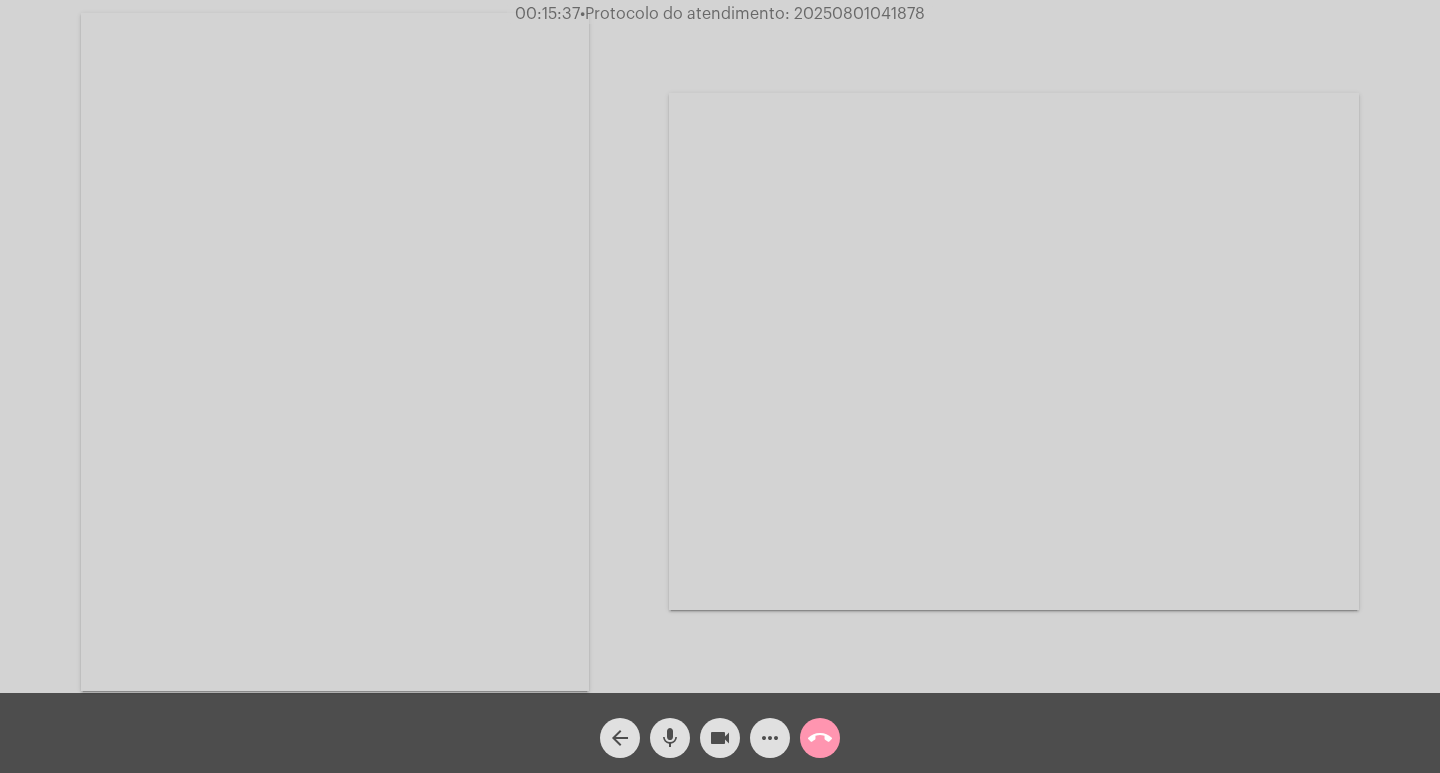 click at bounding box center [1014, 351] 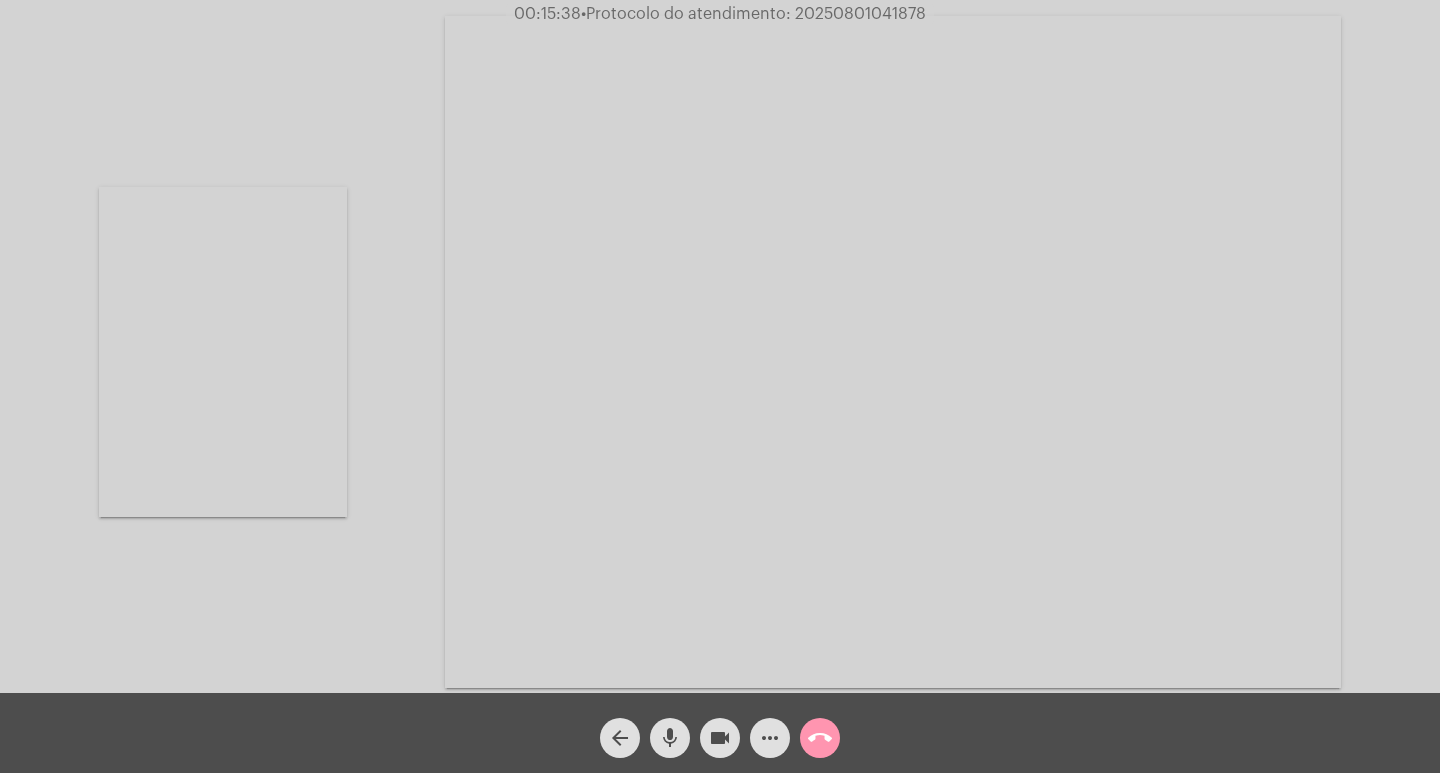 click at bounding box center [223, 352] 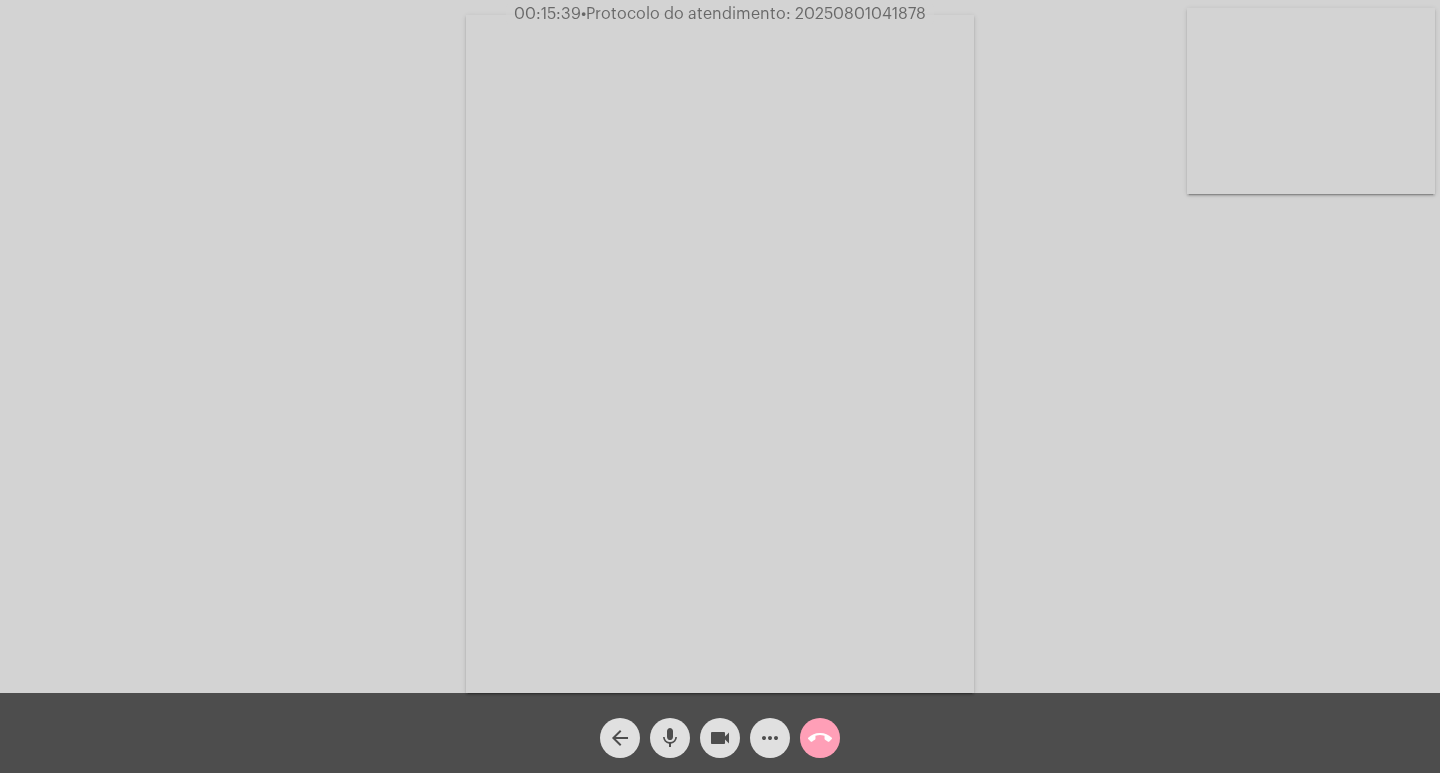 click on "call_end" 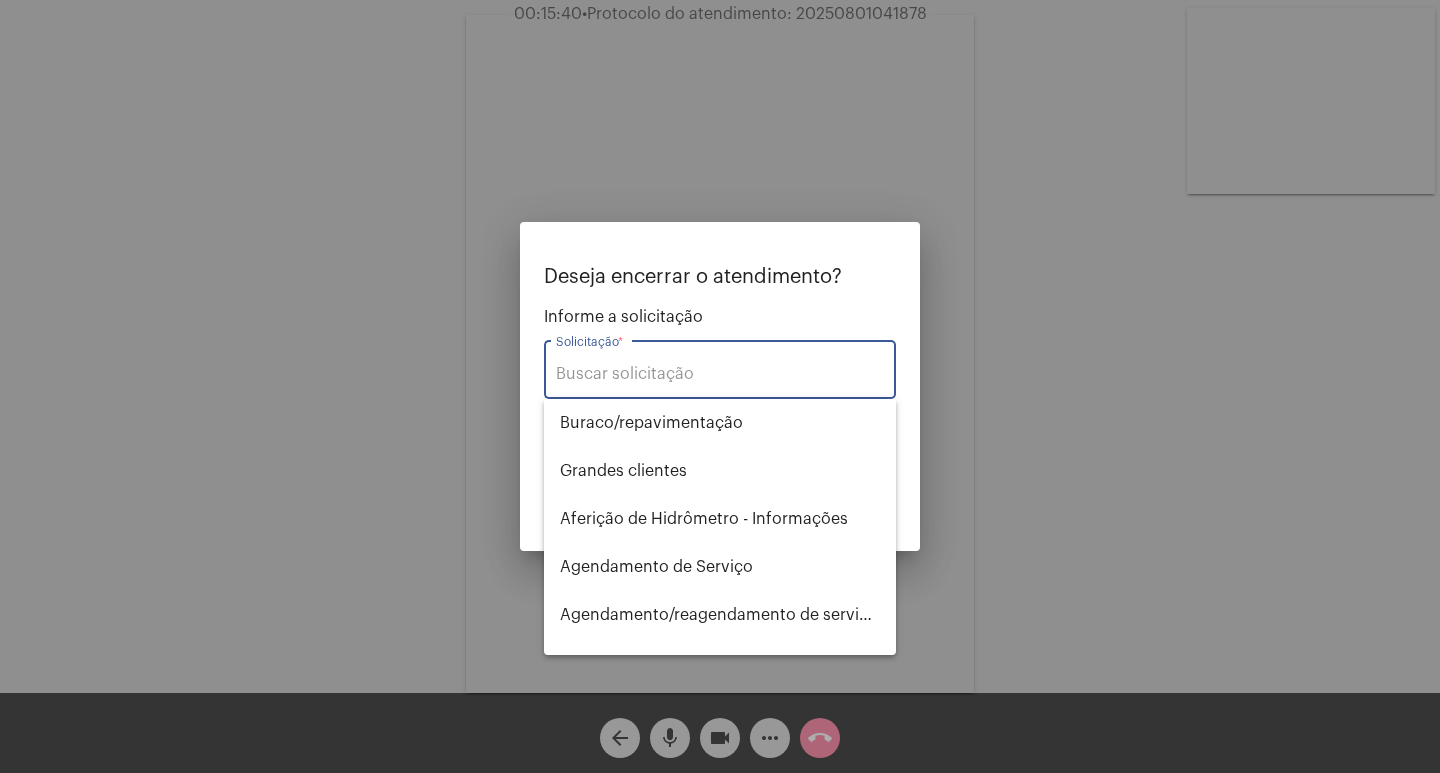 click on "Solicitação  *" at bounding box center (720, 367) 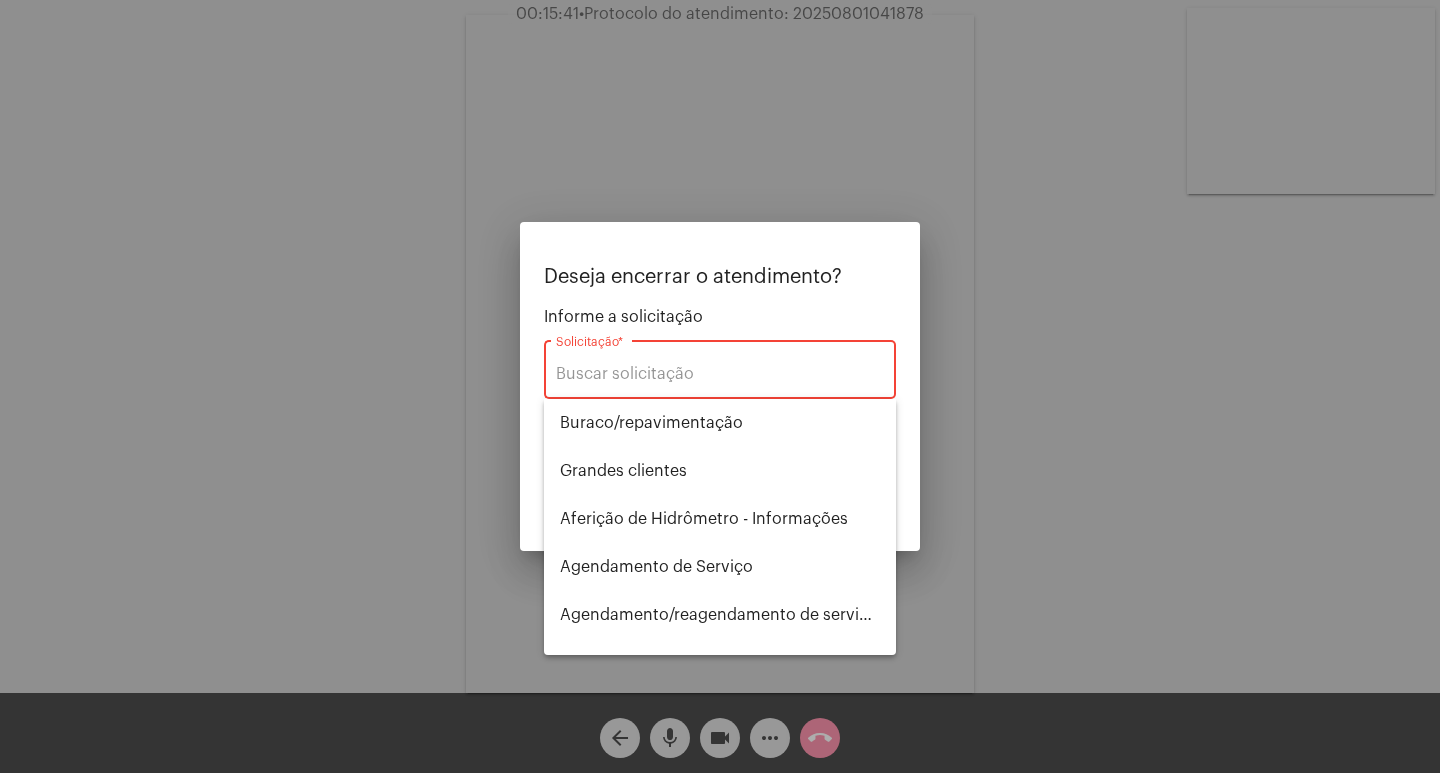 click on "Solicitação  *" at bounding box center [720, 367] 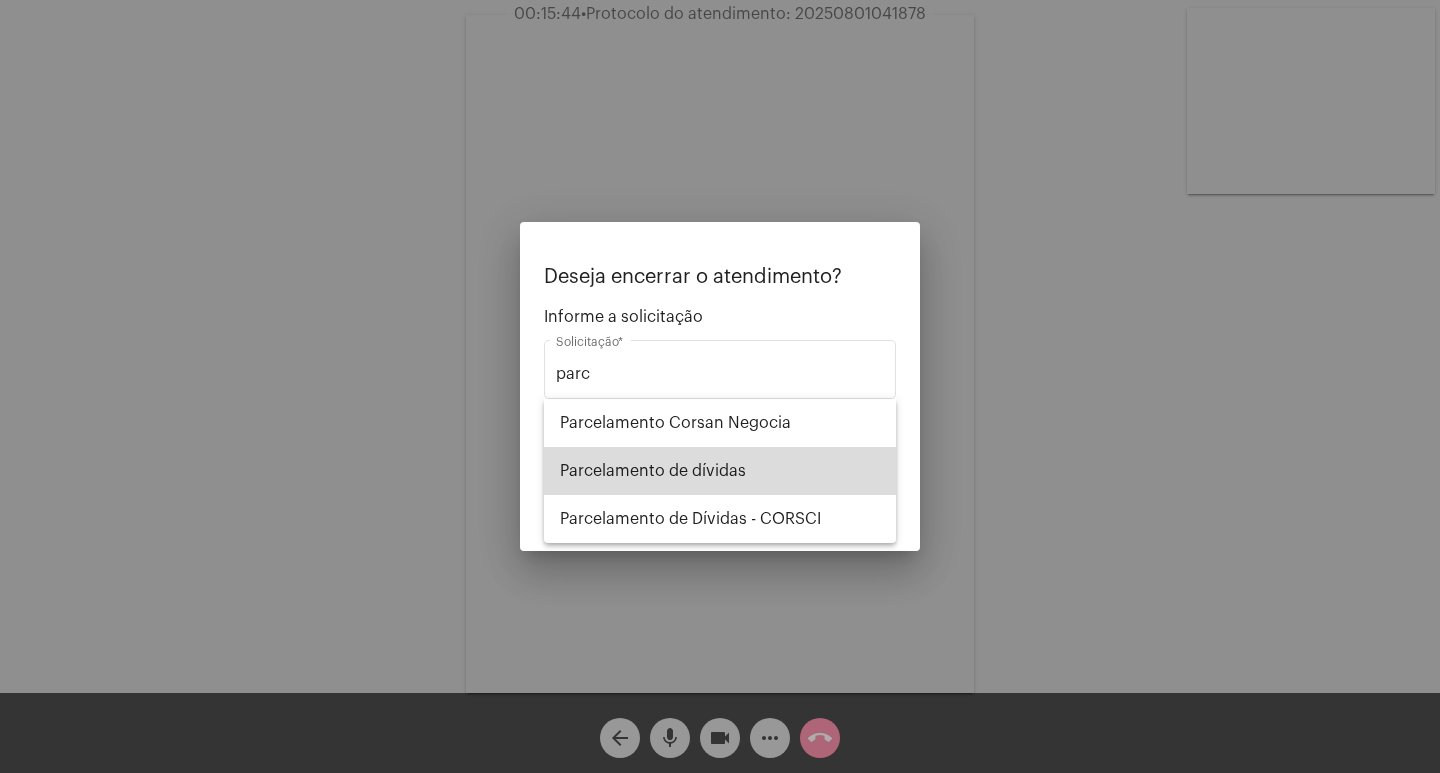 click on "Parcelamento de dívidas" at bounding box center [720, 471] 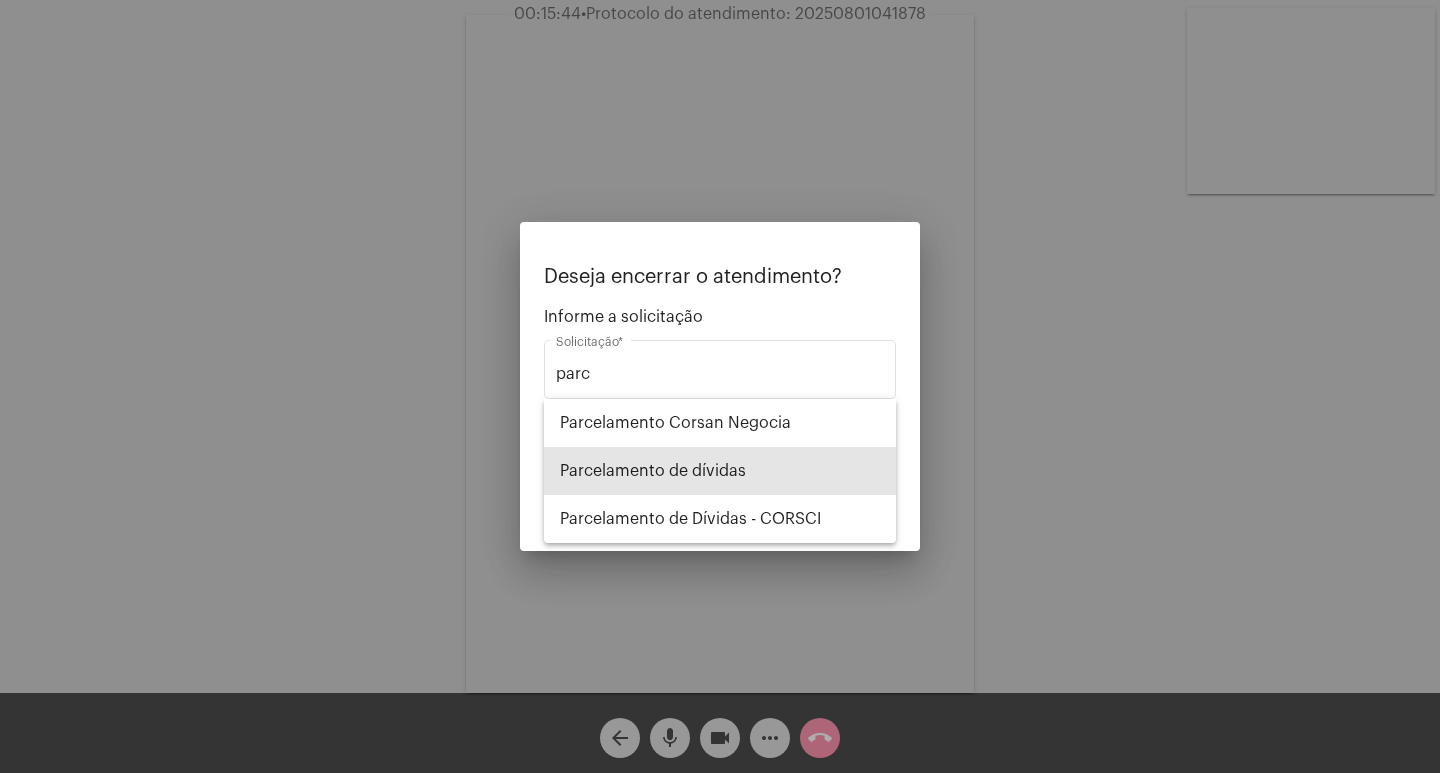 type on "Parcelamento de dívidas" 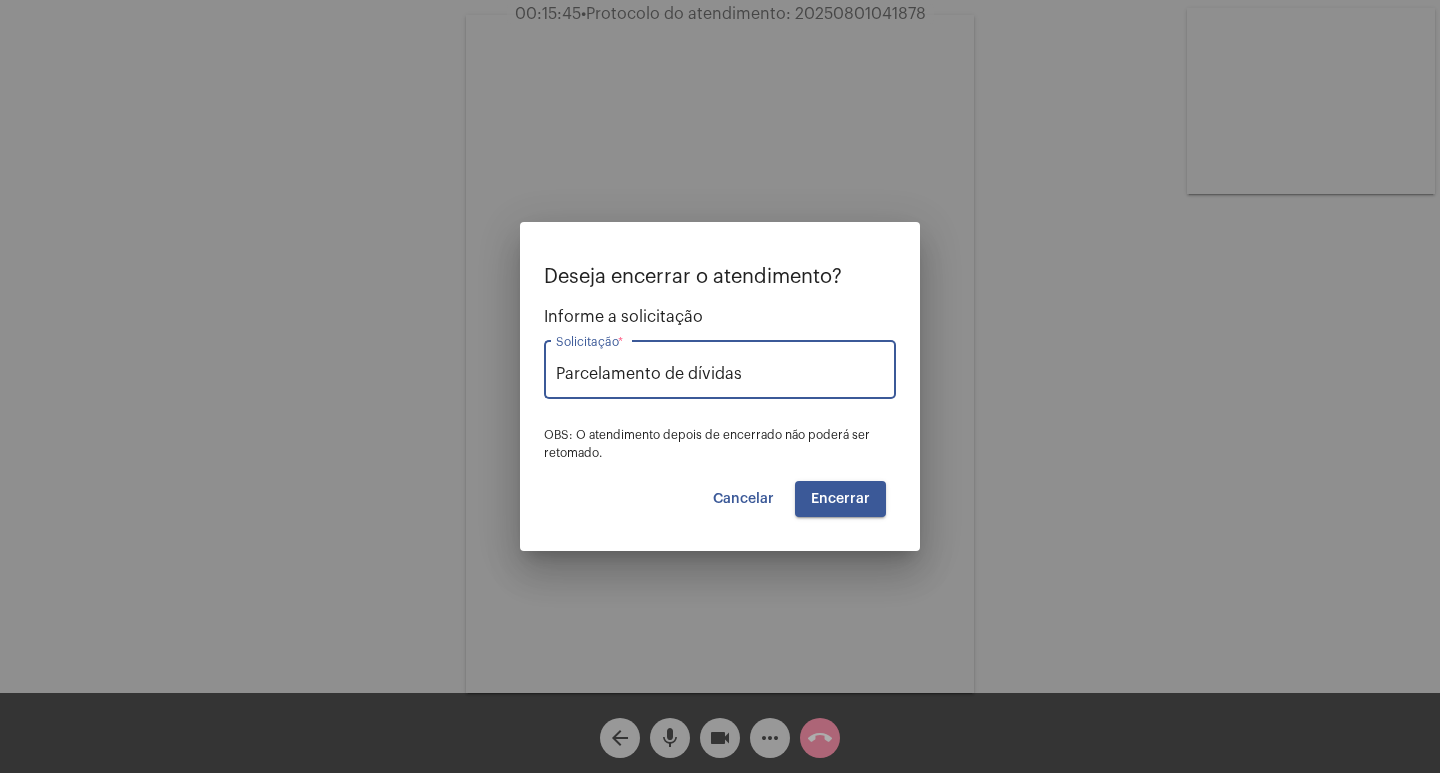 click on "Encerrar" at bounding box center [840, 499] 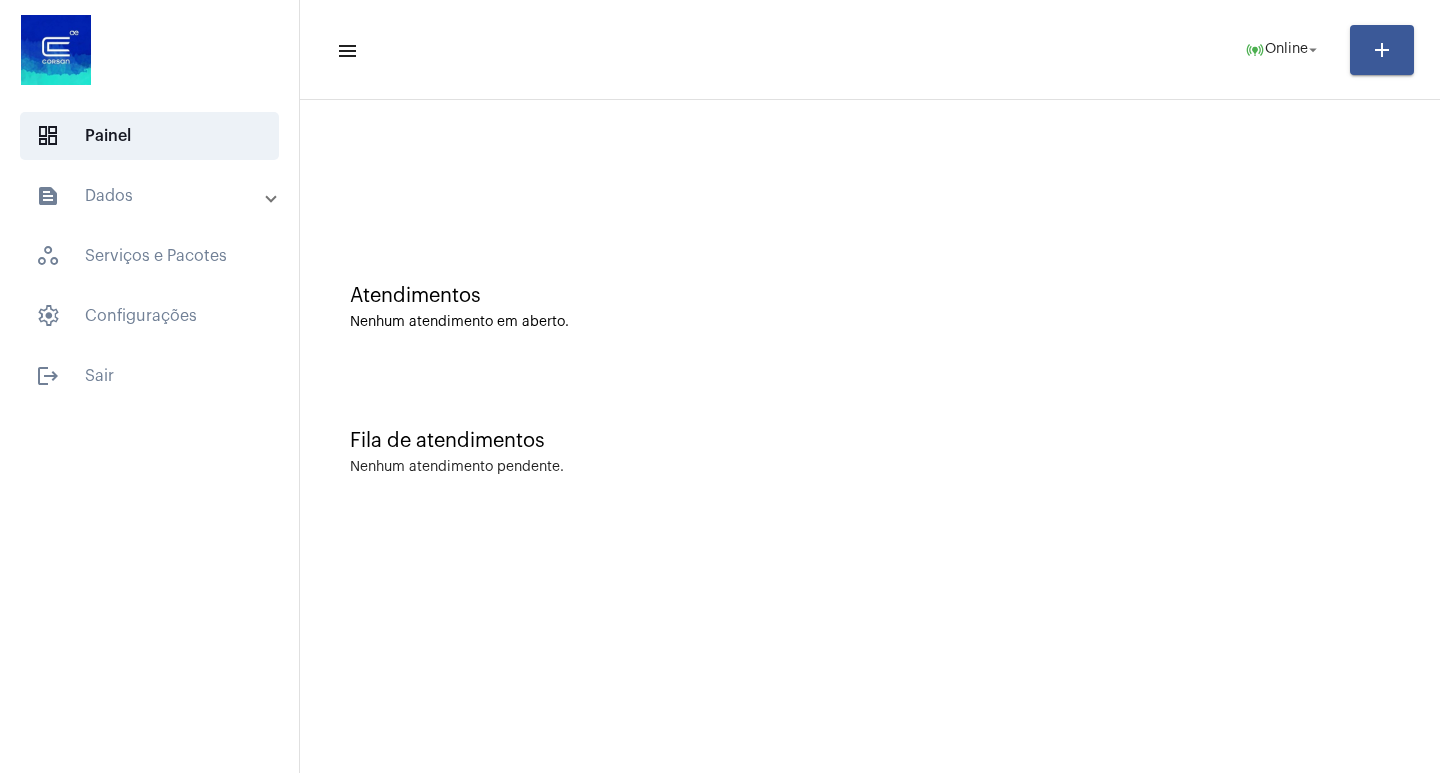 click on "Nenhum atendimento em aberto." 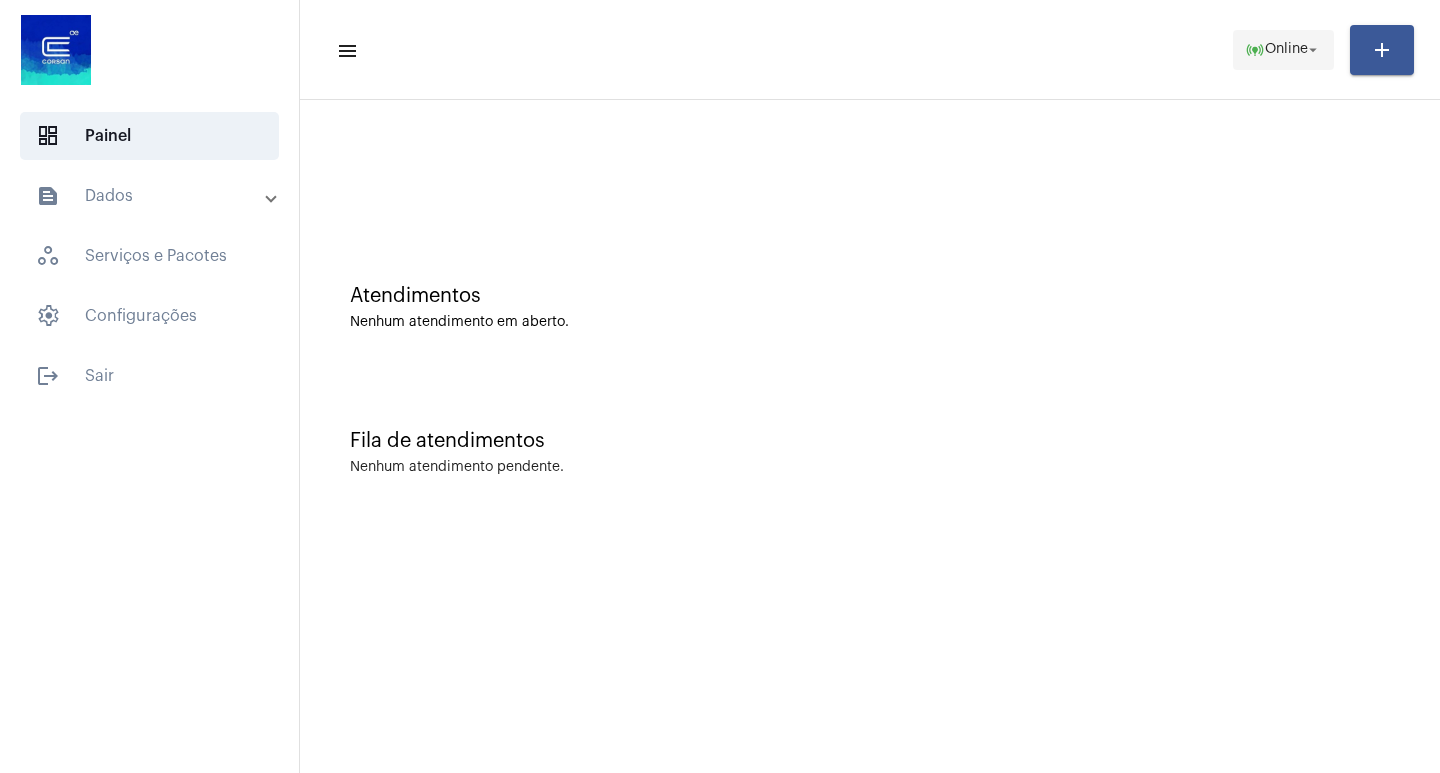 click on "Online" 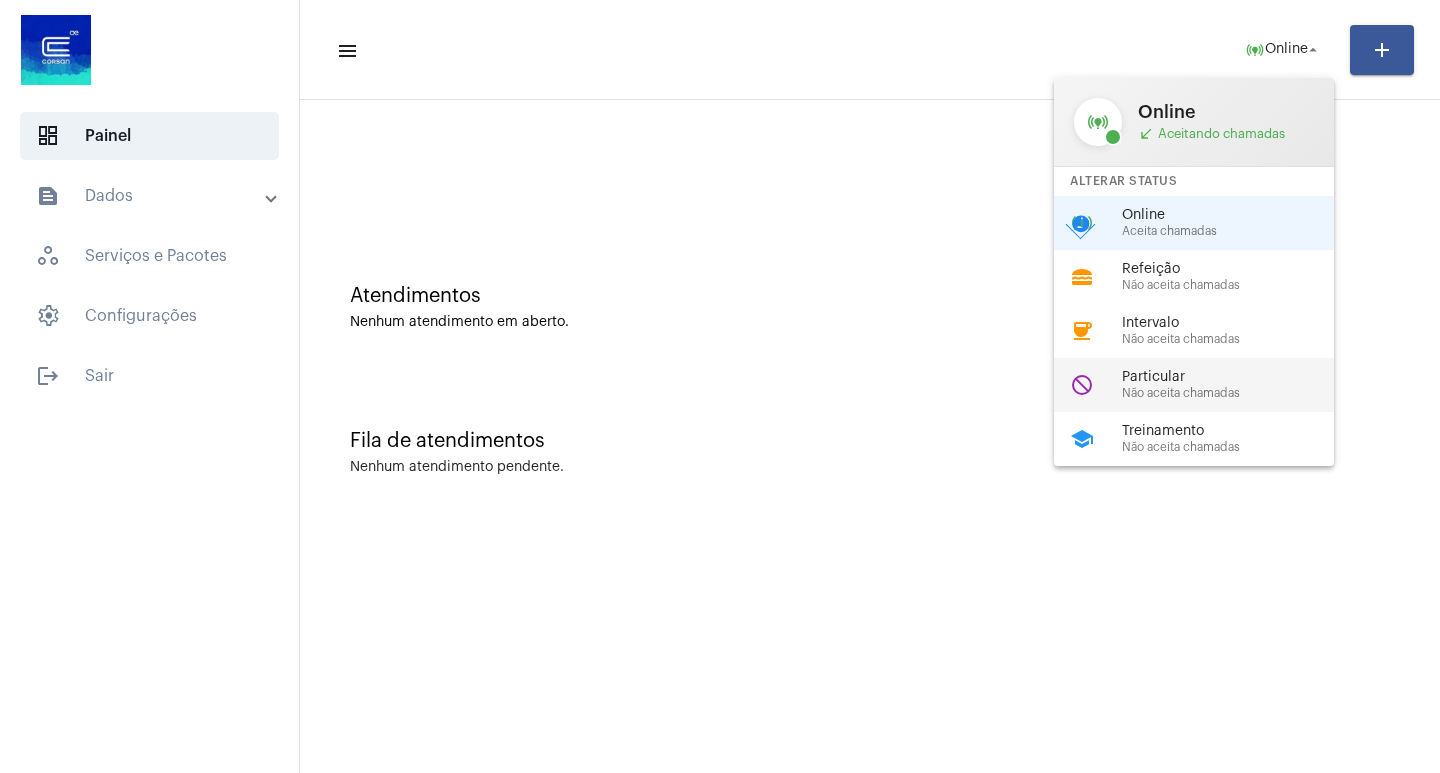 click on "Não aceita chamadas" at bounding box center [1236, 393] 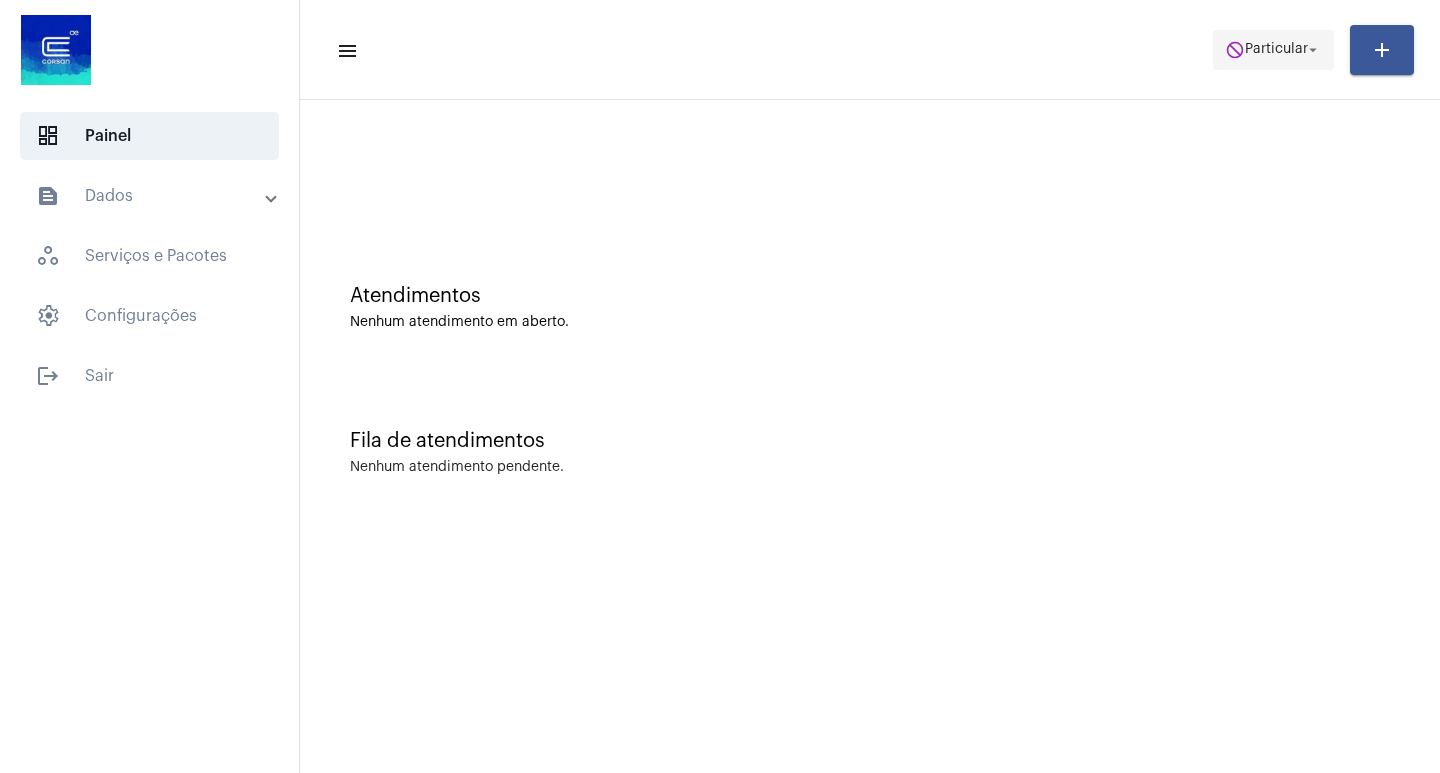 click on "Particular" 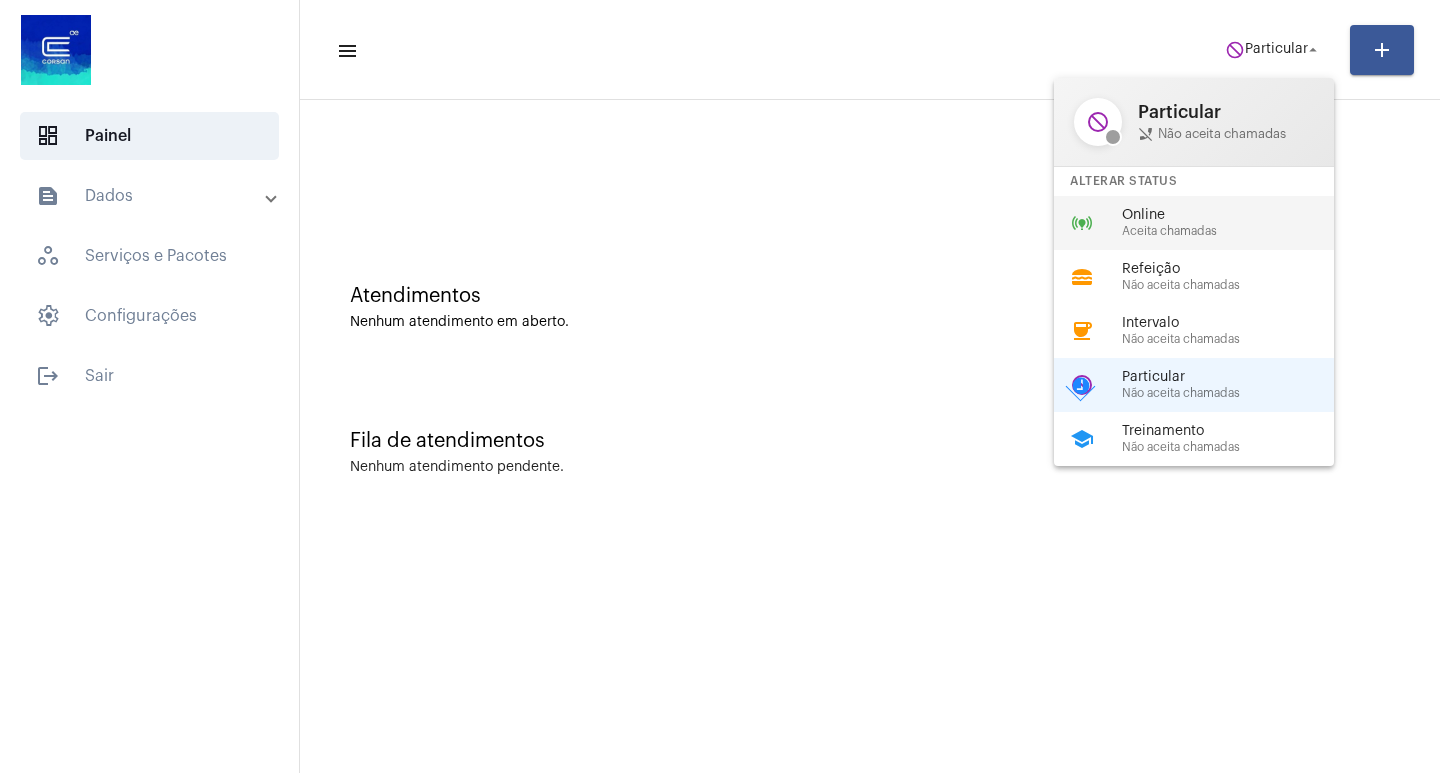 click on "Aceita chamadas" at bounding box center [1236, 231] 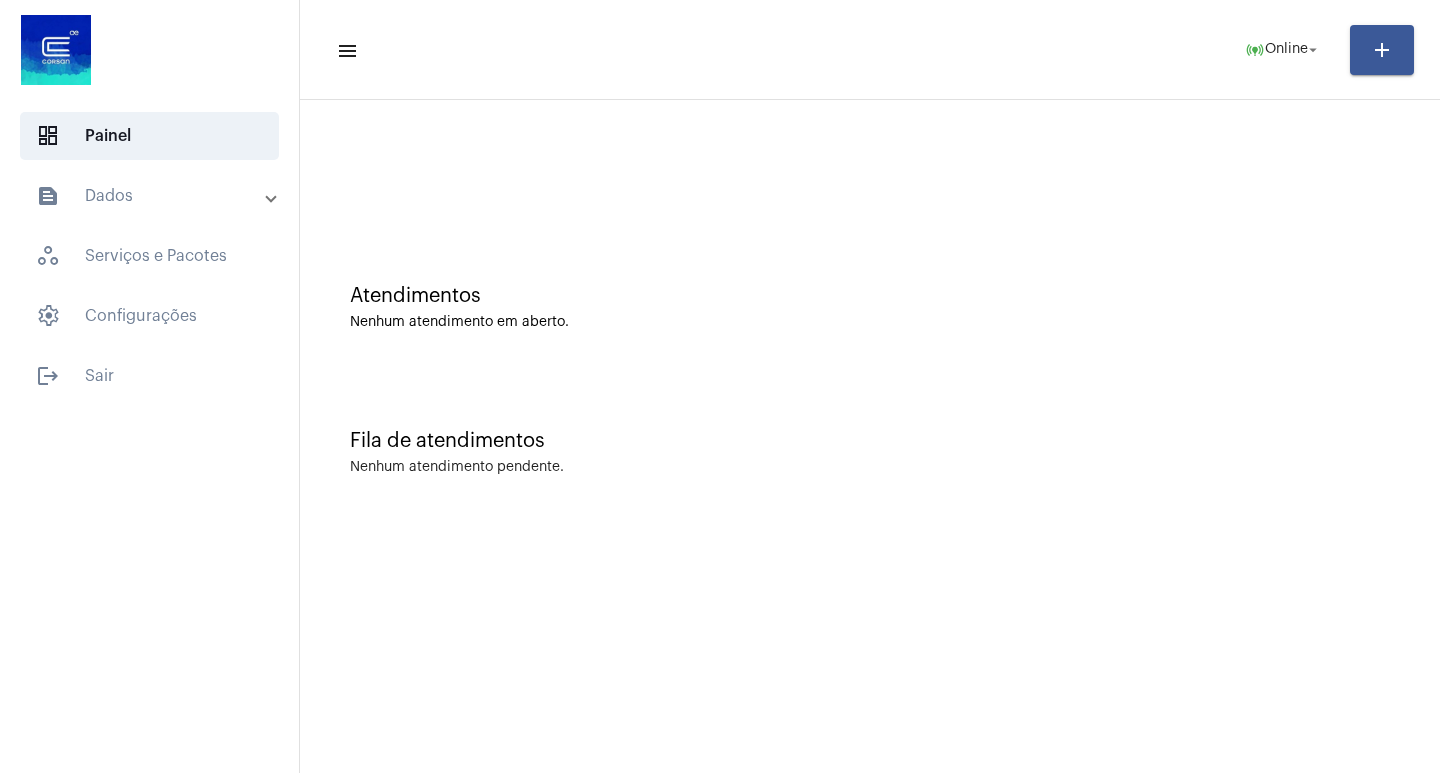 click on "text_snippet_outlined  Dados" at bounding box center (155, 196) 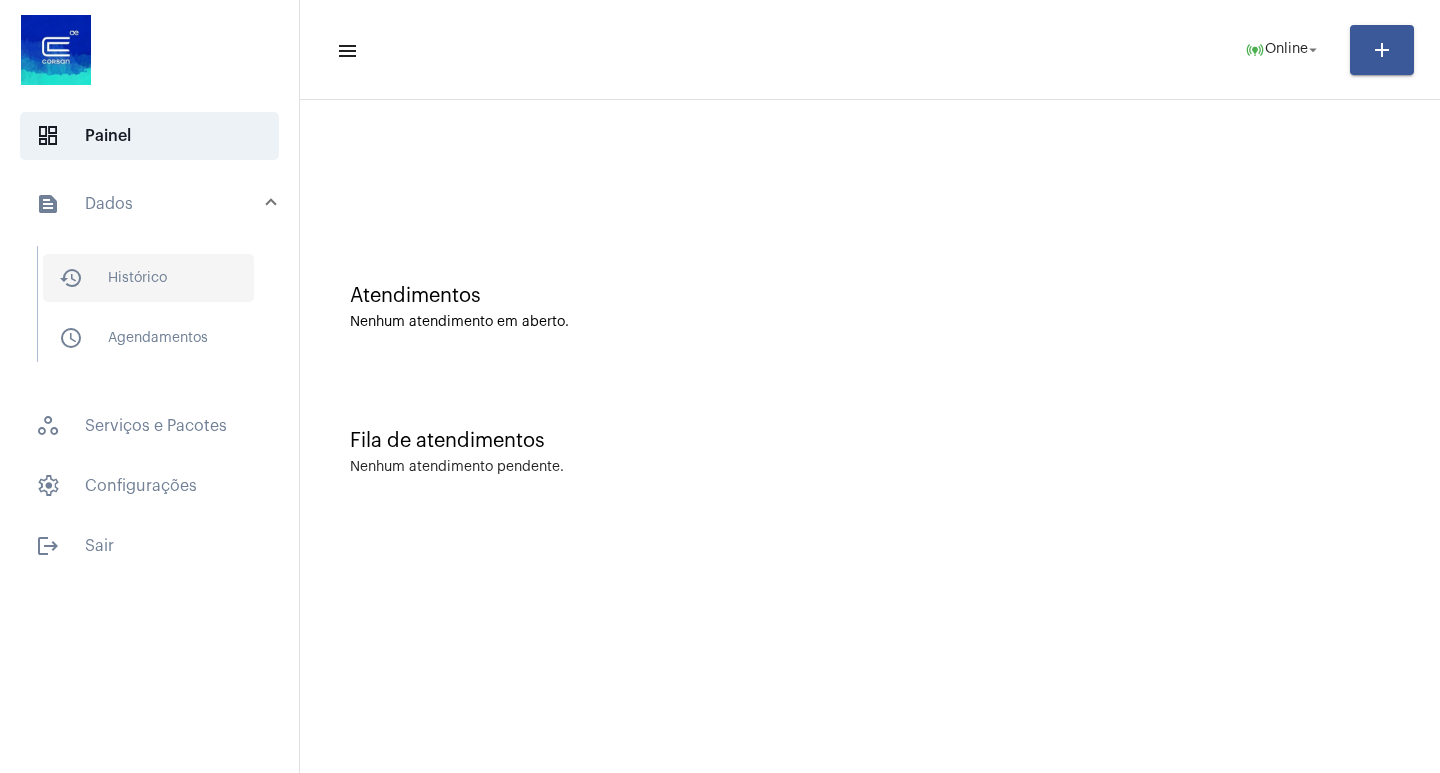 click on "history_outlined  Histórico" at bounding box center (148, 278) 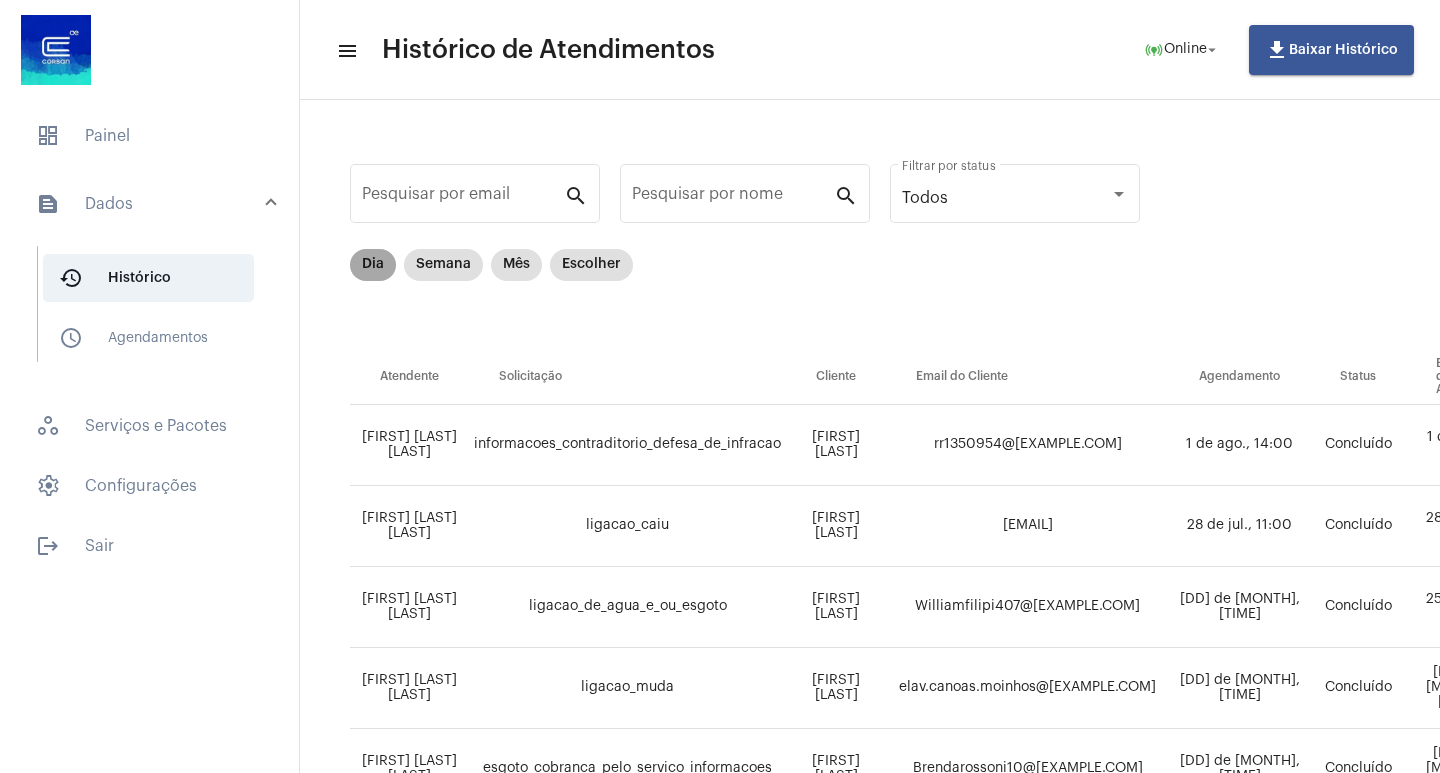 click on "Dia" at bounding box center (373, 265) 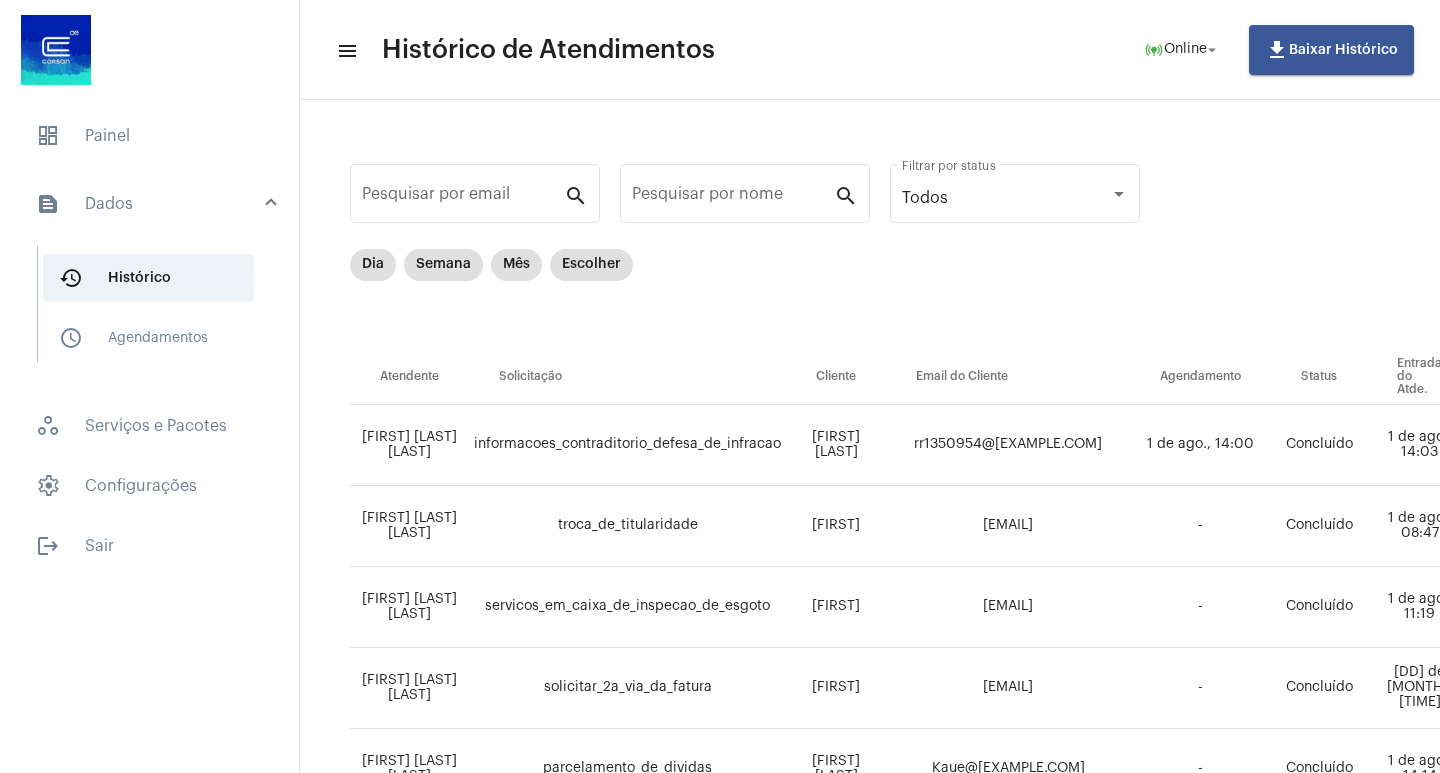 click on "parcelamento_de_dividas" 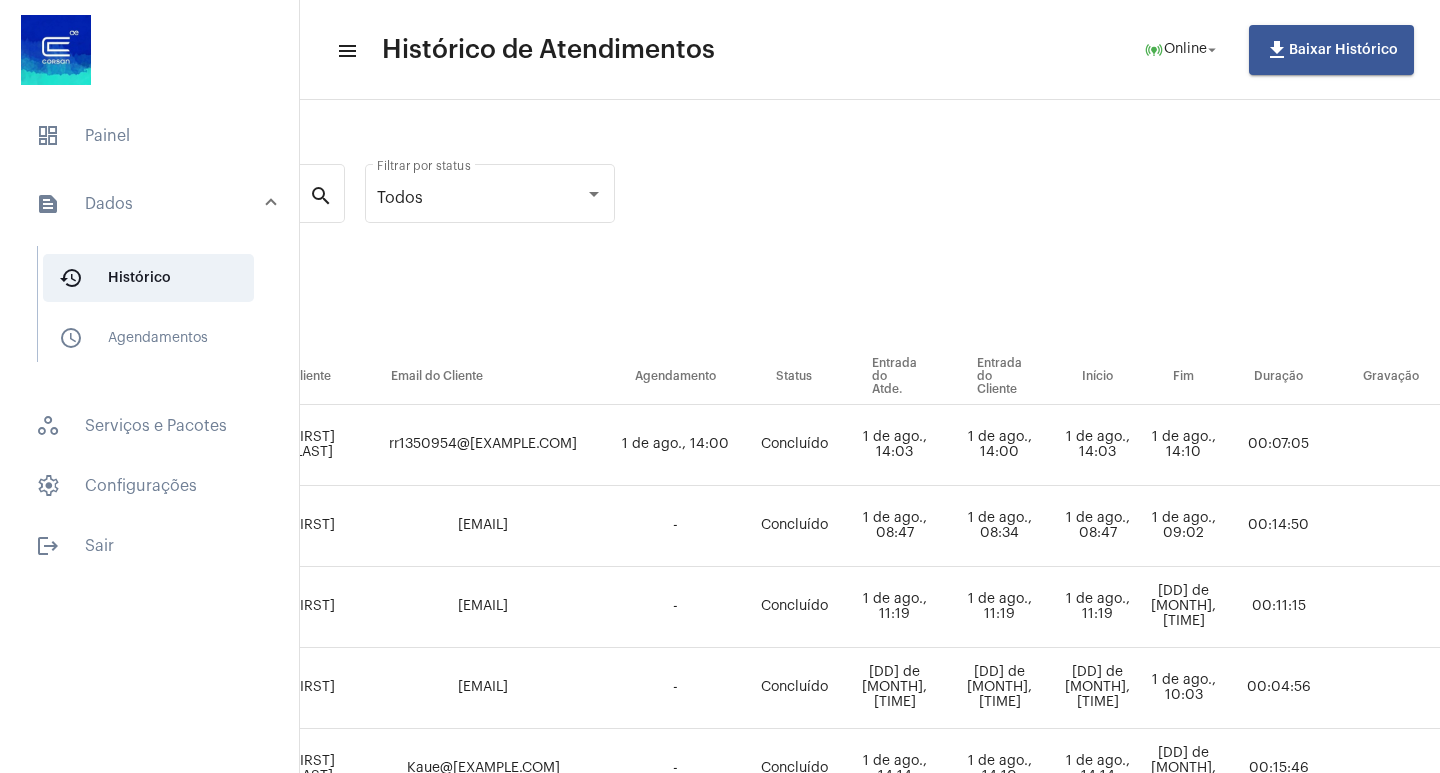 scroll, scrollTop: 0, scrollLeft: 549, axis: horizontal 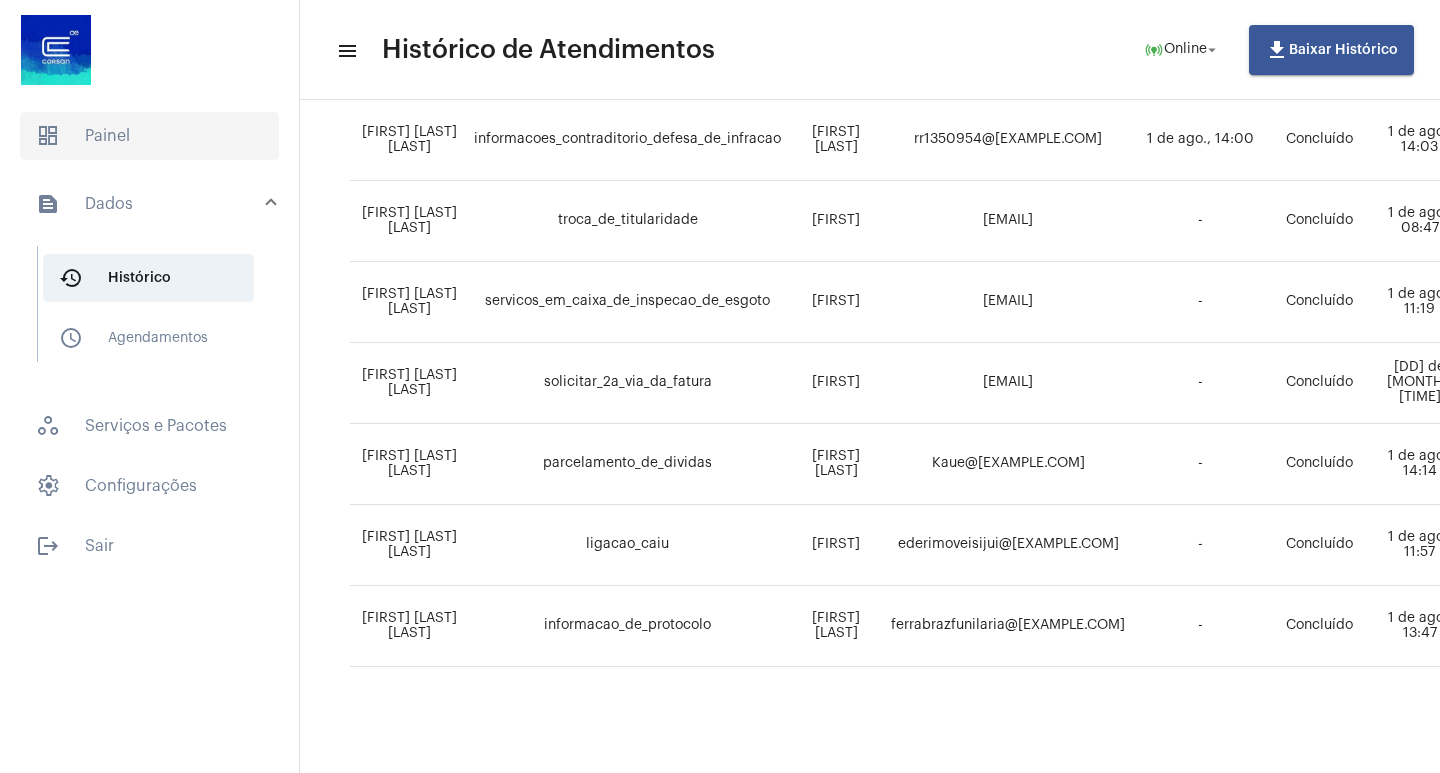 click on "dashboard   Painel" 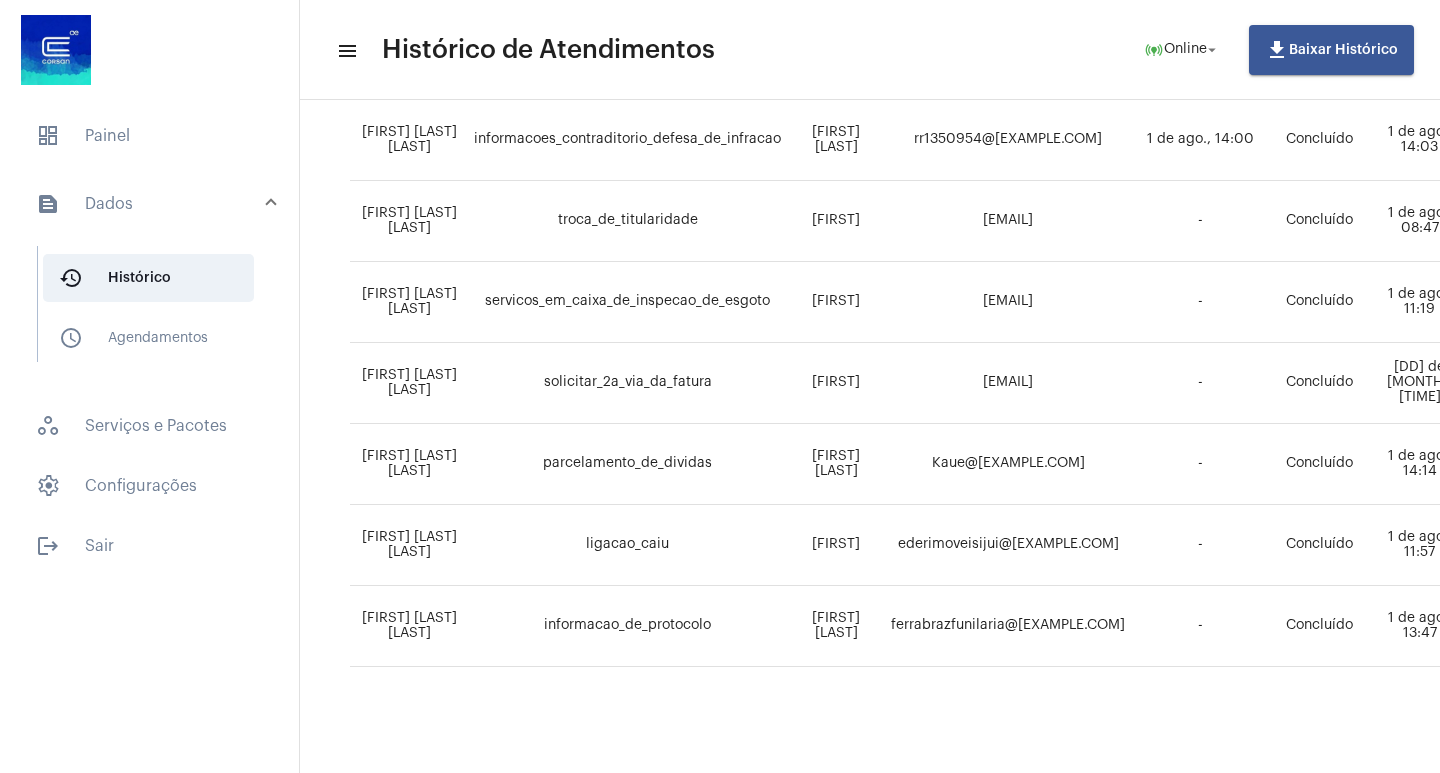 scroll, scrollTop: 0, scrollLeft: 0, axis: both 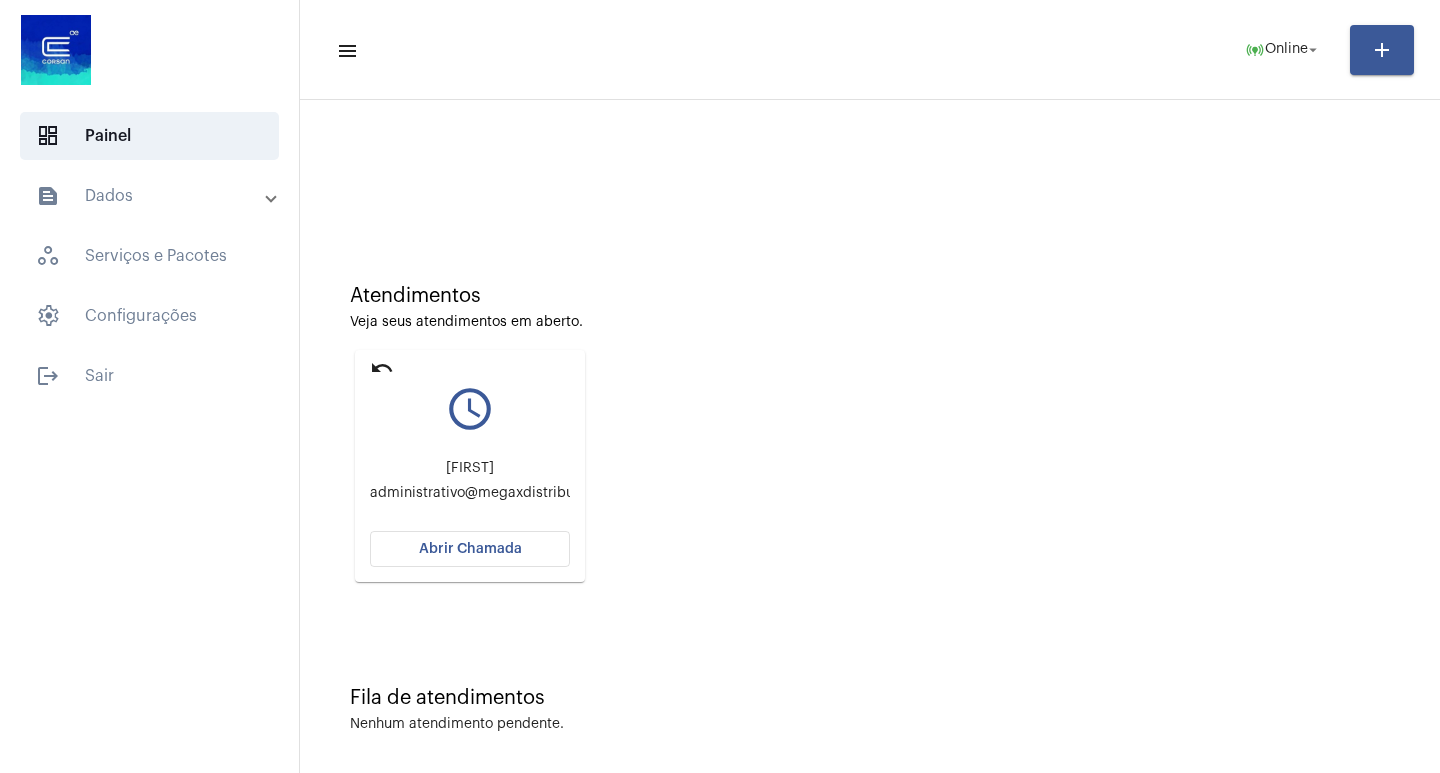 click on "undo" 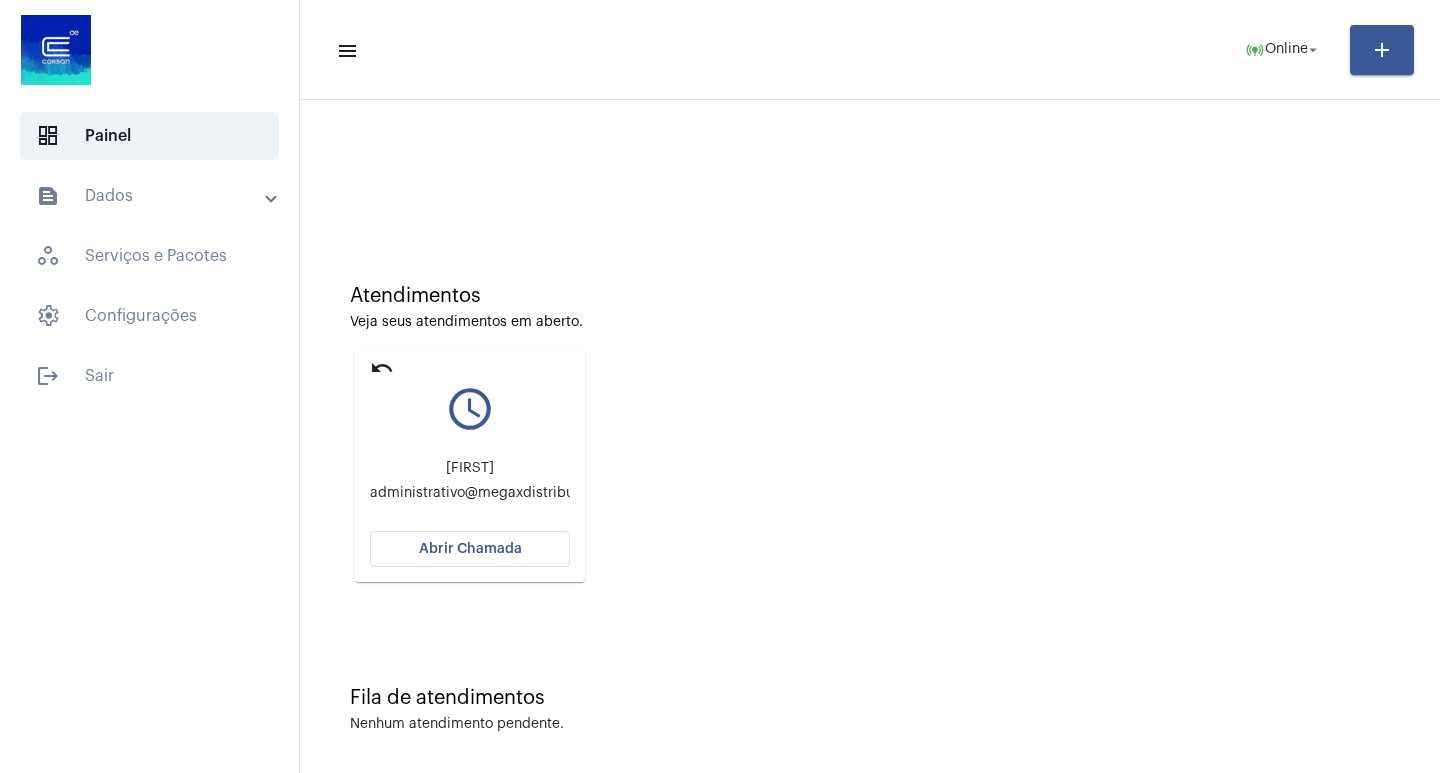 click on "undo" 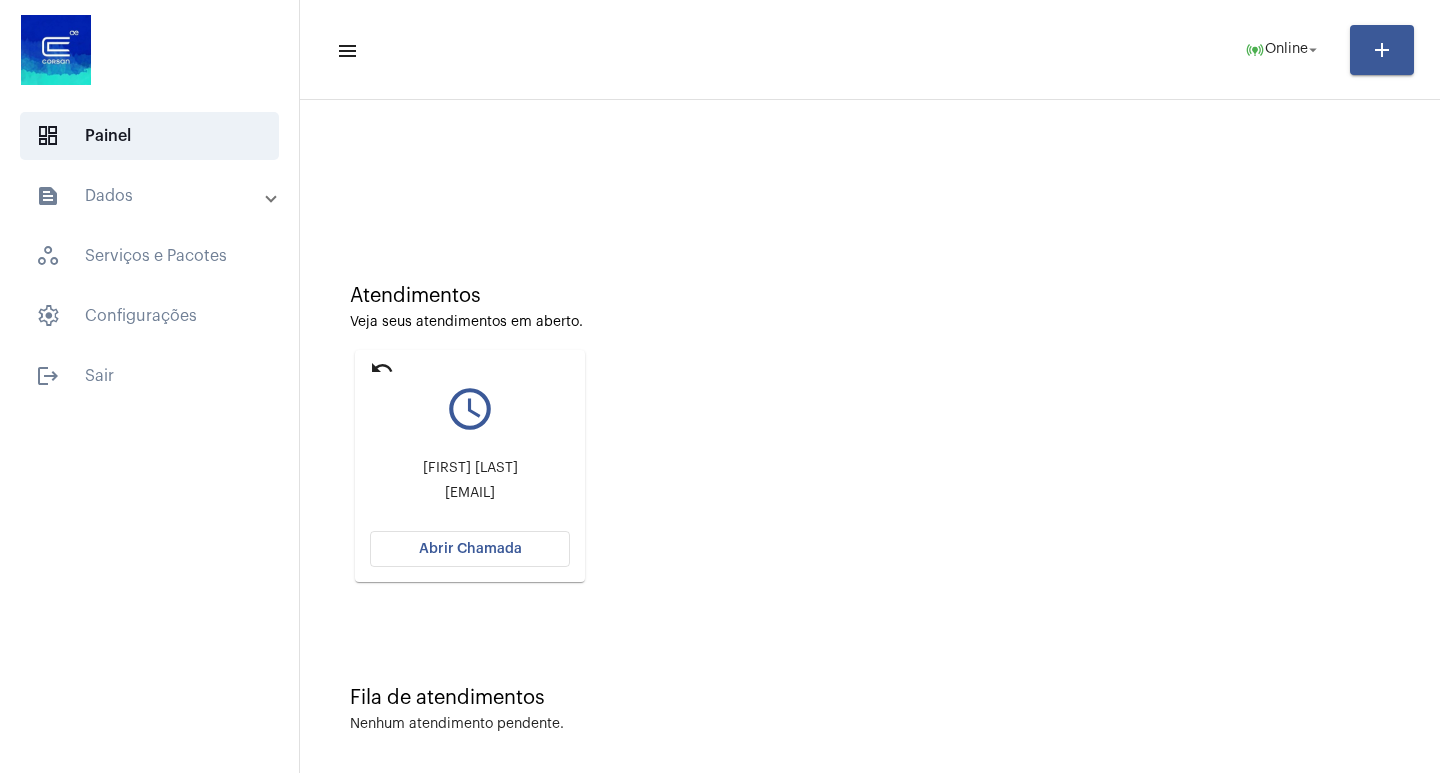 click on "Abrir Chamada" 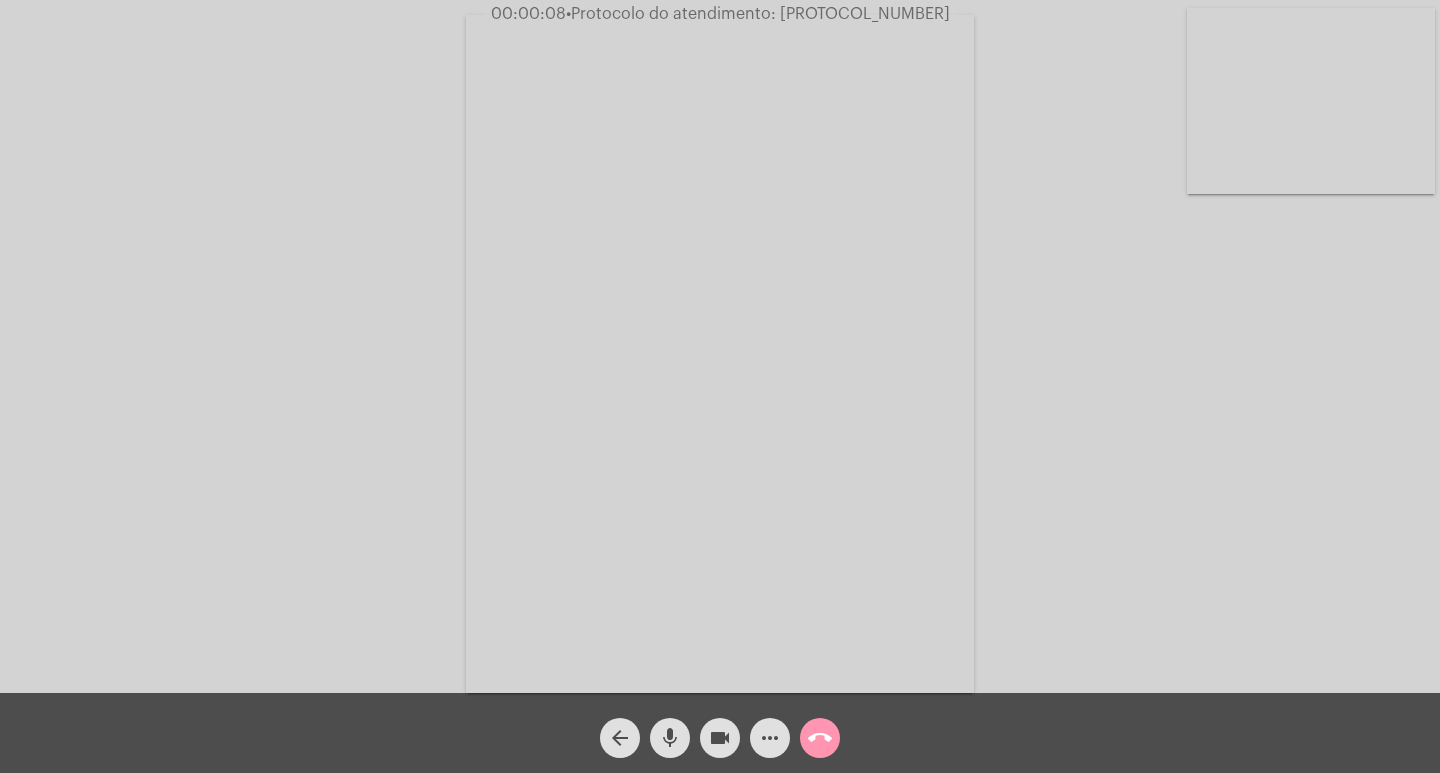 click on "Acessando Câmera e Microfone..." 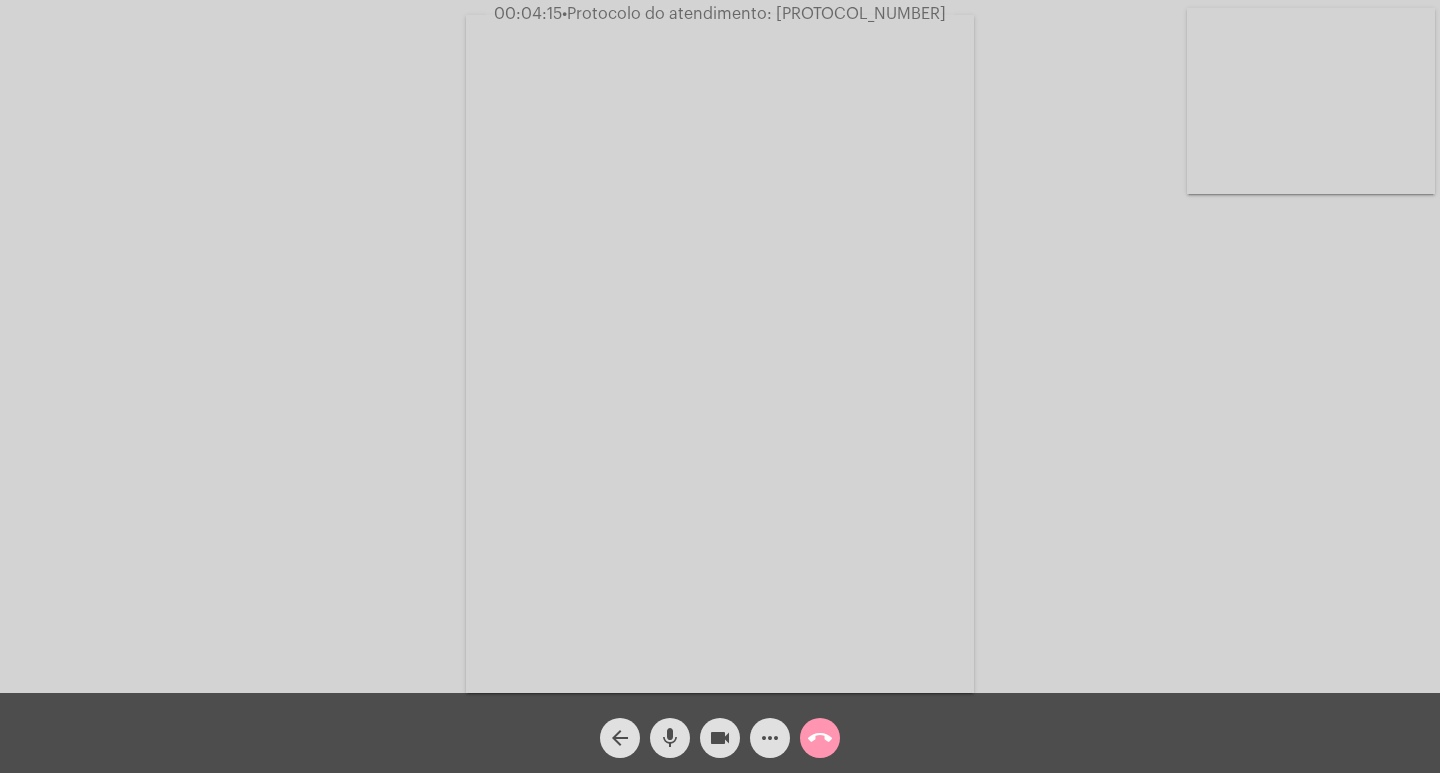 drag, startPoint x: 1050, startPoint y: 303, endPoint x: 1148, endPoint y: 318, distance: 99.14131 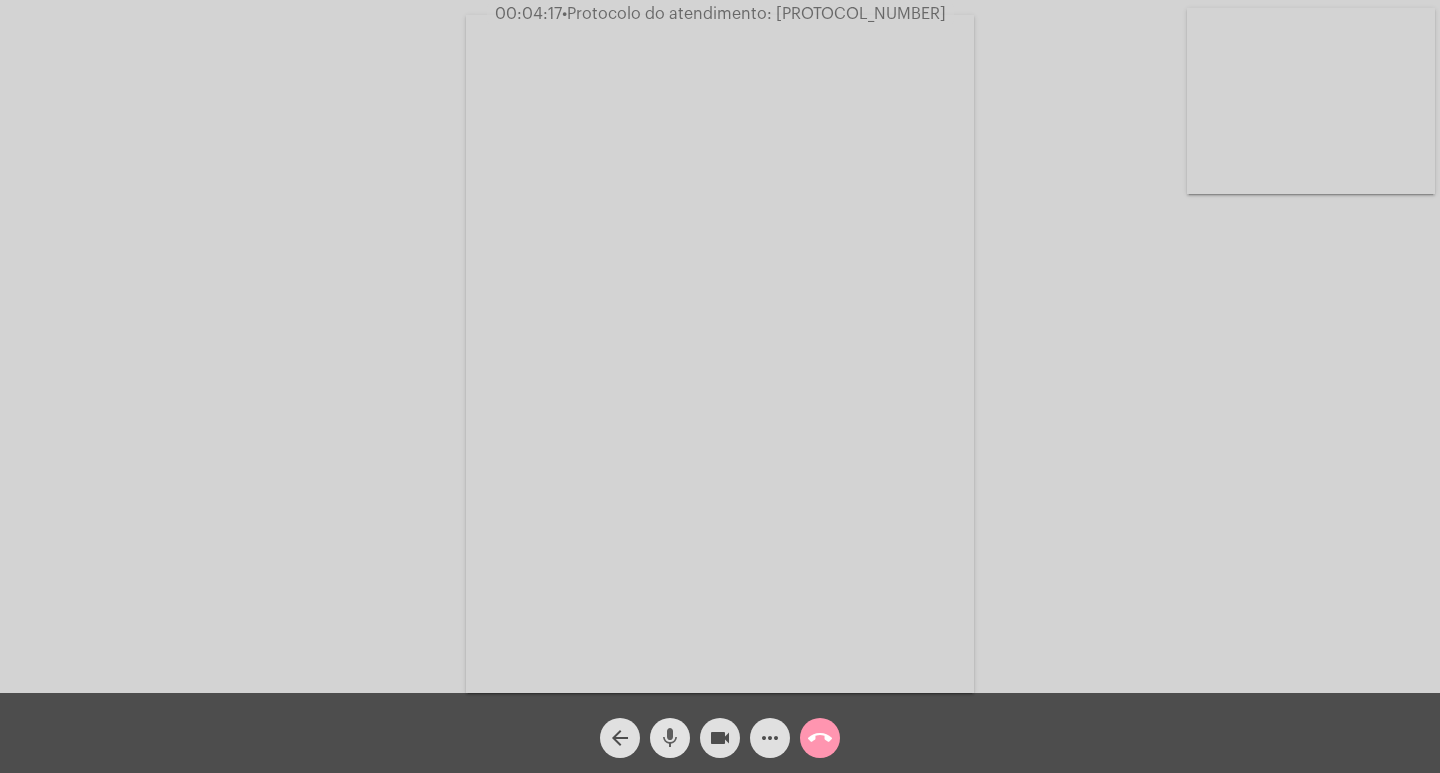 click on "mic" 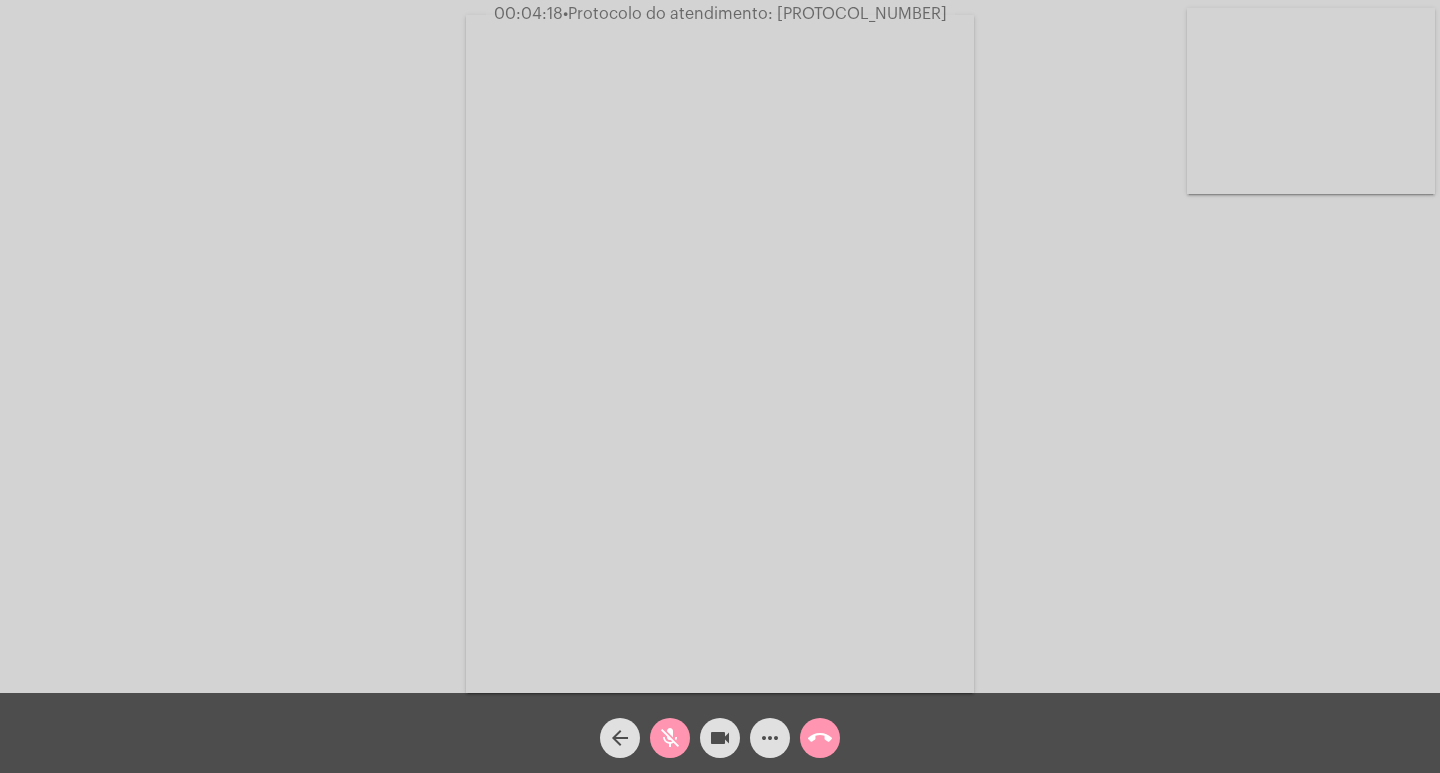 click on "videocam" 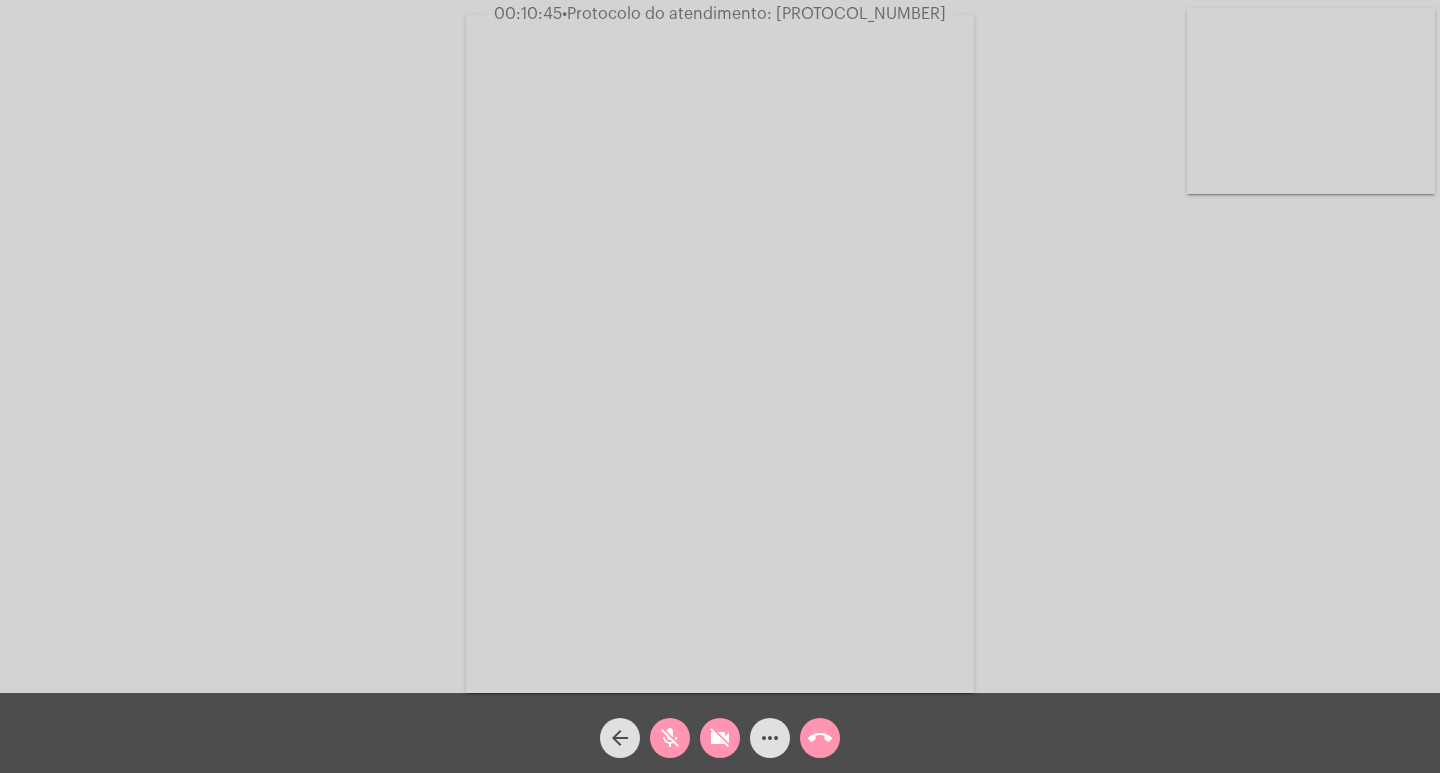 click on "•  Protocolo do atendimento: 20250801048189" 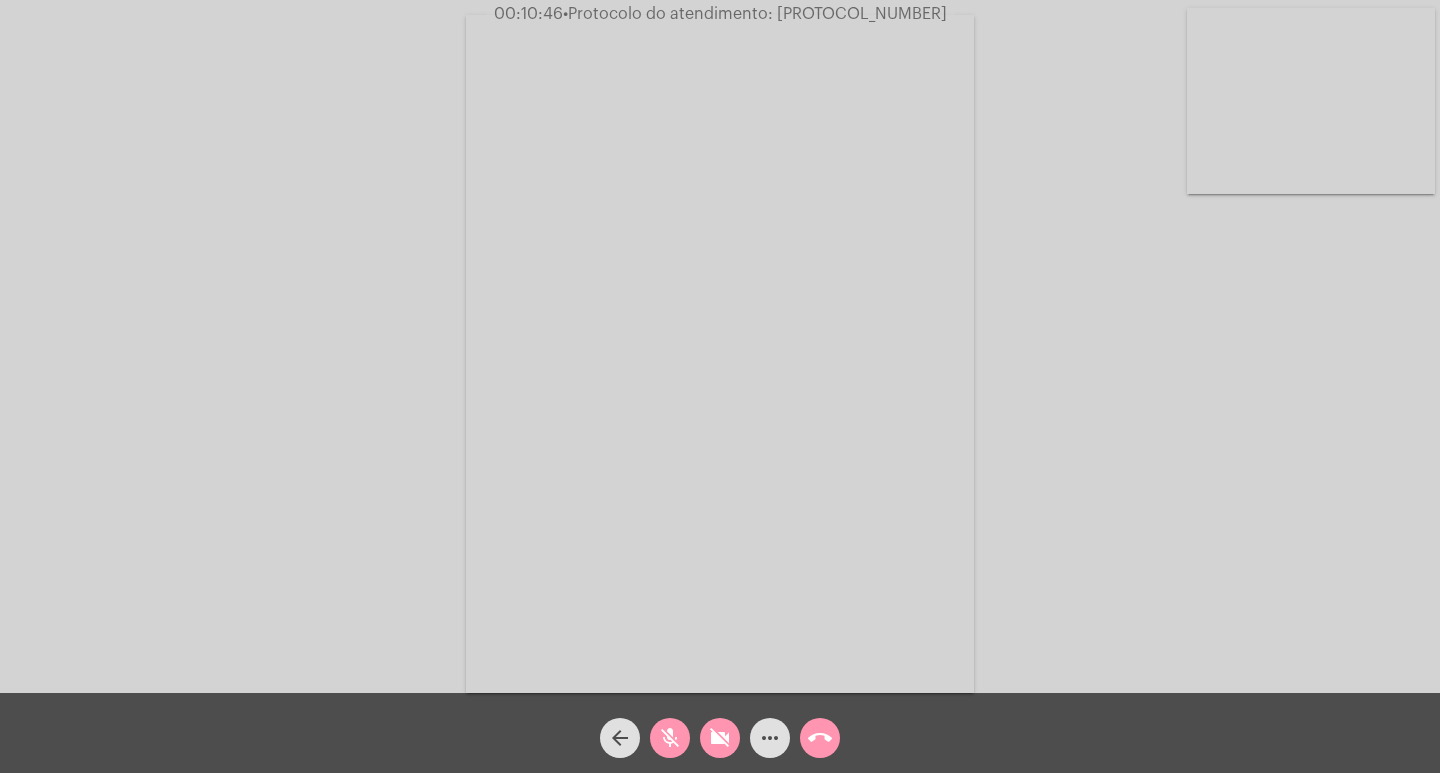 click on "•  Protocolo do atendimento: 20250801048189" 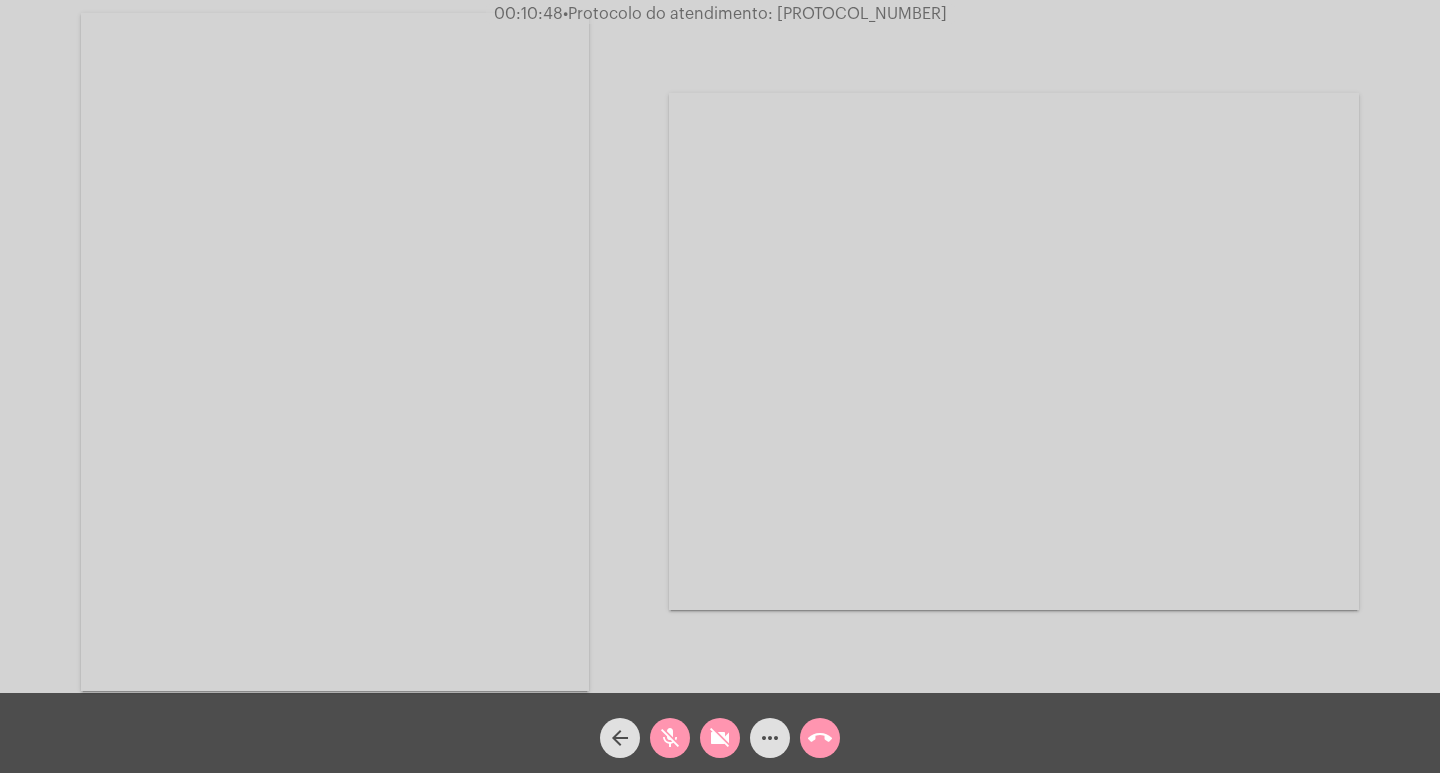 click on "•  Protocolo do atendimento: 20250801048189" 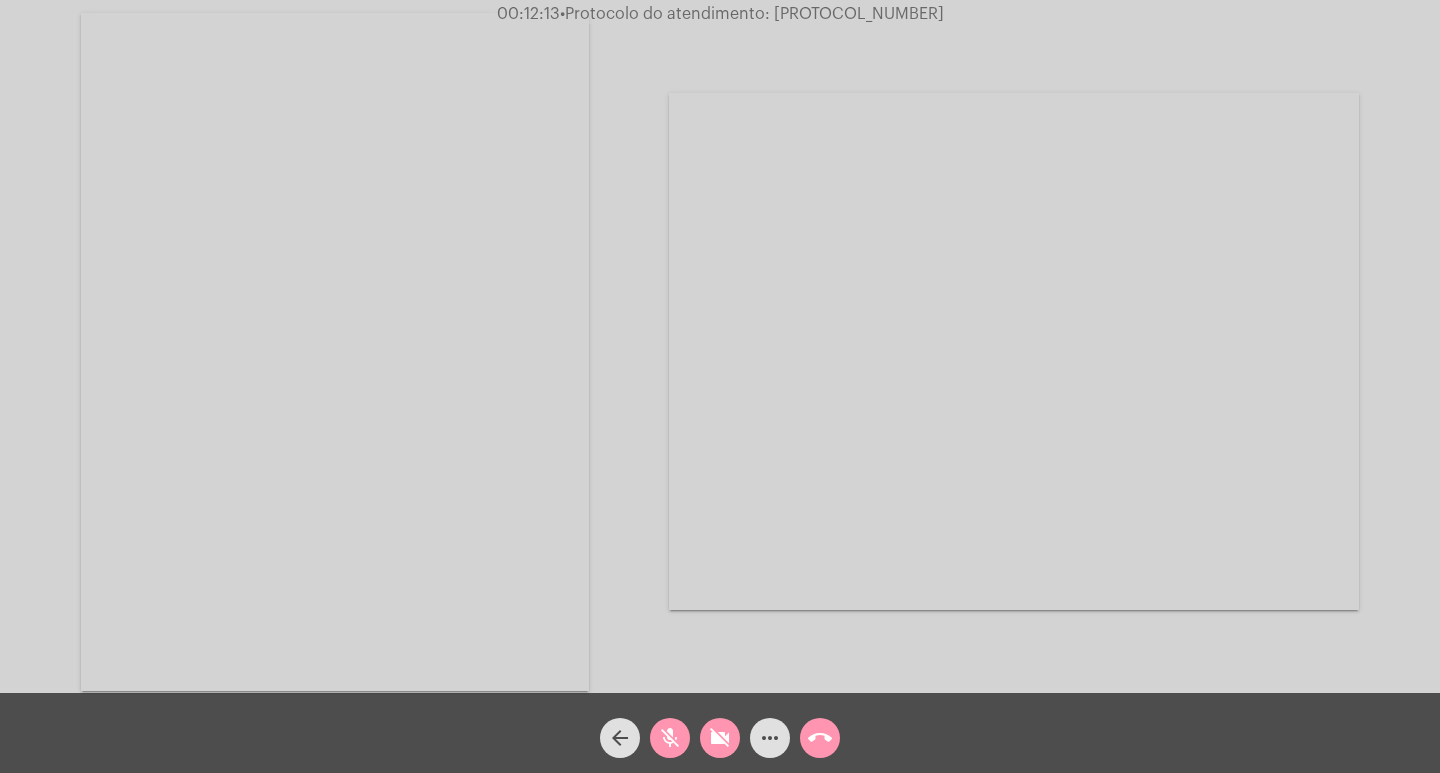 click on "mic_off" 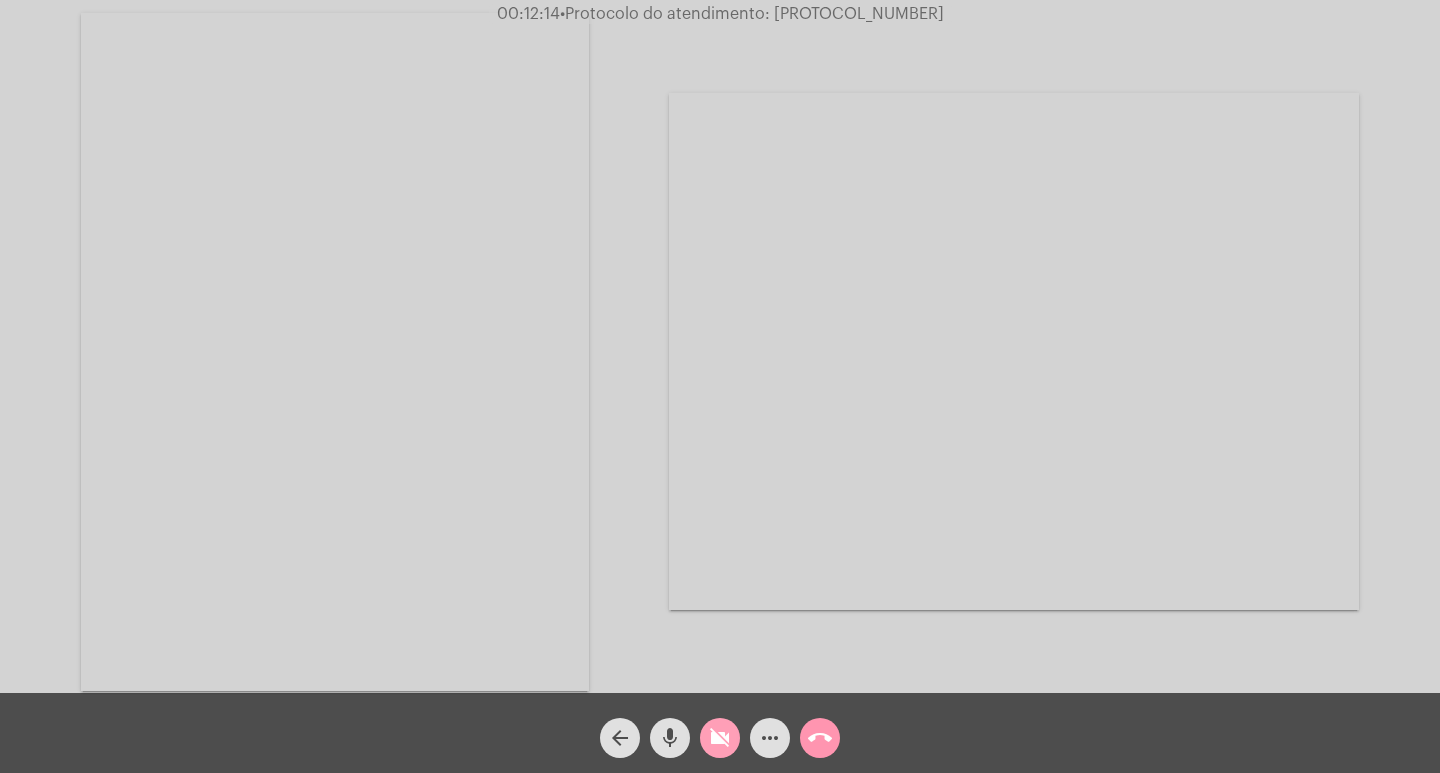 click on "videocam_off" 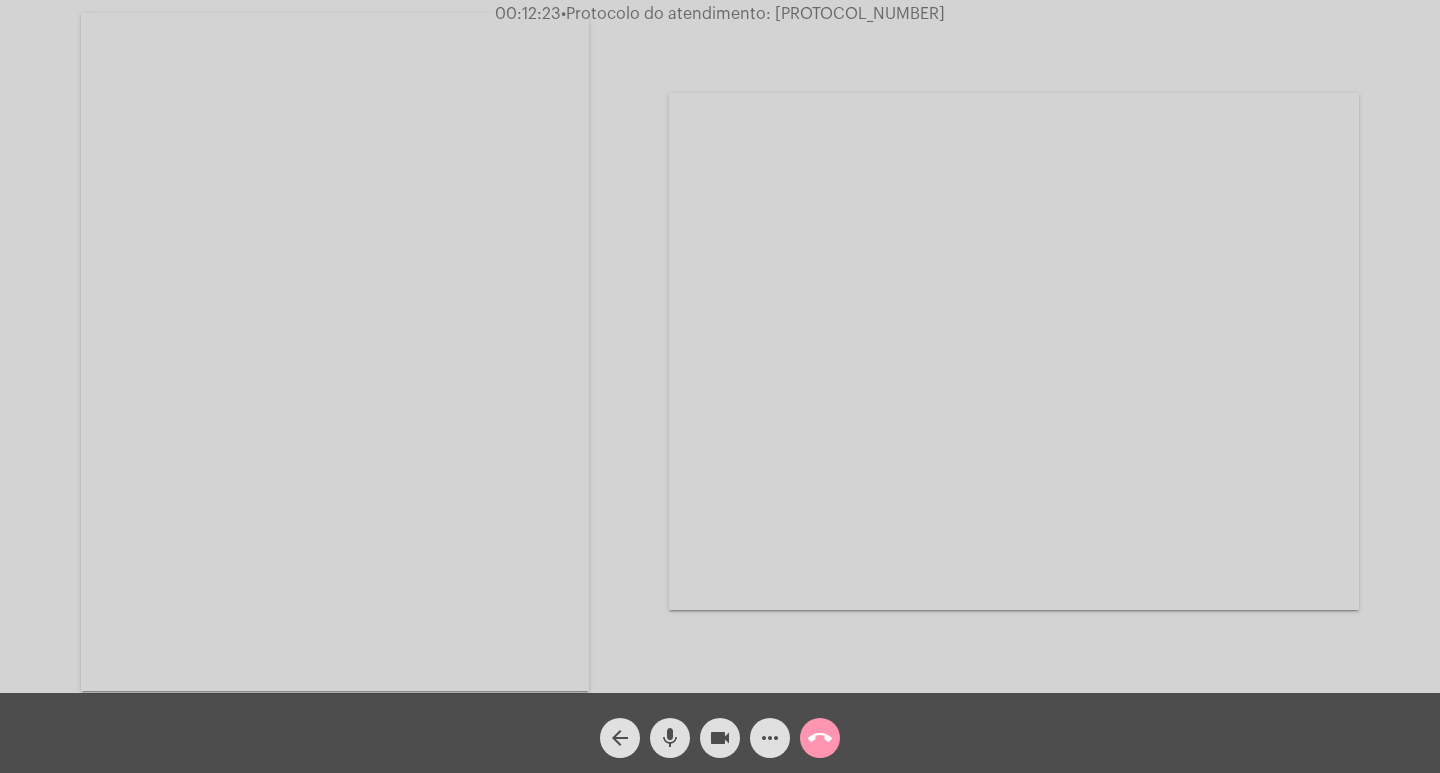 click on "arrow_back mic videocam more_horiz call_end" 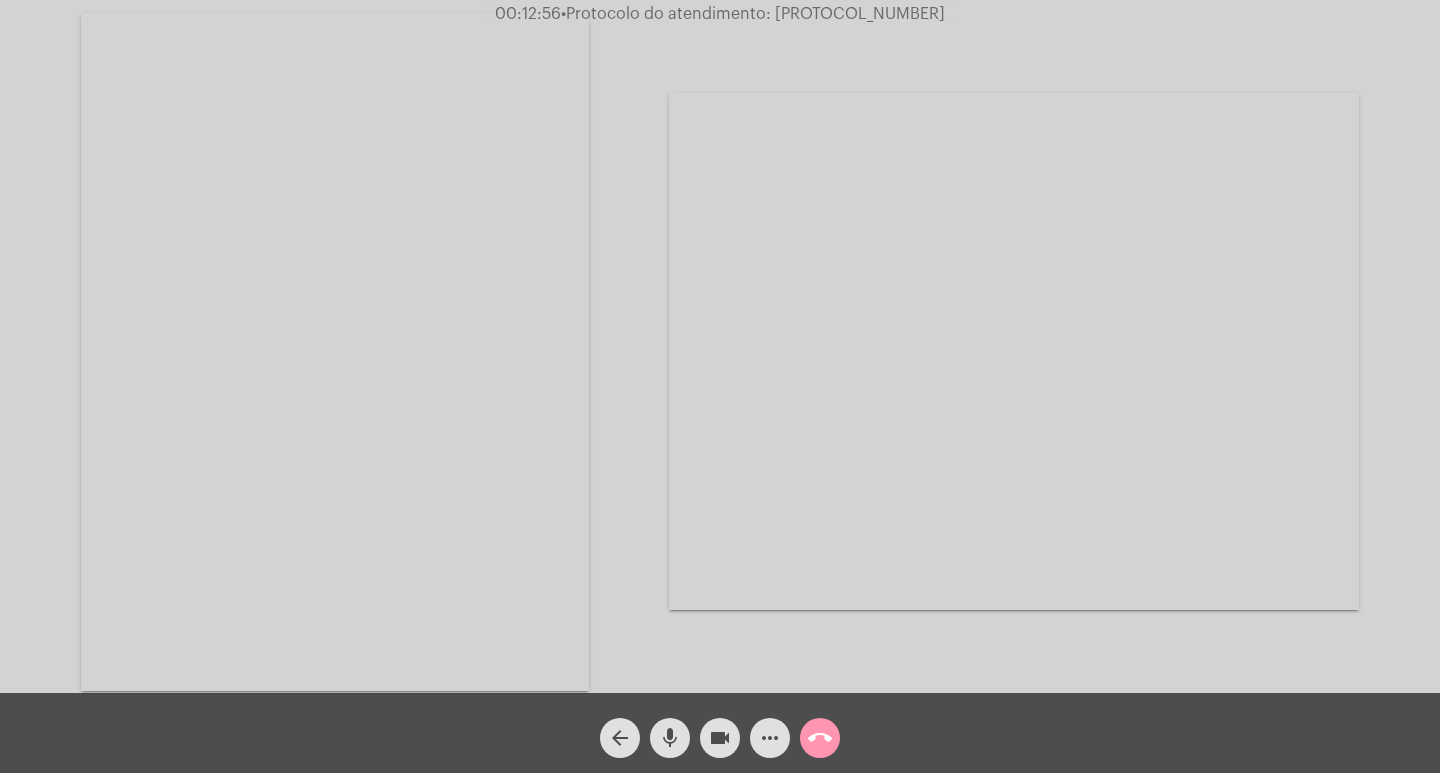 click on "•  Protocolo do atendimento: 20250801048189" 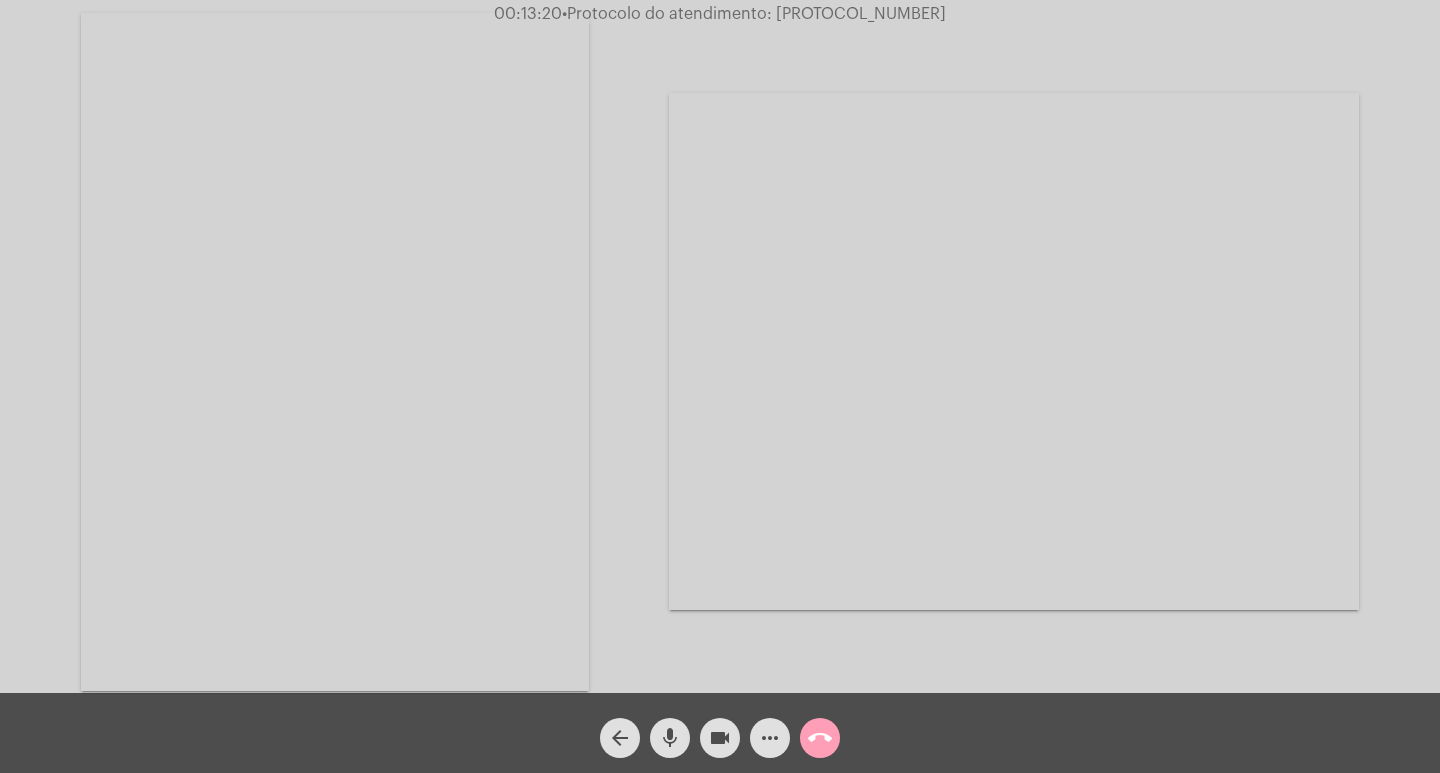 click on "call_end" 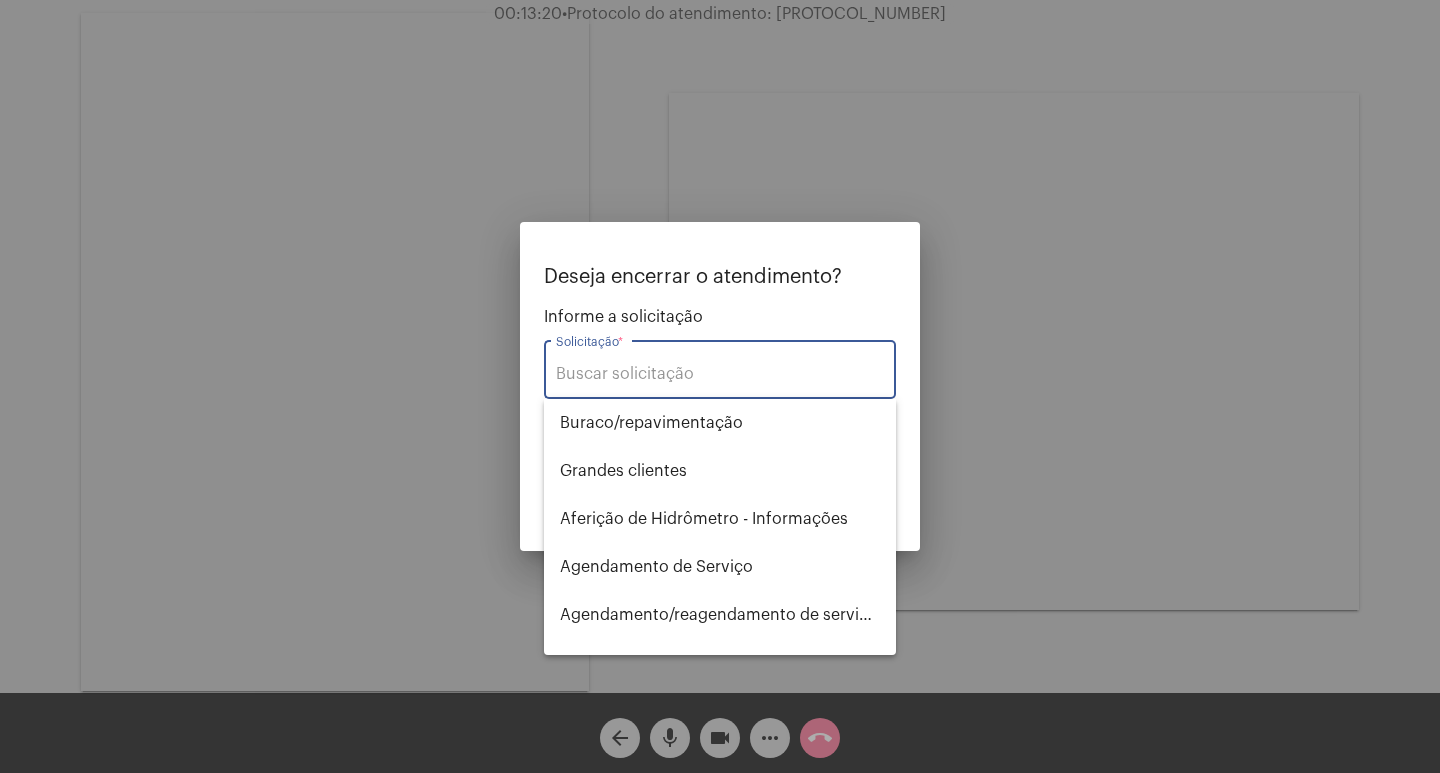click on "Solicitação  *" at bounding box center [720, 374] 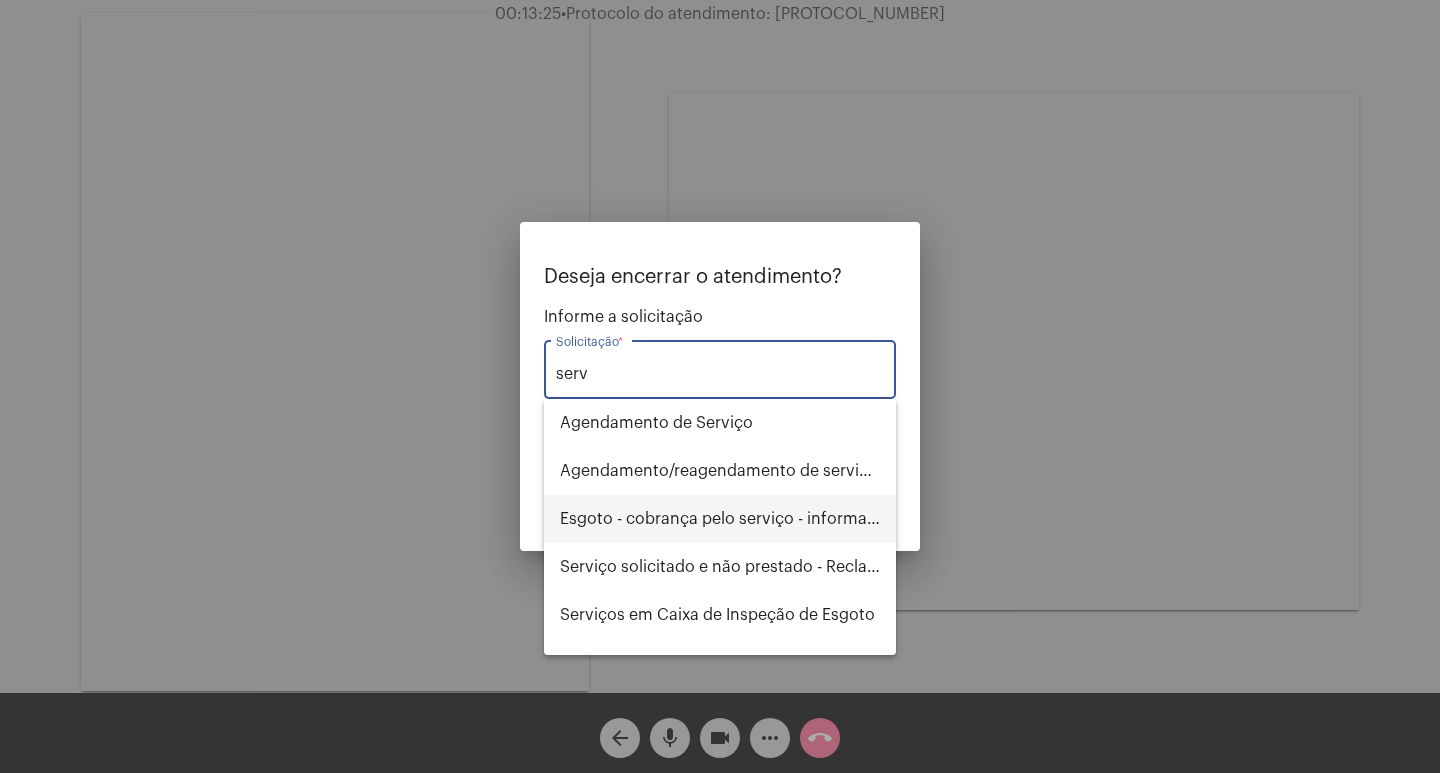 scroll, scrollTop: 128, scrollLeft: 0, axis: vertical 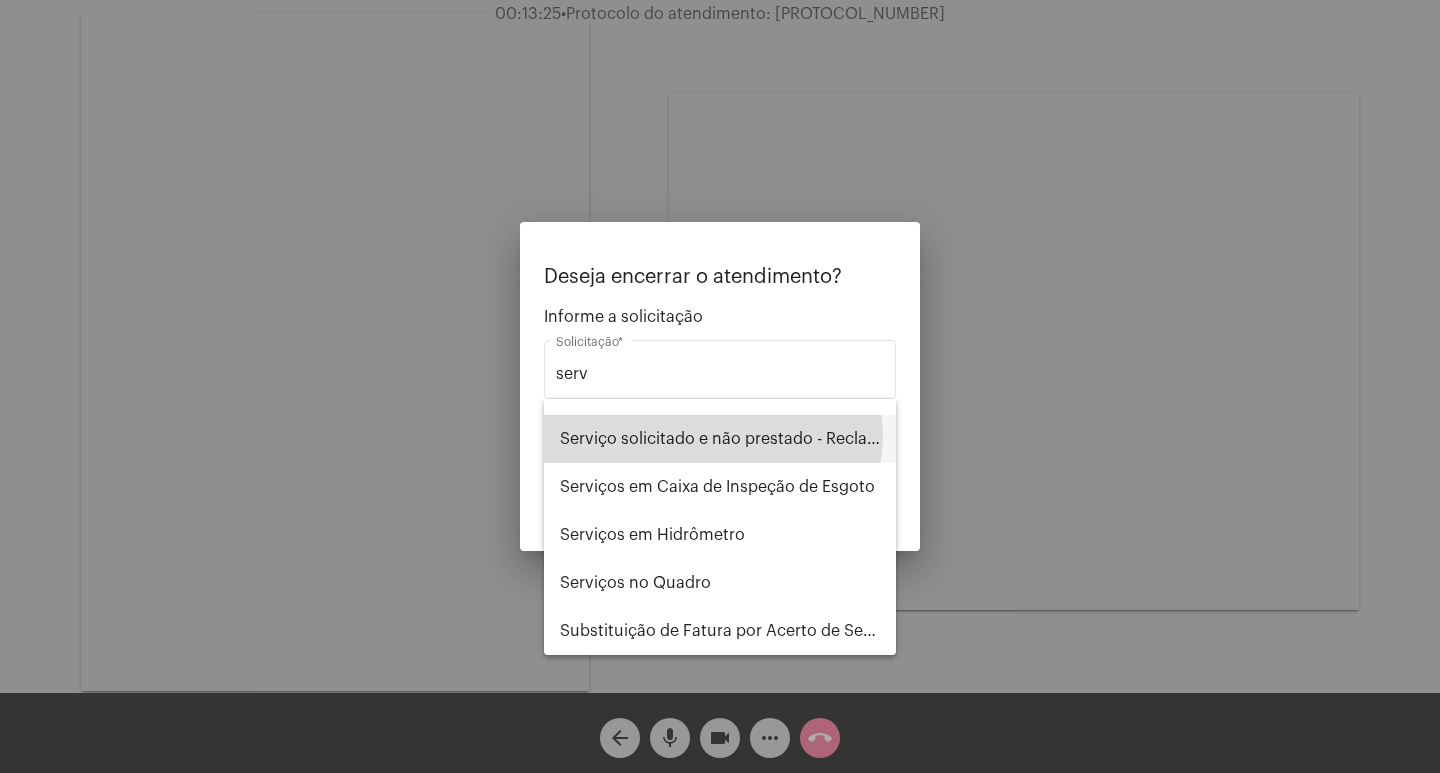 click on "Serviço solicitado e não prestado - Reclamação" at bounding box center [720, 439] 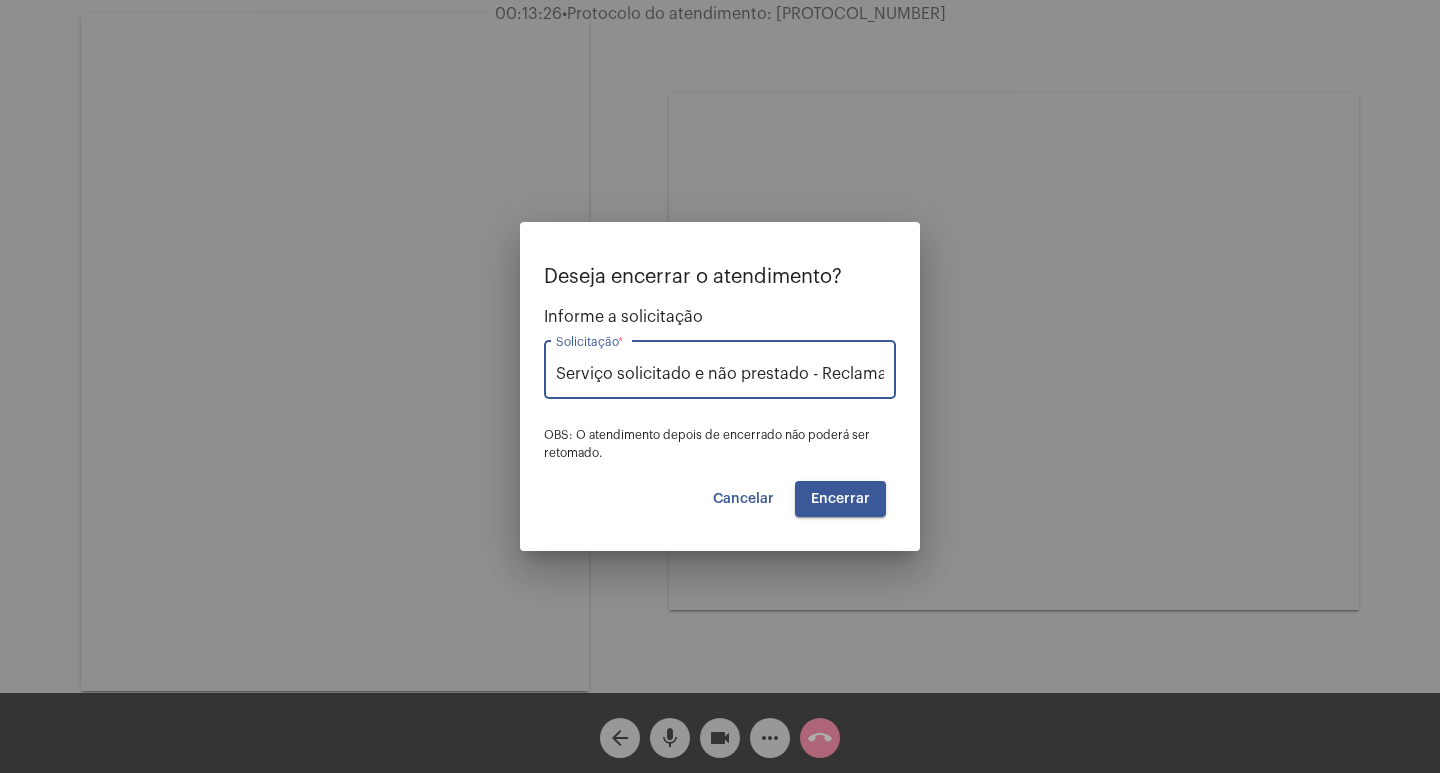 scroll, scrollTop: 0, scrollLeft: 27, axis: horizontal 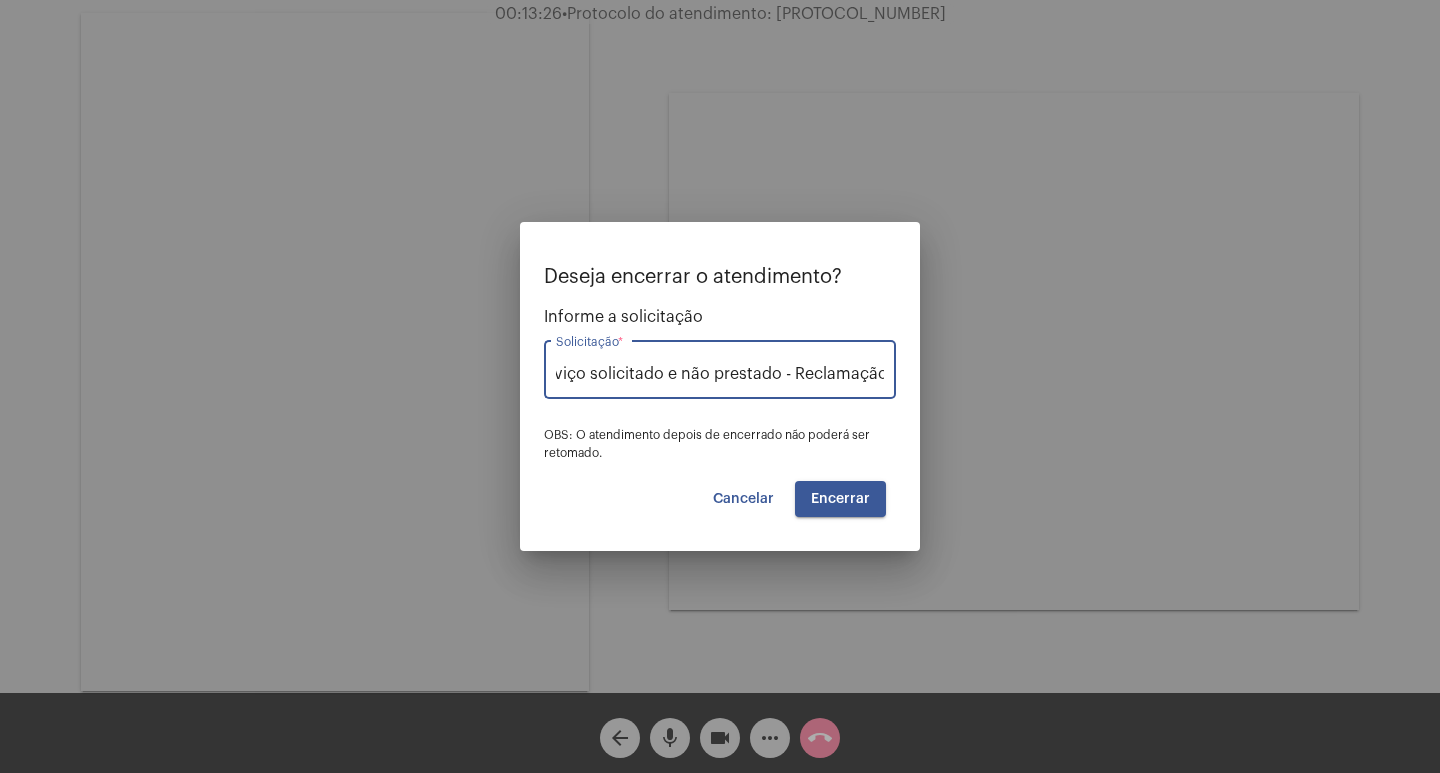 click on "Encerrar" at bounding box center [840, 499] 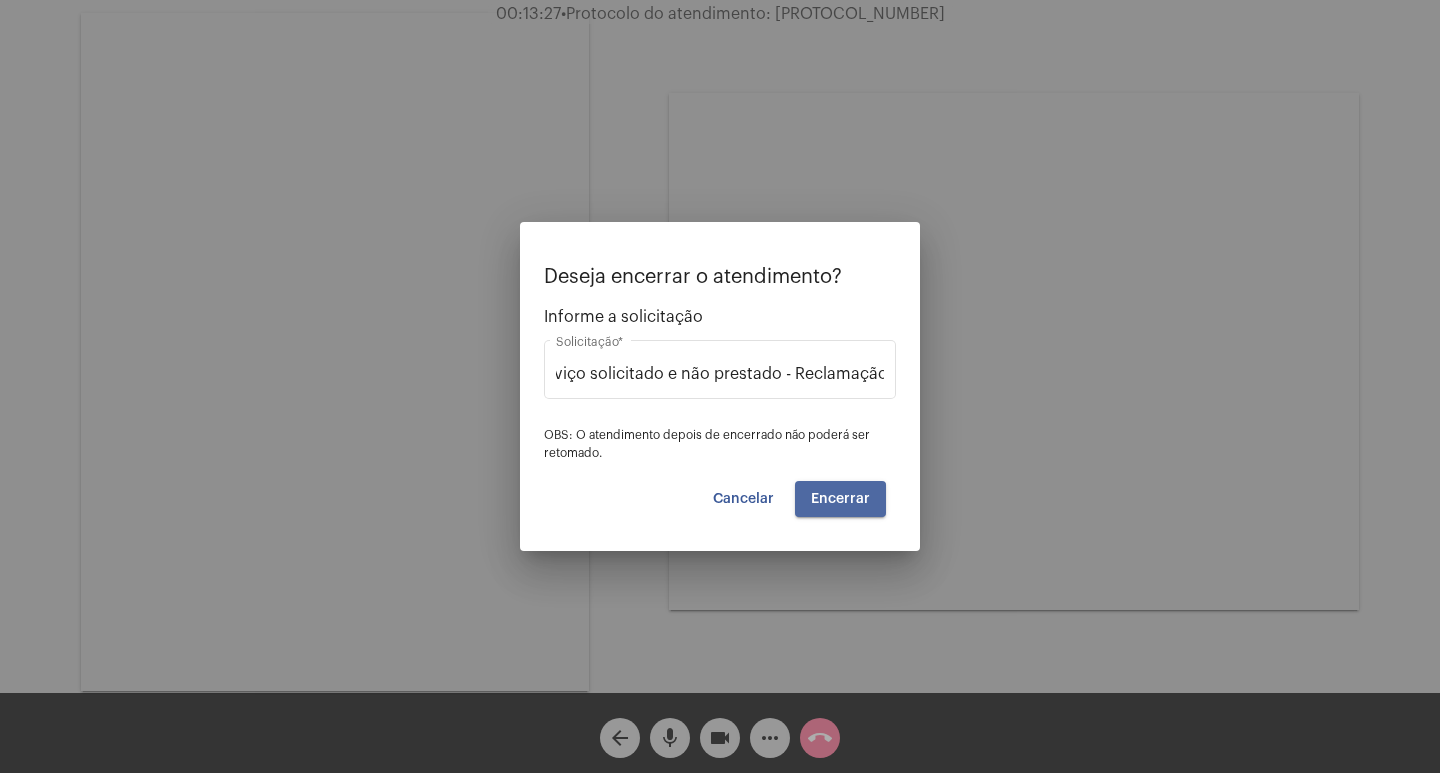scroll, scrollTop: 0, scrollLeft: 0, axis: both 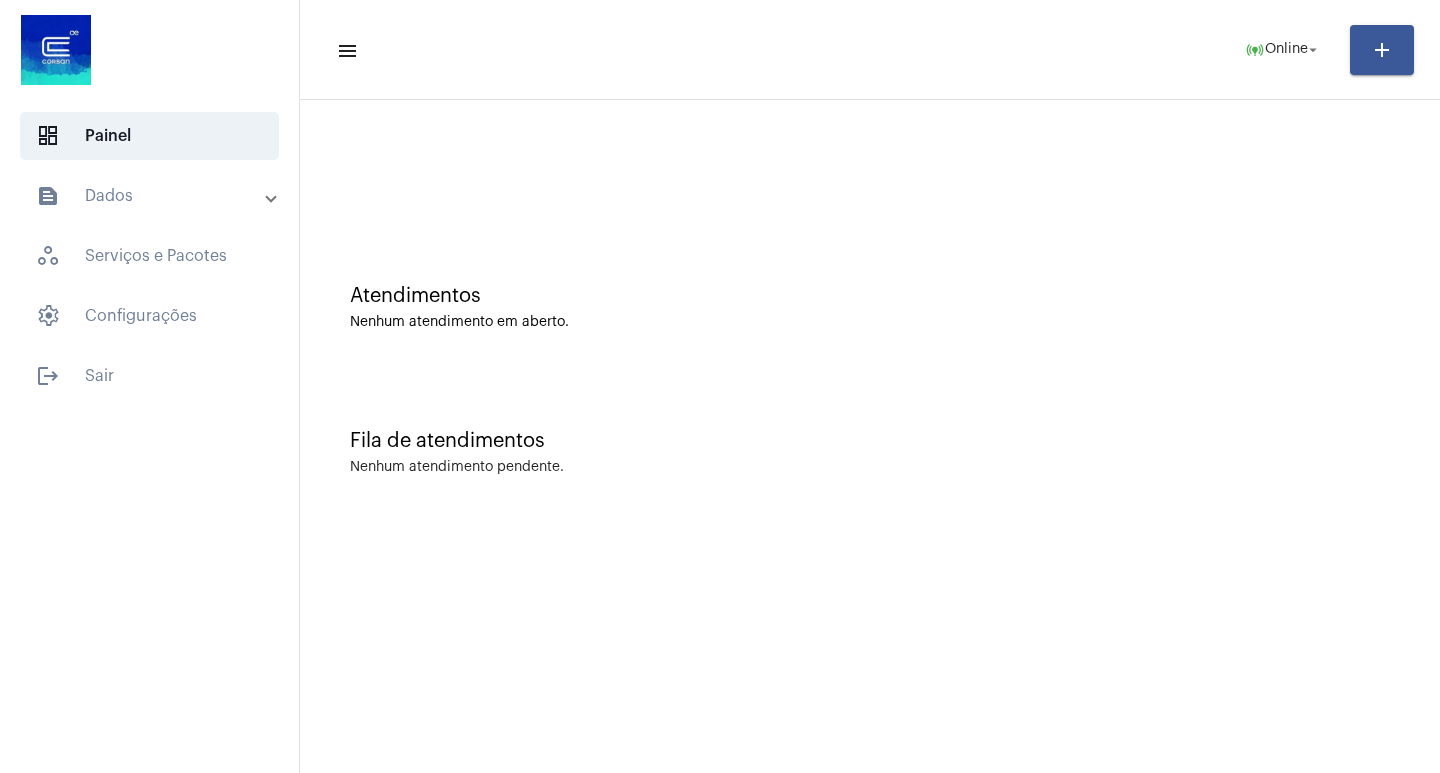 click on "menu  online_prediction  Online arrow_drop_down add Atendimentos Nenhum atendimento em aberto. Fila de atendimentos Nenhum atendimento pendente." 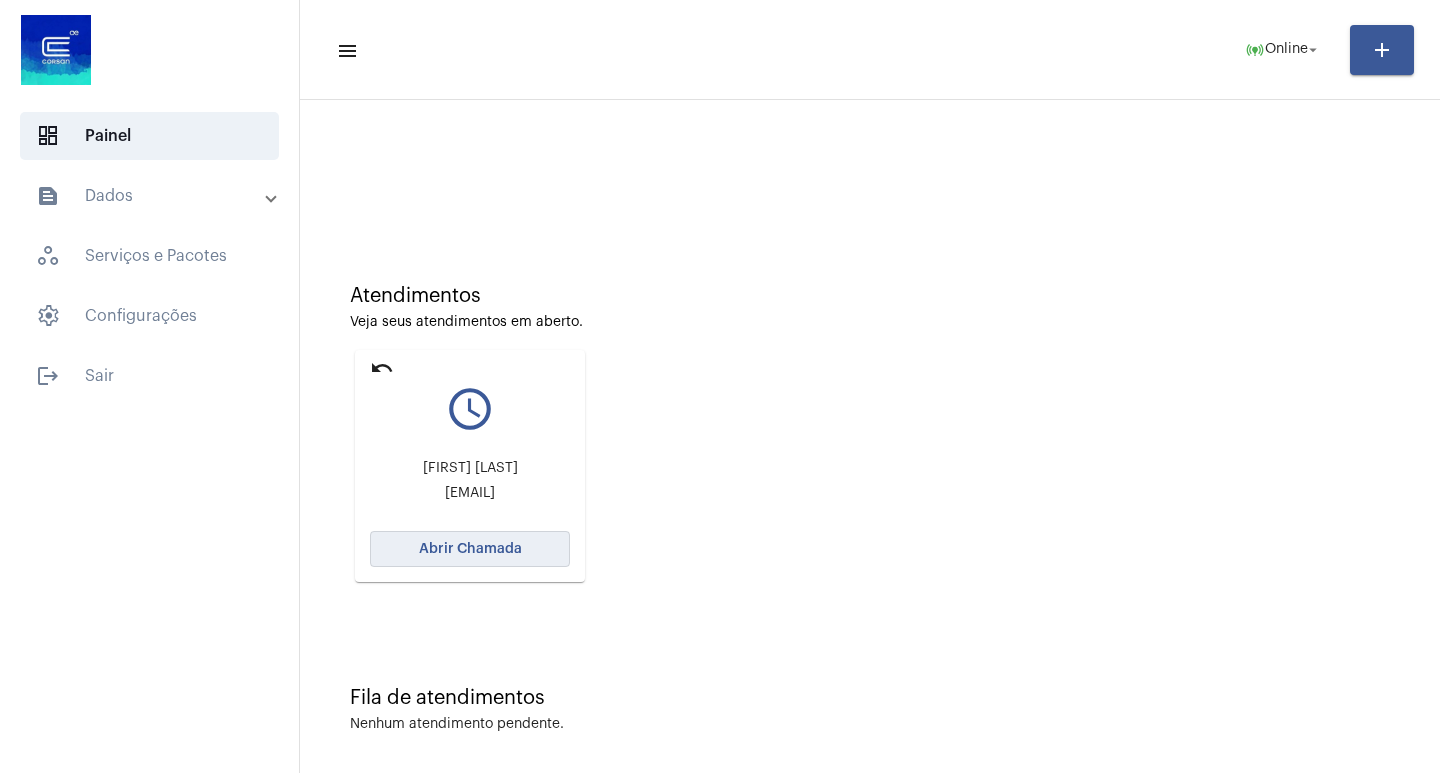 click on "Abrir Chamada" 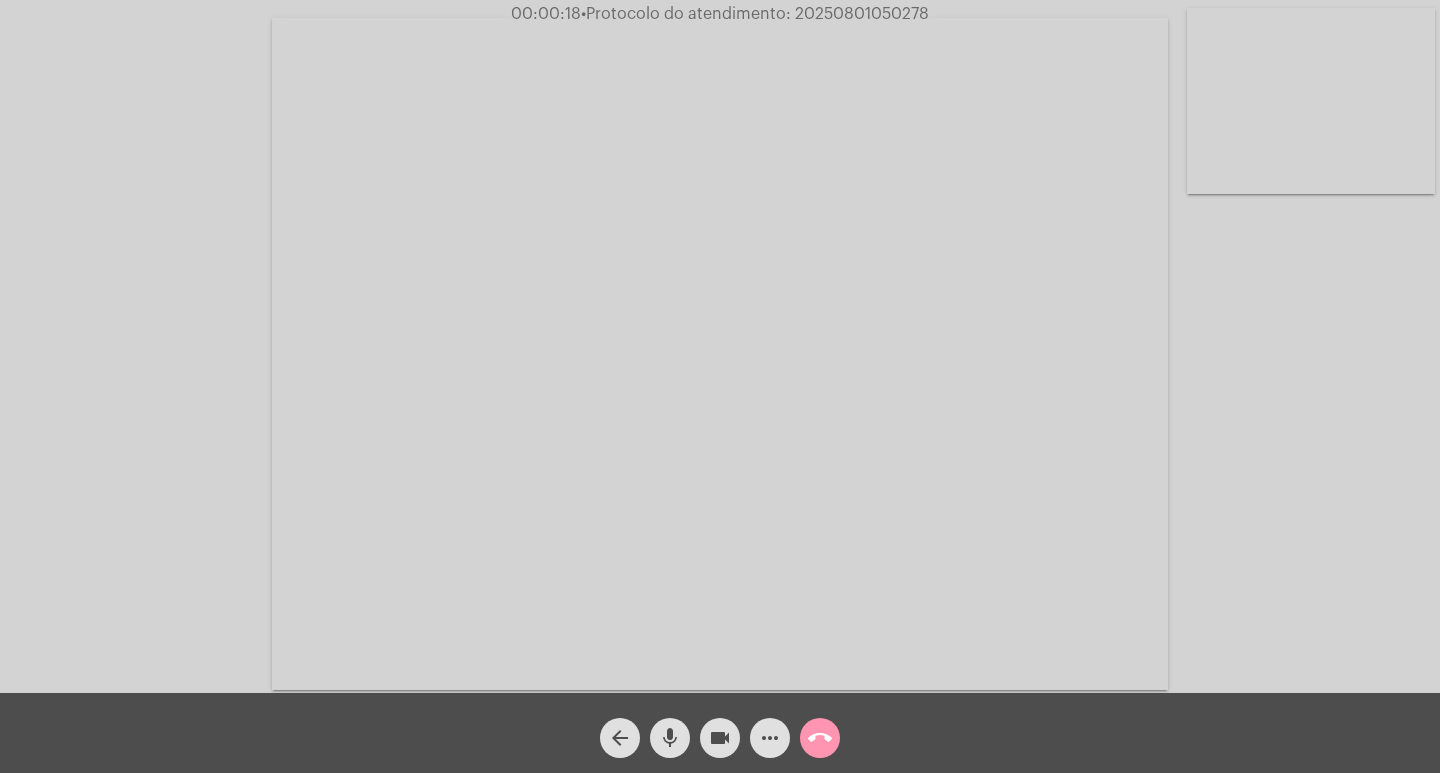 click on "more_horiz" 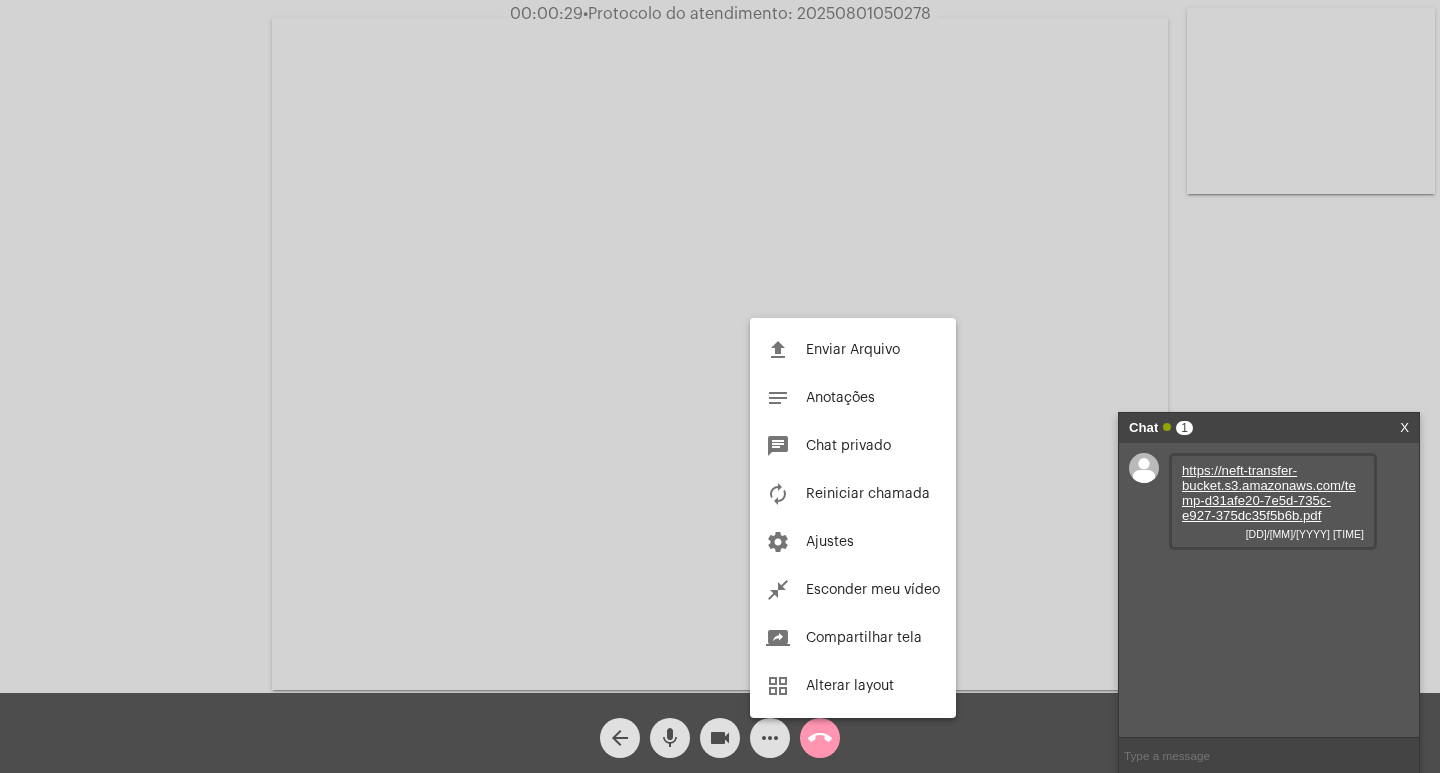 click at bounding box center [720, 386] 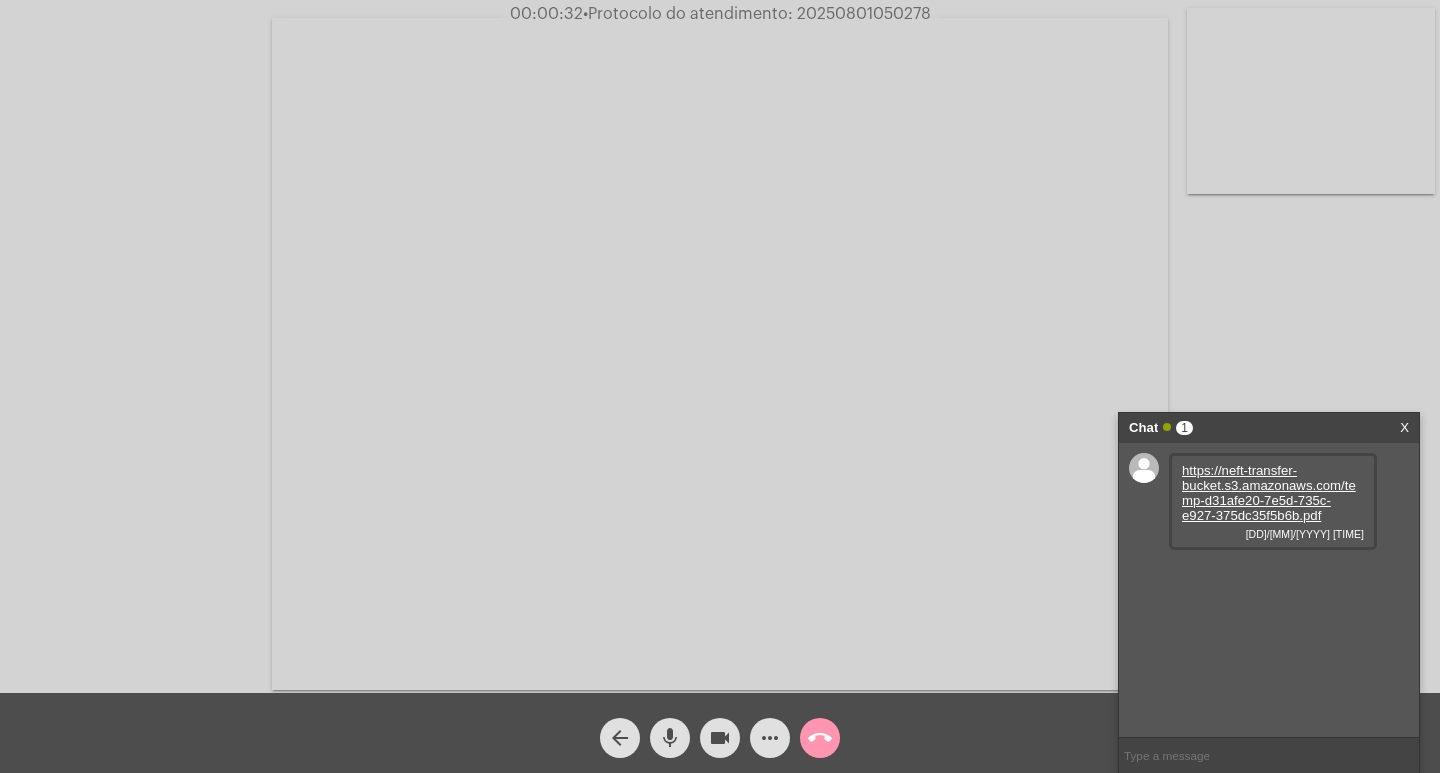 click on "https://neft-transfer-bucket.s3.amazonaws.com/temp-d31afe20-7e5d-735c-e927-375dc35f5b6b.pdf" at bounding box center (1269, 493) 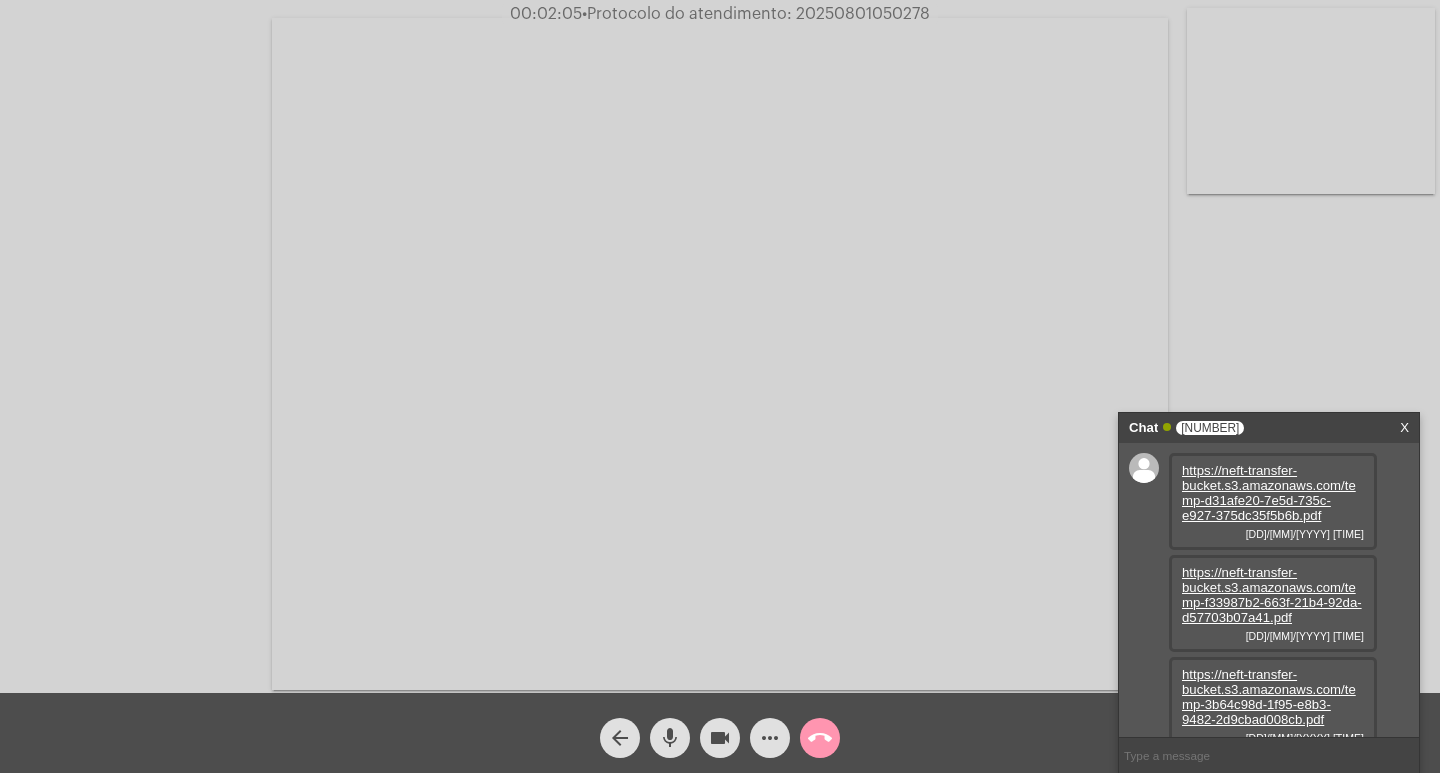 scroll, scrollTop: 17, scrollLeft: 0, axis: vertical 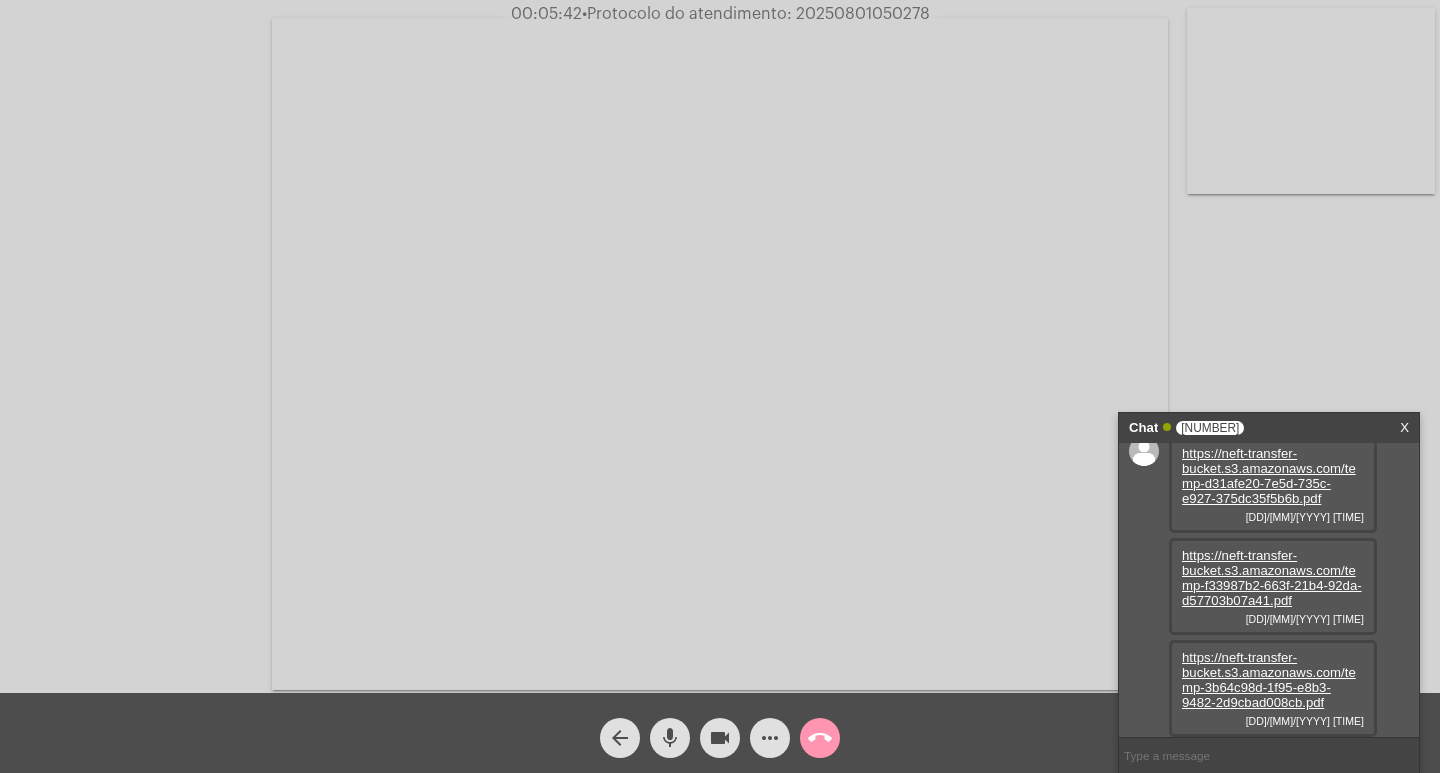 click on "00:05:42 •  Protocolo do atendimento: 20250801050278" 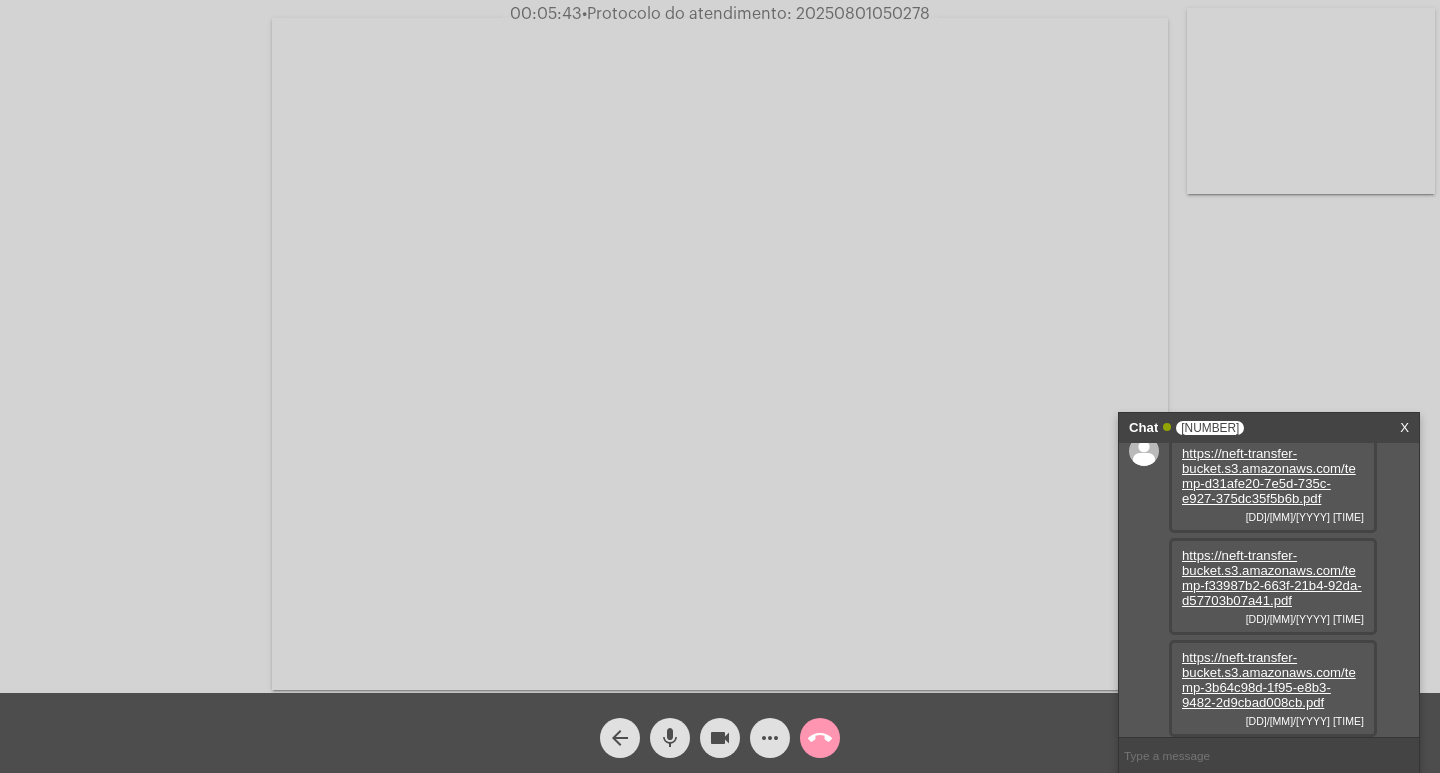 click on "•  Protocolo do atendimento: 20250801050278" 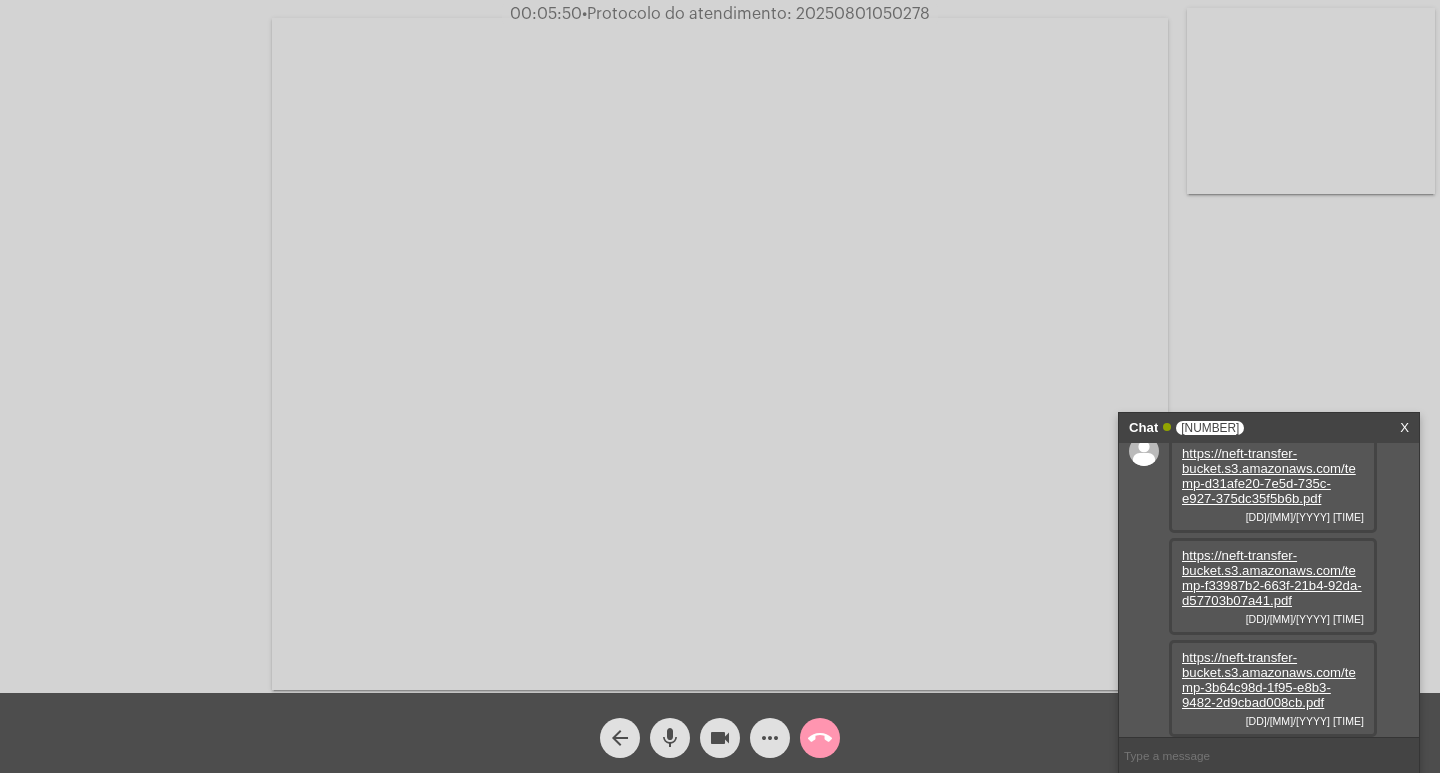 click on "Chat  3" at bounding box center [1248, 428] 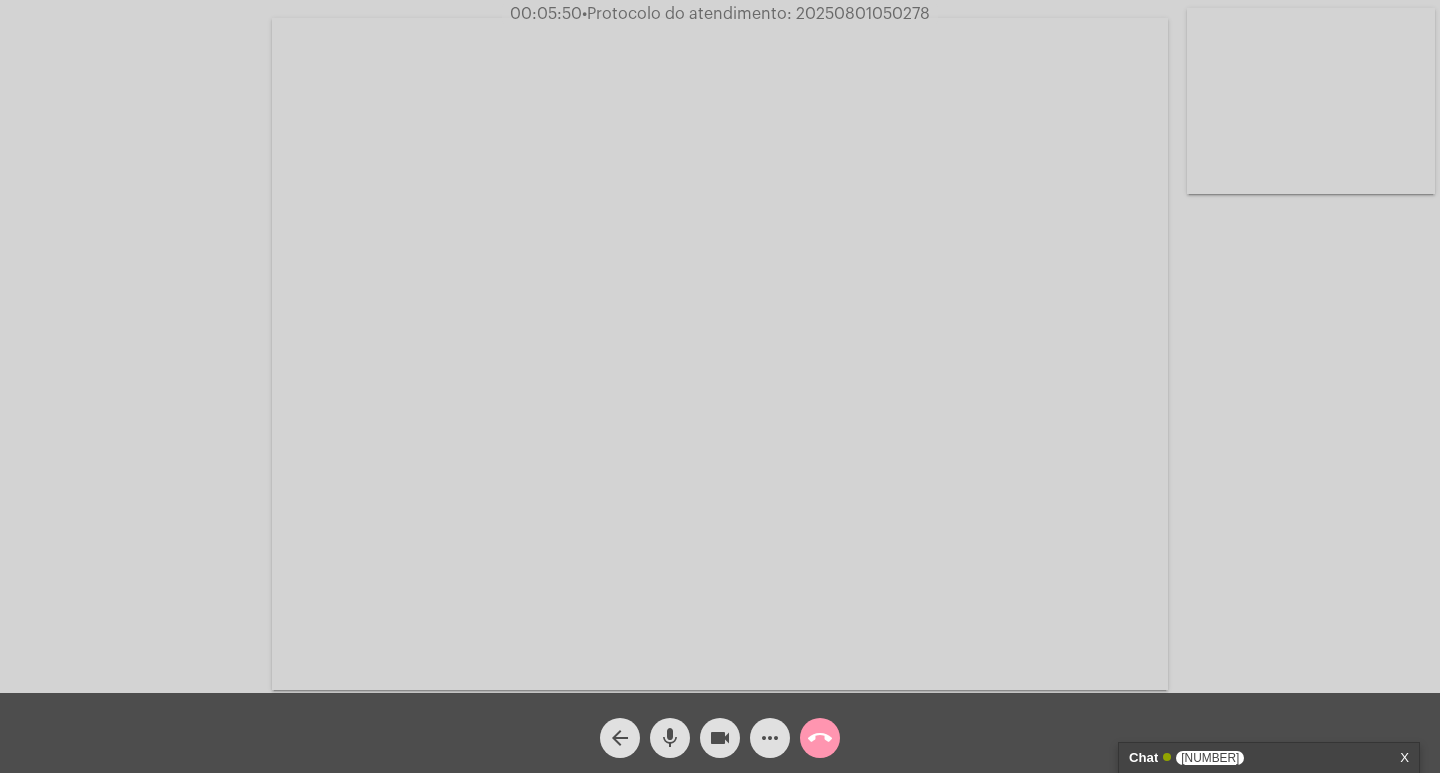 click on "Acessando Câmera e Microfone..." 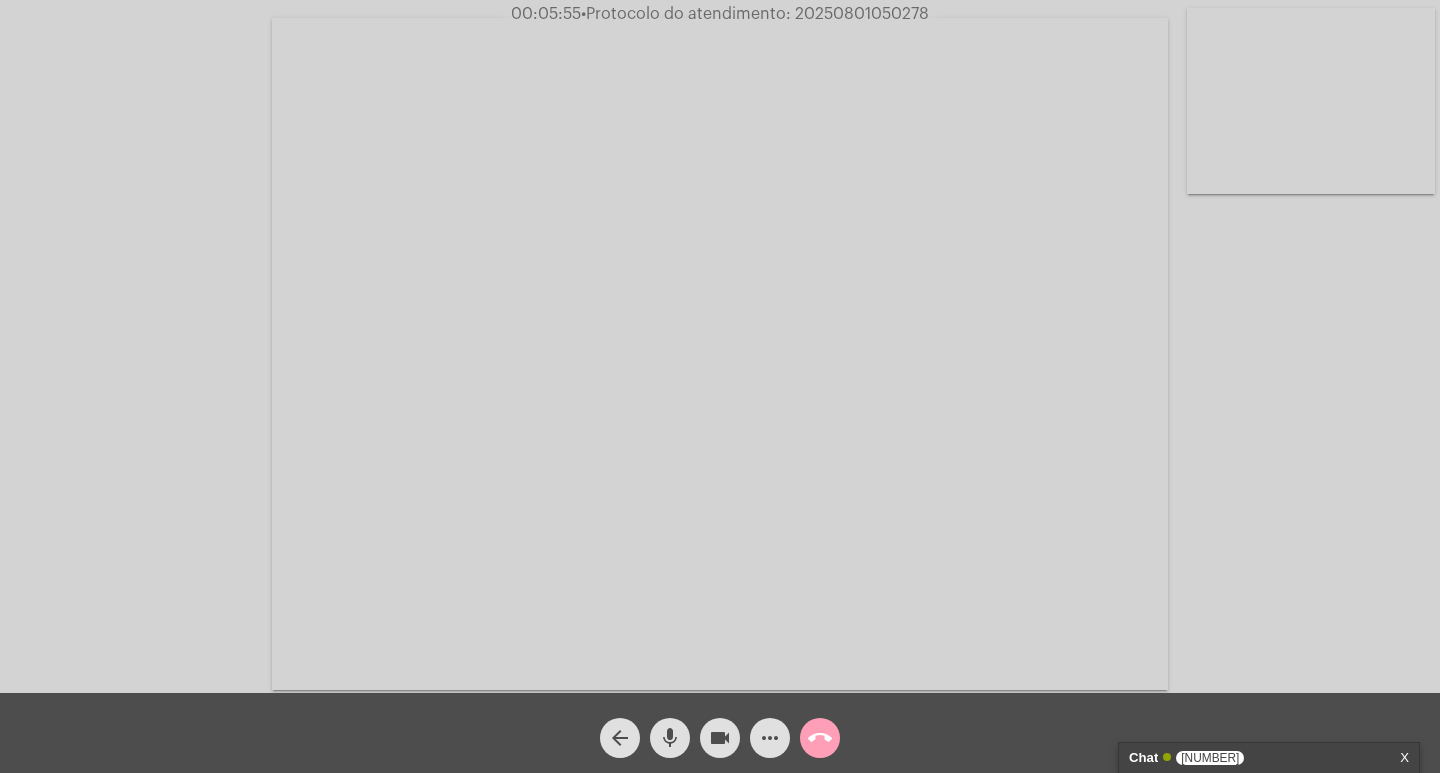 click on "call_end" 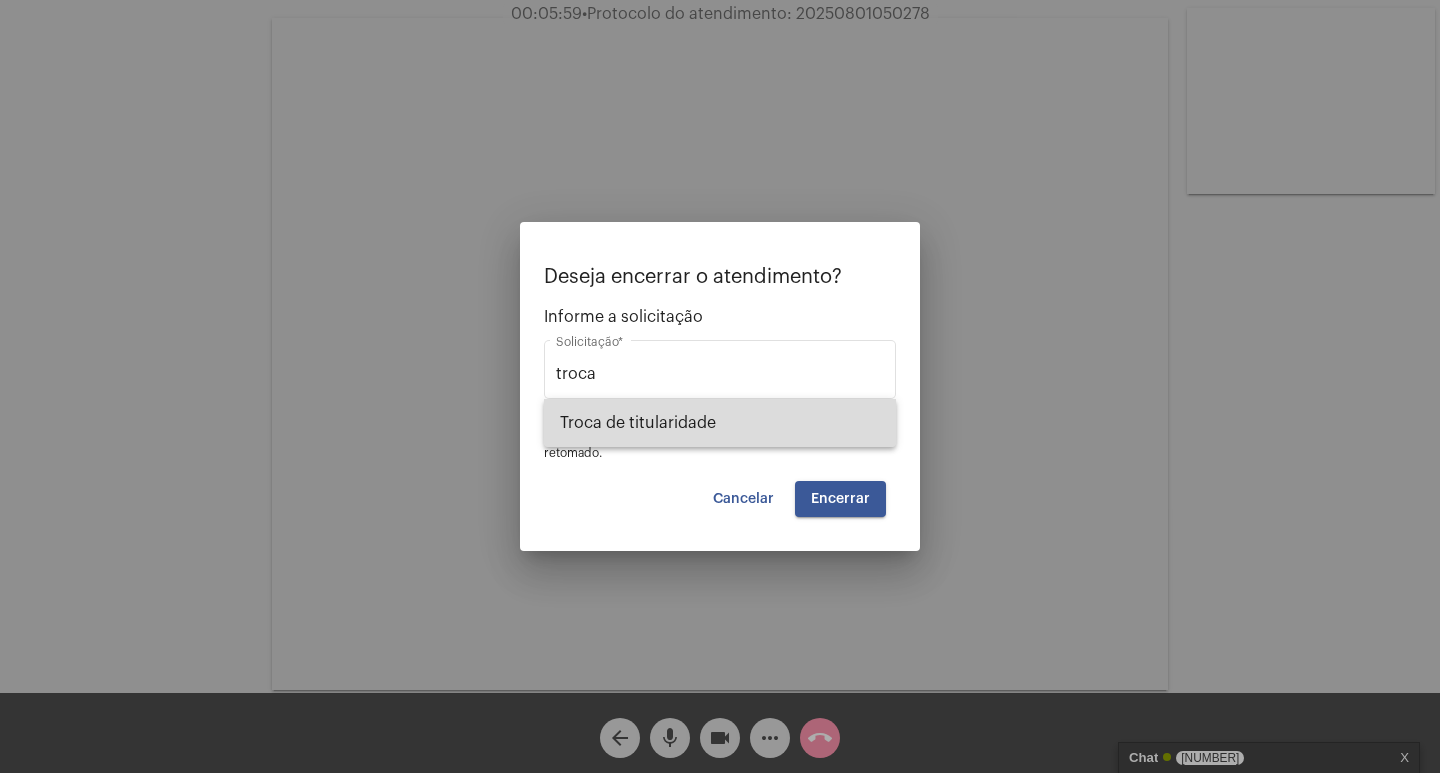 click on "Troca de titularidade" at bounding box center (720, 423) 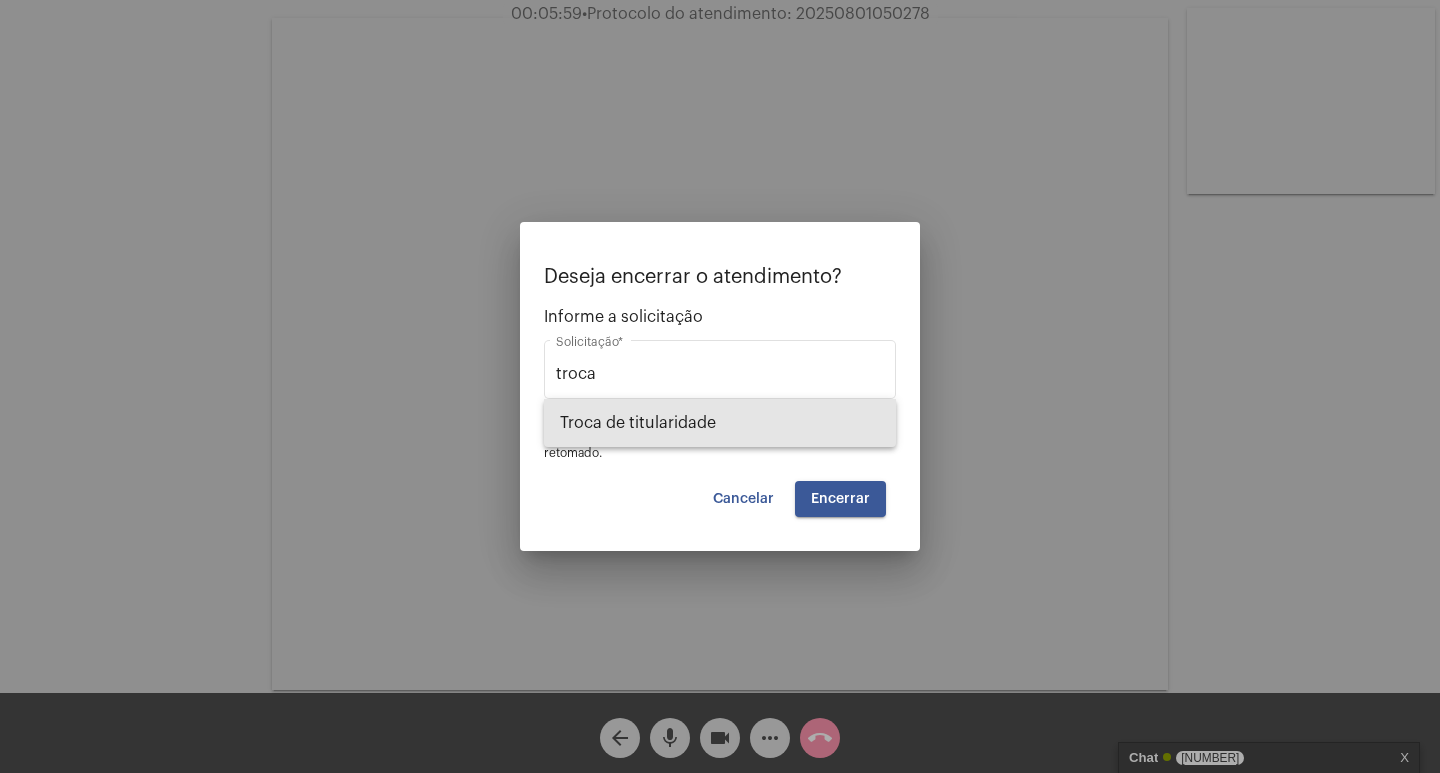 type on "Troca de titularidade" 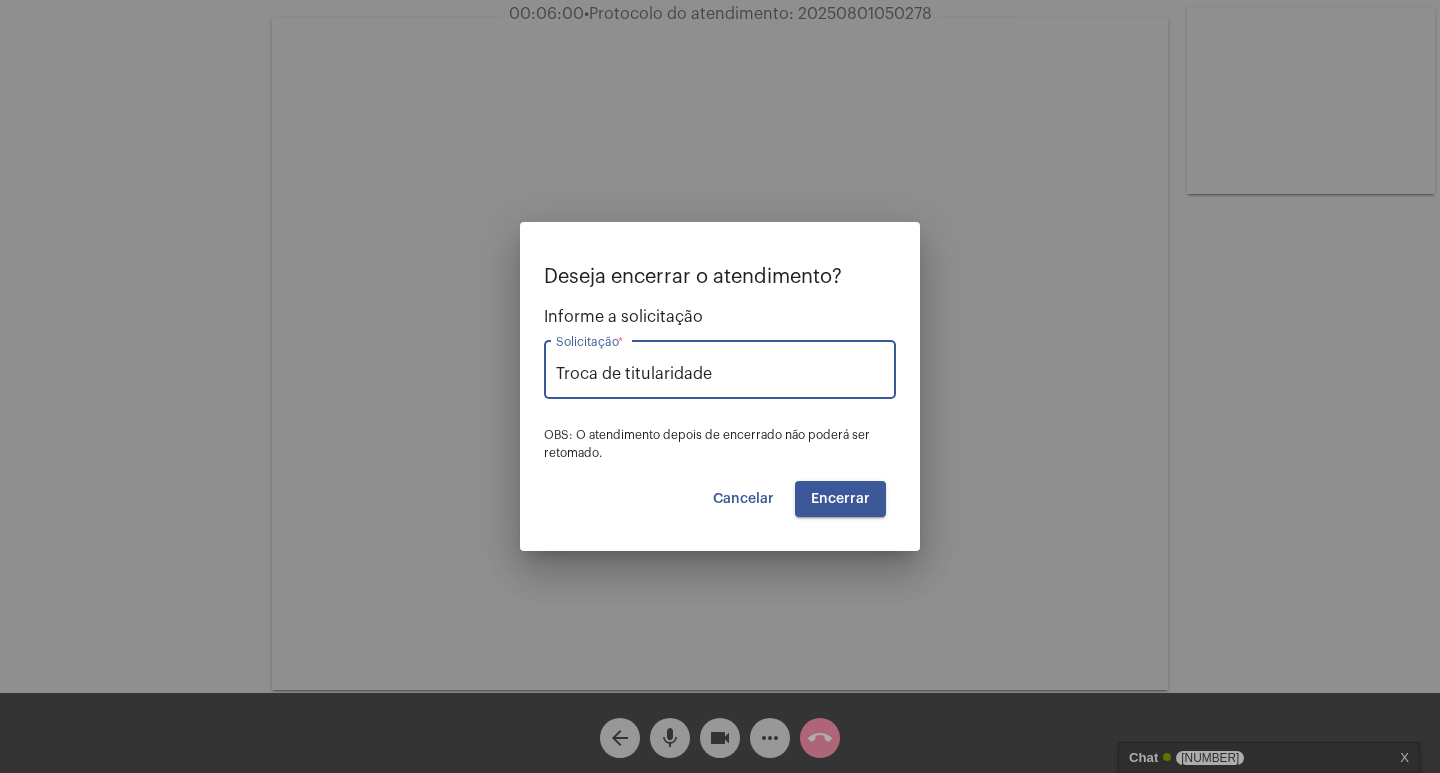 click on "Encerrar" at bounding box center [840, 499] 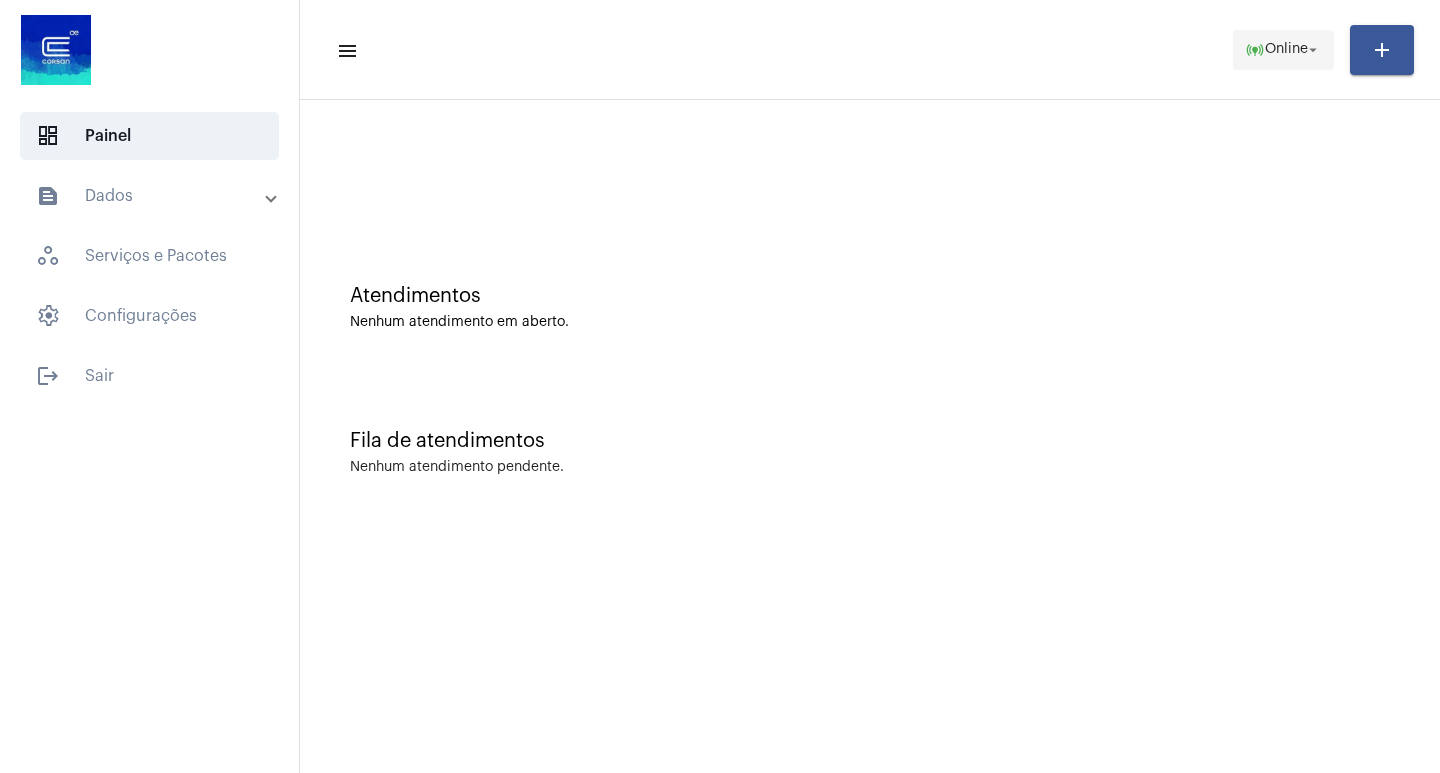 click on "Online" 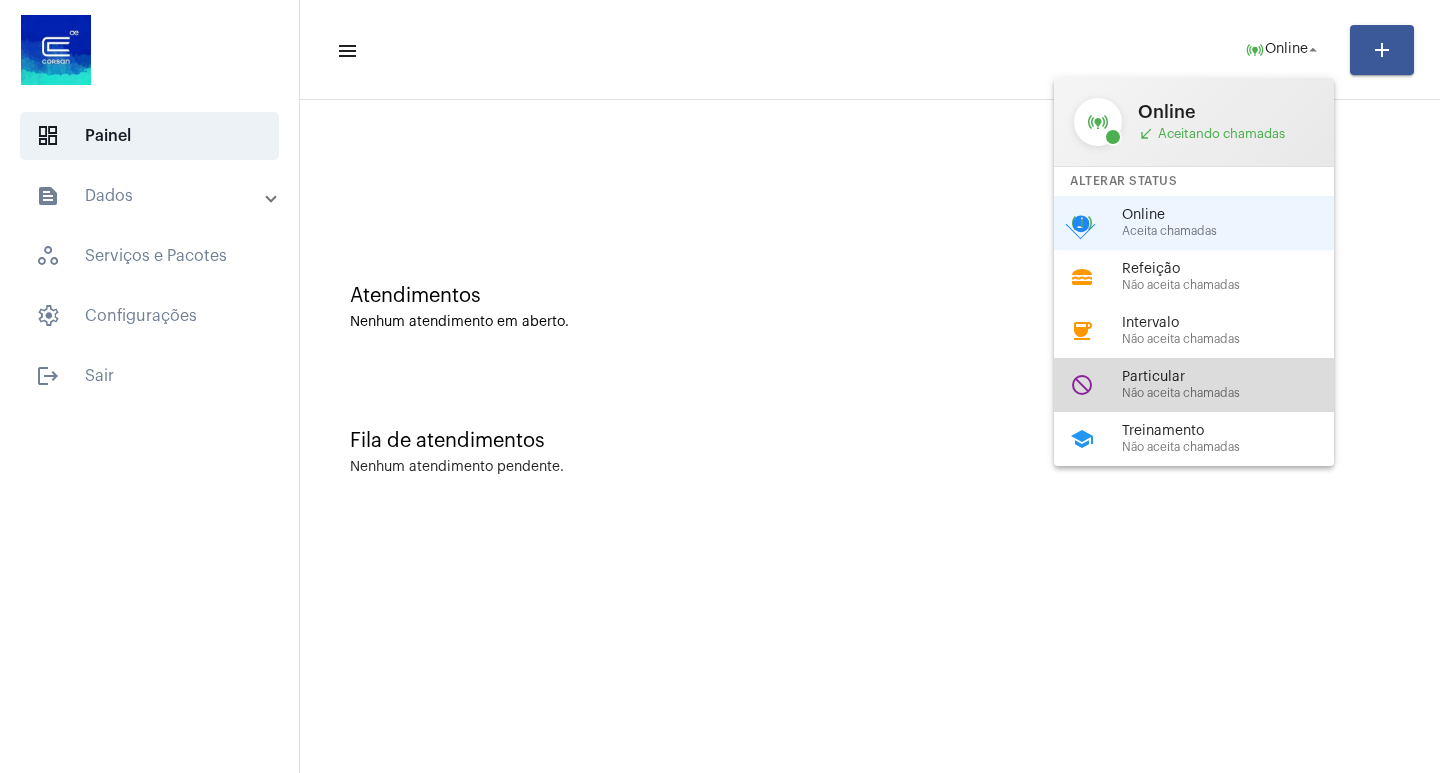 click on "do_not_disturb  Particular Não aceita chamadas" at bounding box center (1210, 385) 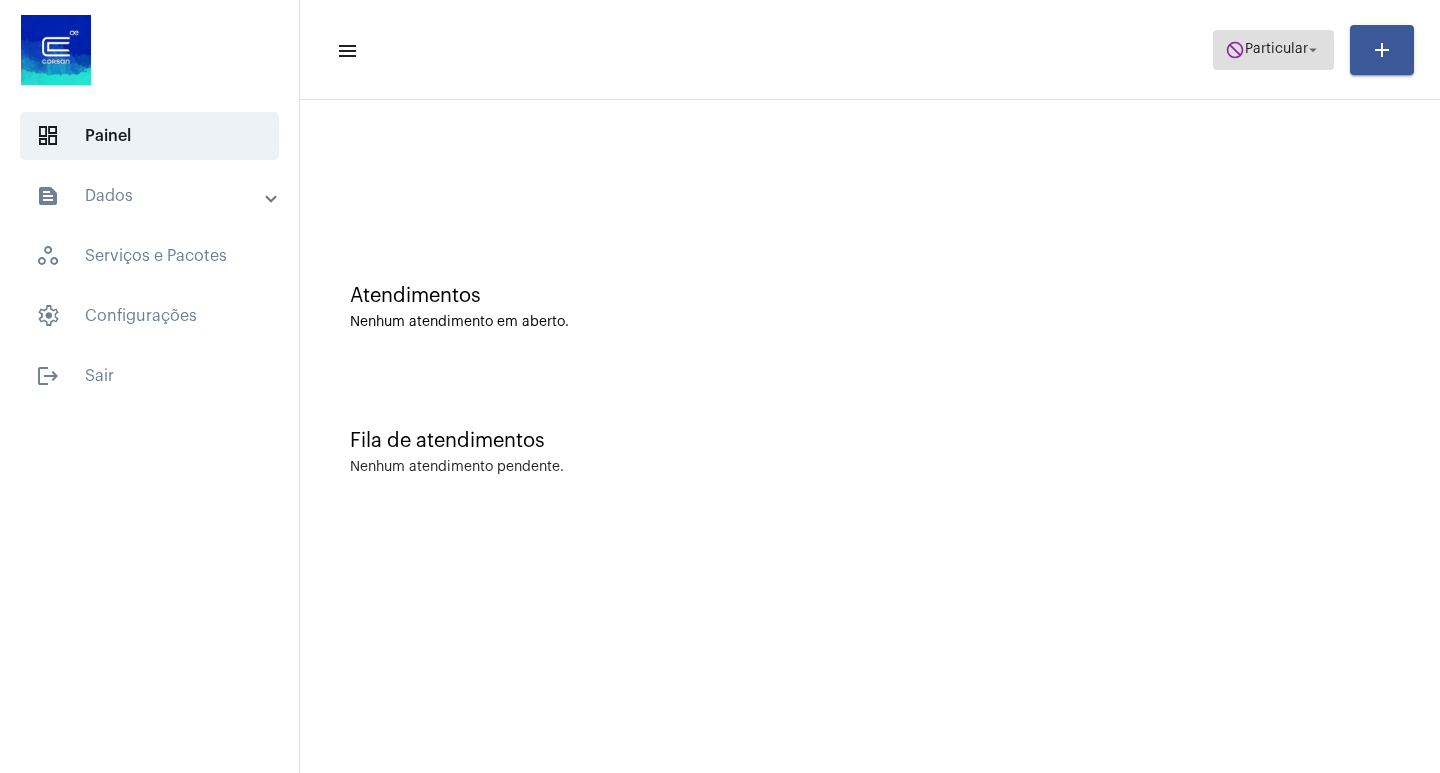 click on "Particular" 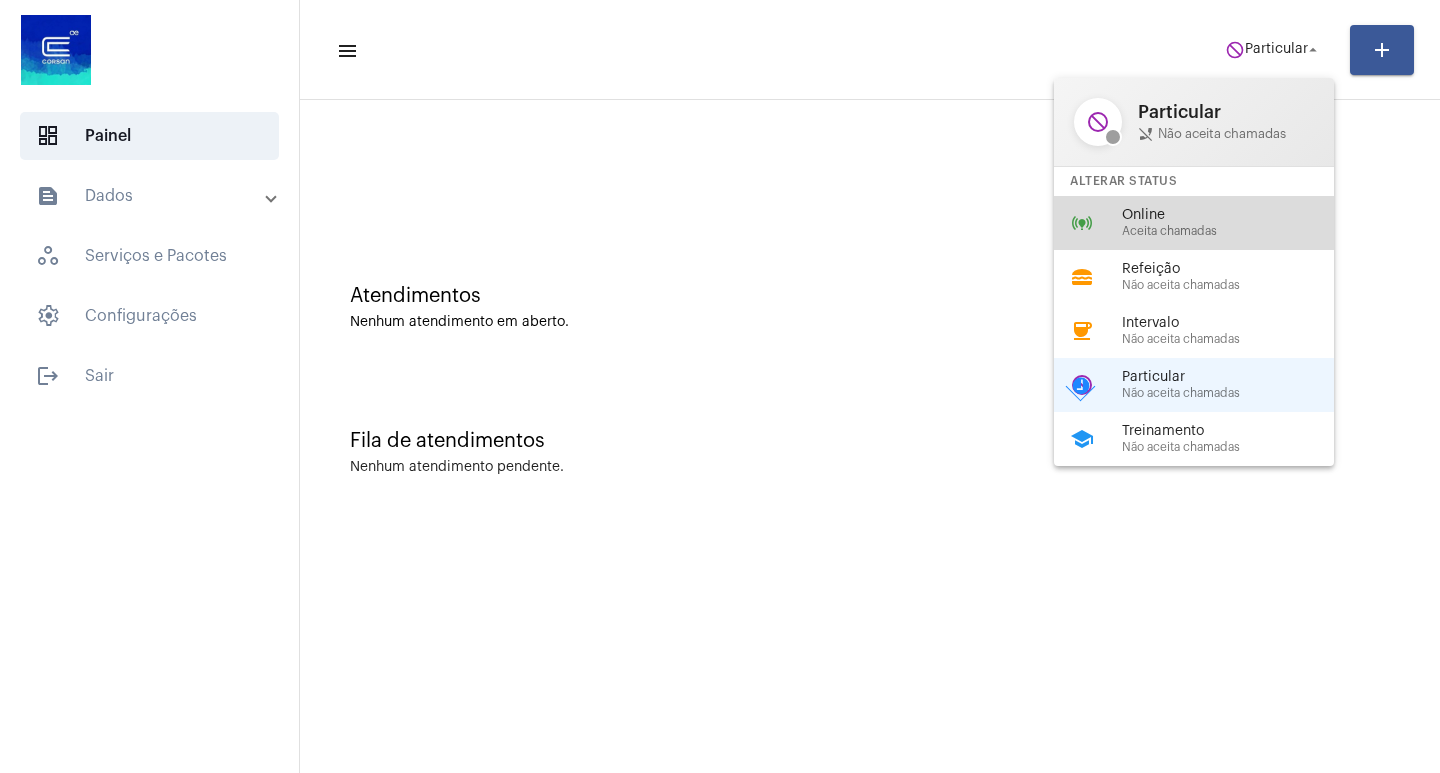 click on "online_prediction  Online Aceita chamadas" at bounding box center [1210, 223] 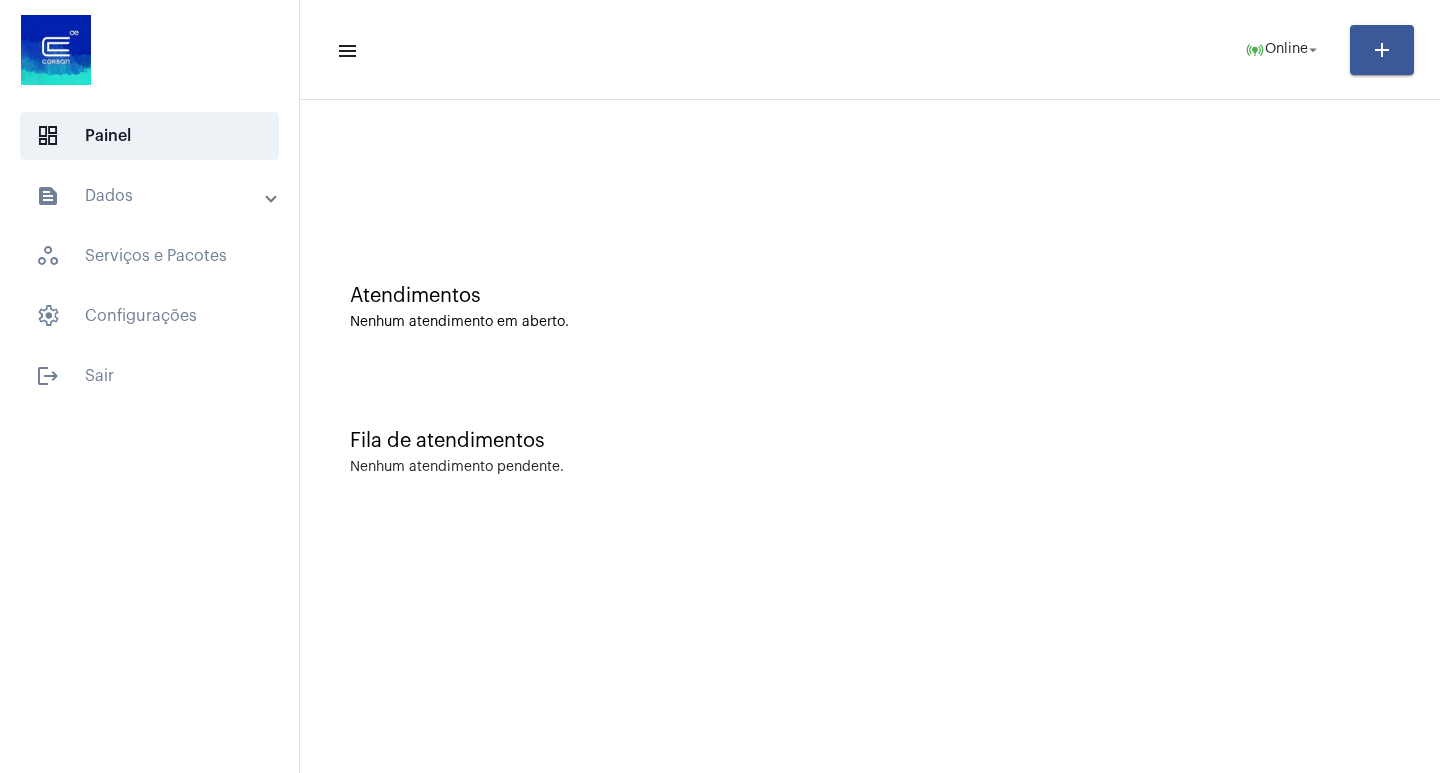 click on "Fila de atendimentos Nenhum atendimento pendente." 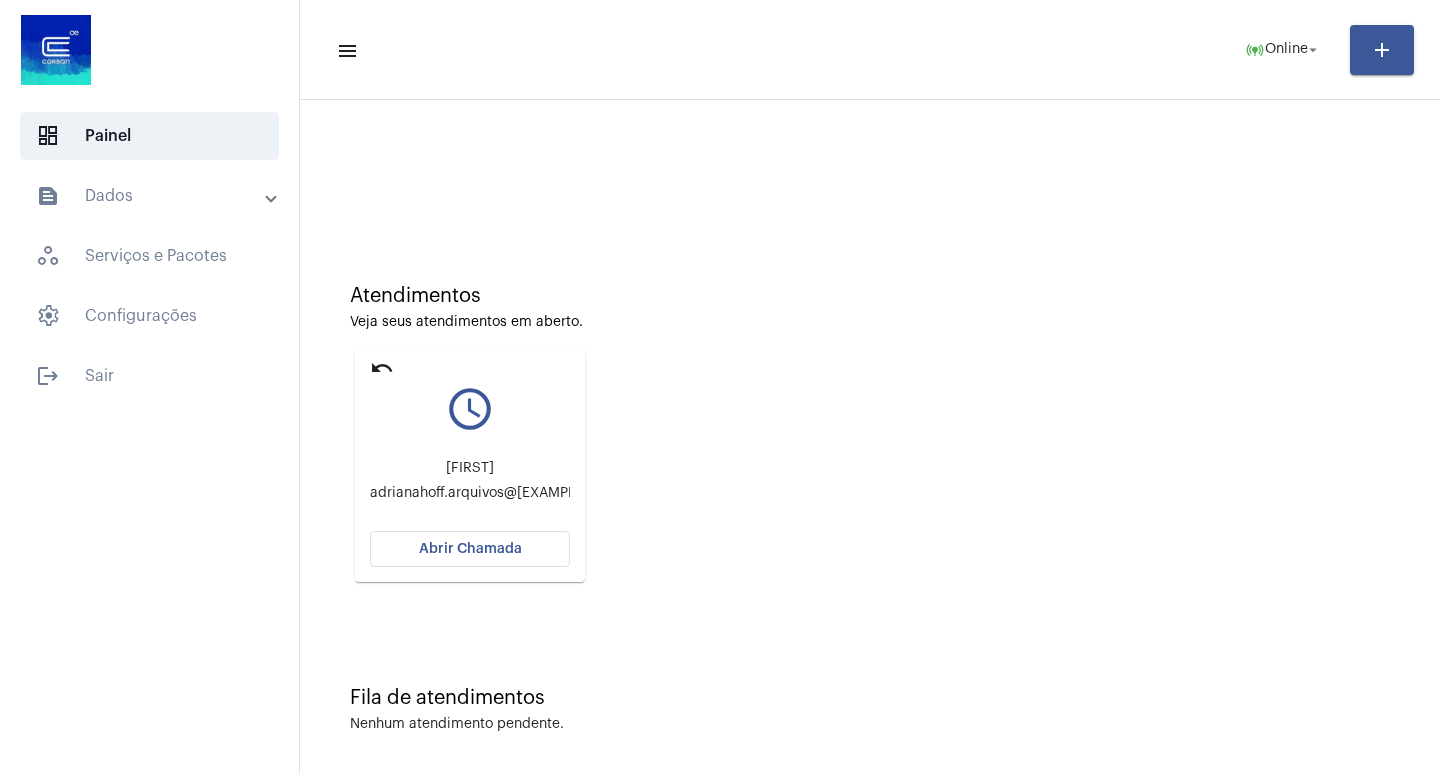 click on "Abrir Chamada" 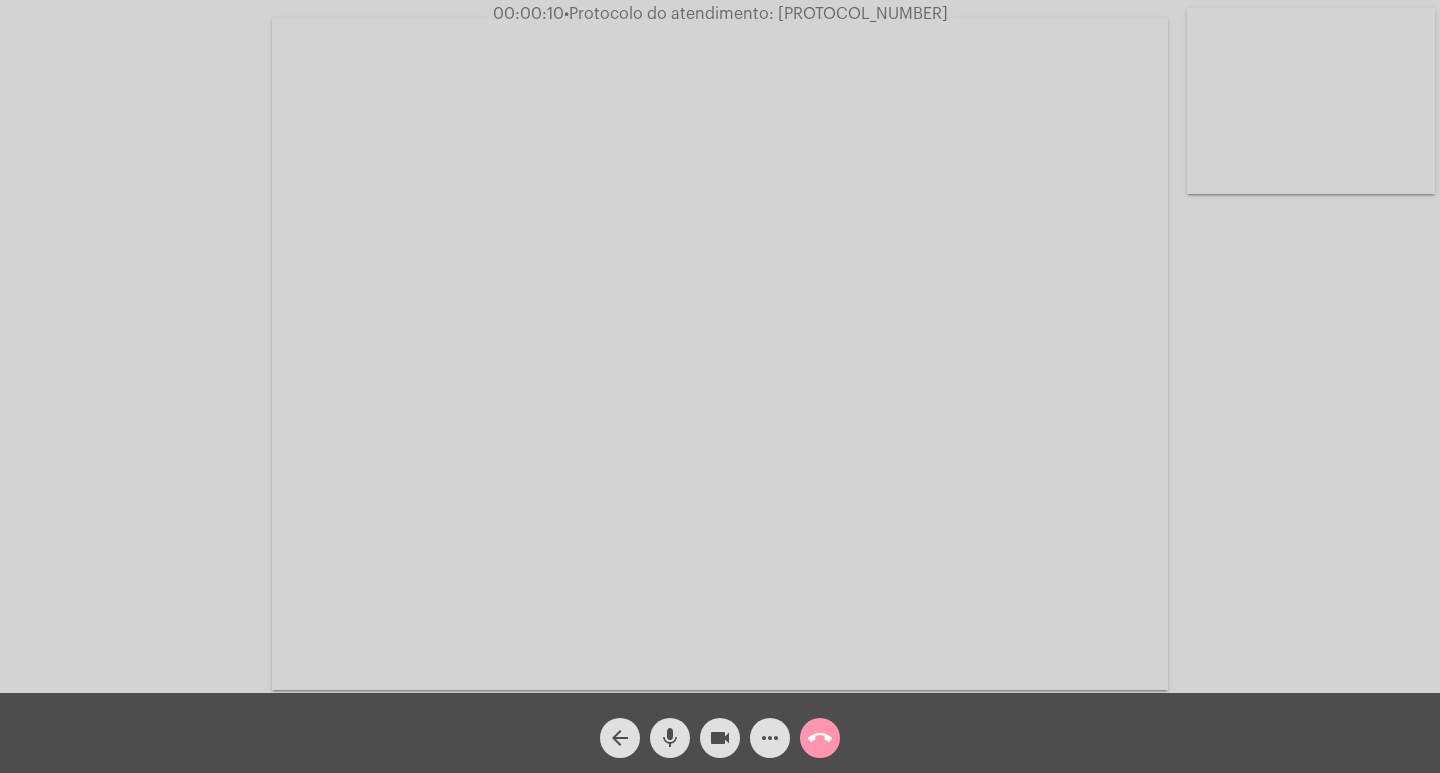 click on "Acessando Câmera e Microfone..." 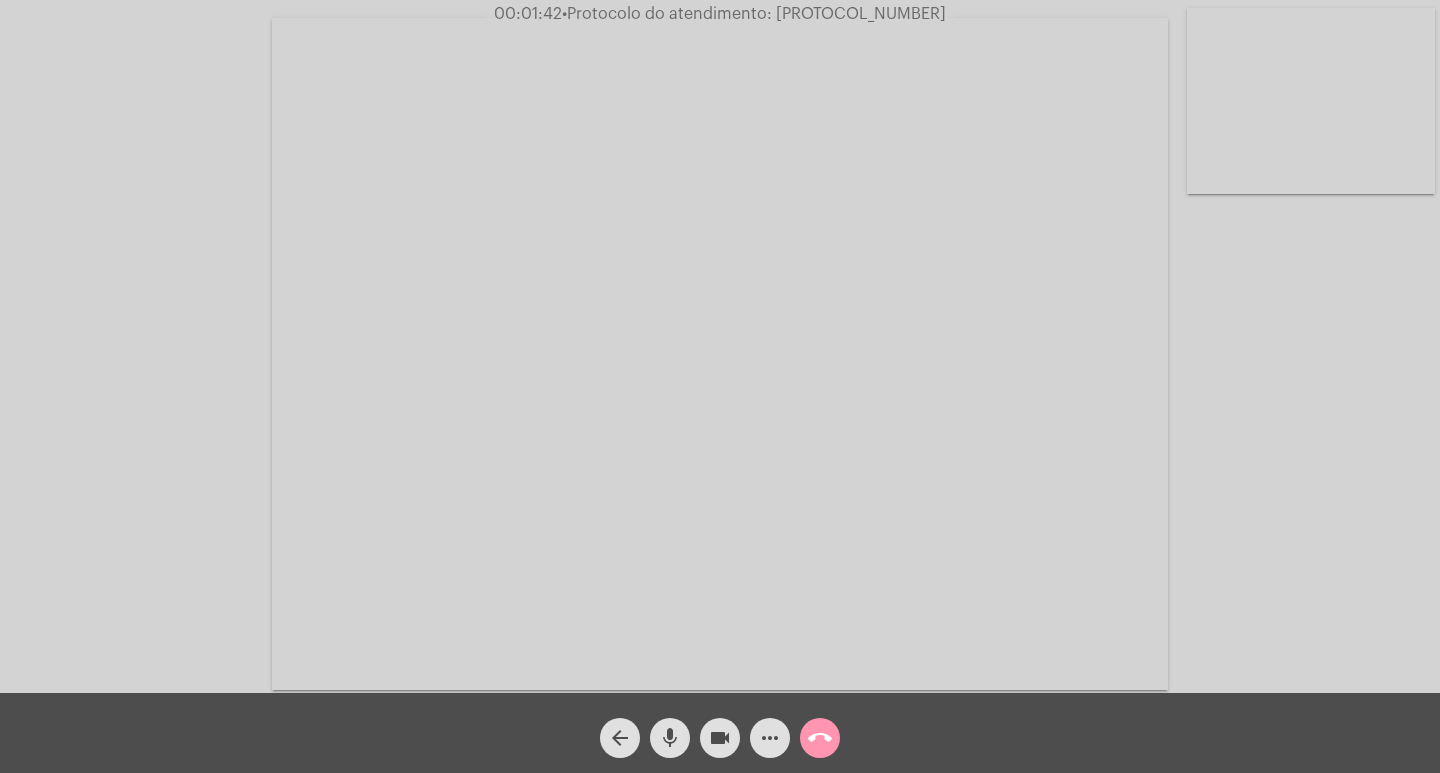 click on "•  Protocolo do atendimento: 20250801055397" 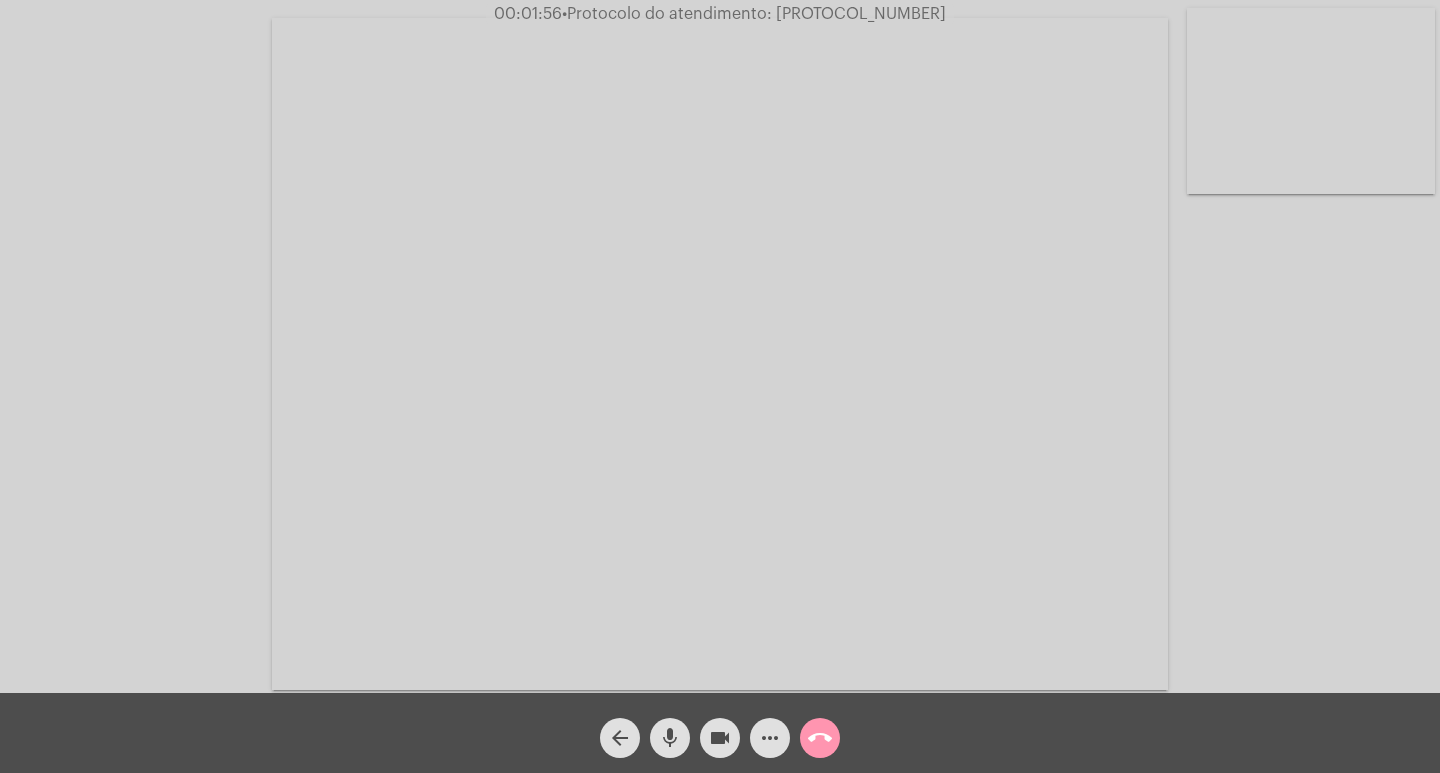 click on "call_end" 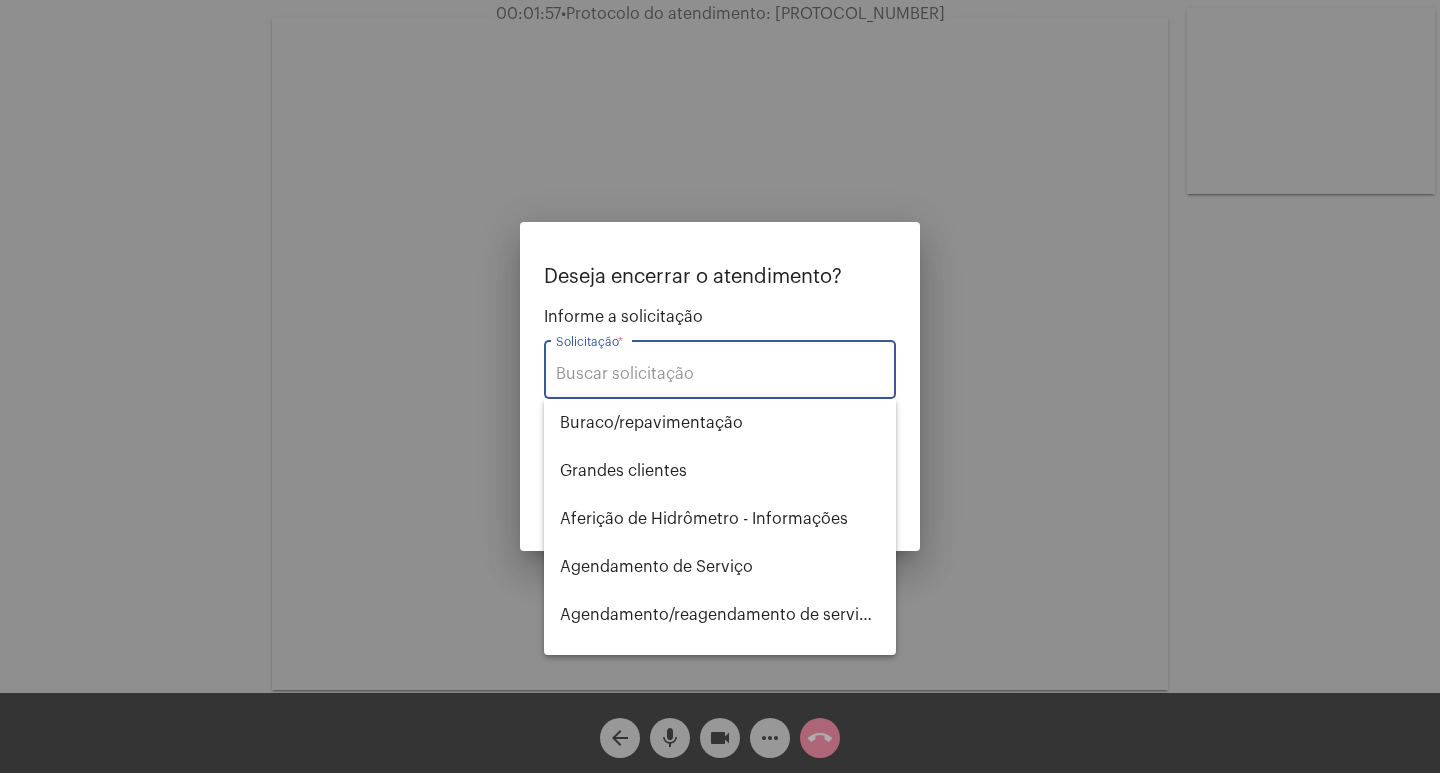 click on "Solicitação  *" at bounding box center [720, 374] 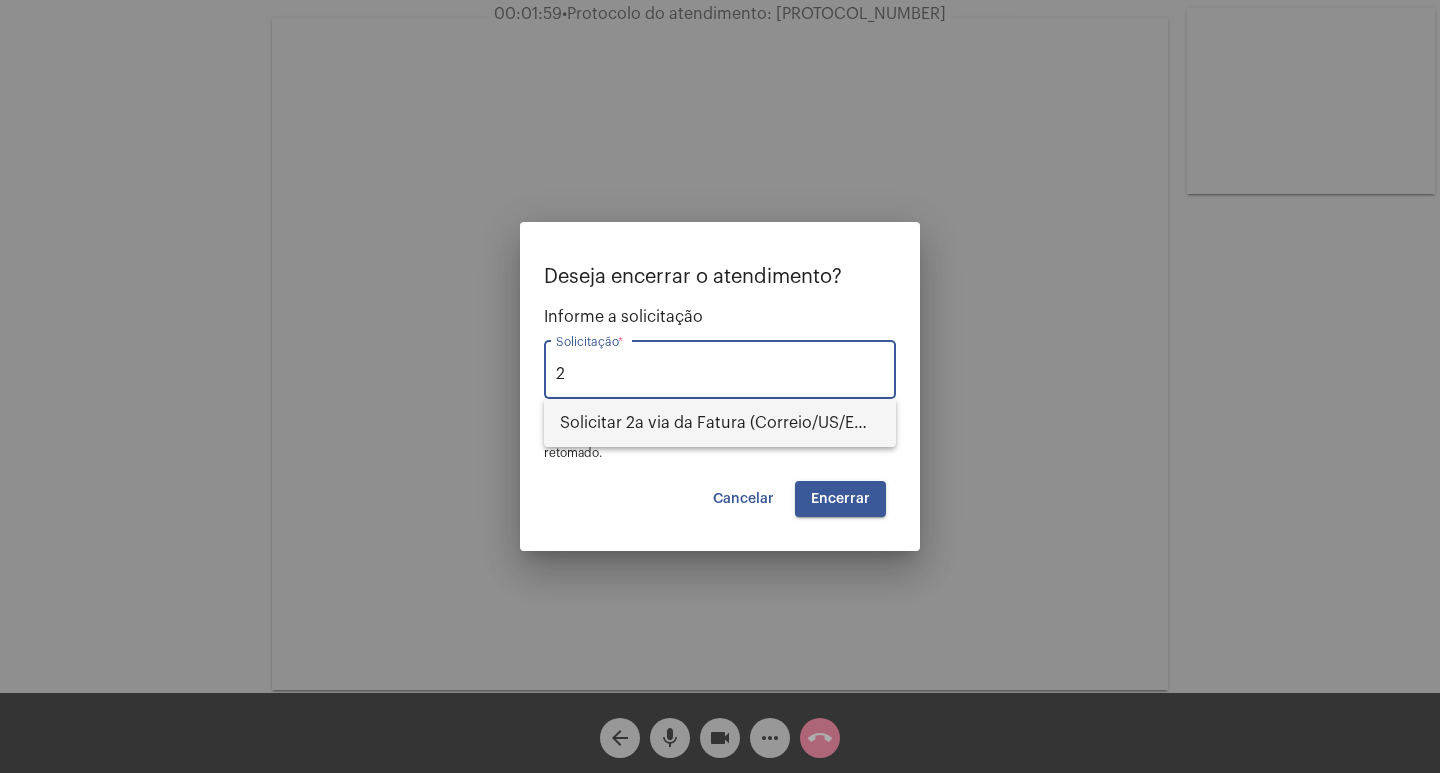click on "Solicitar 2a via da Fatura (Correio/US/Email)" at bounding box center [720, 423] 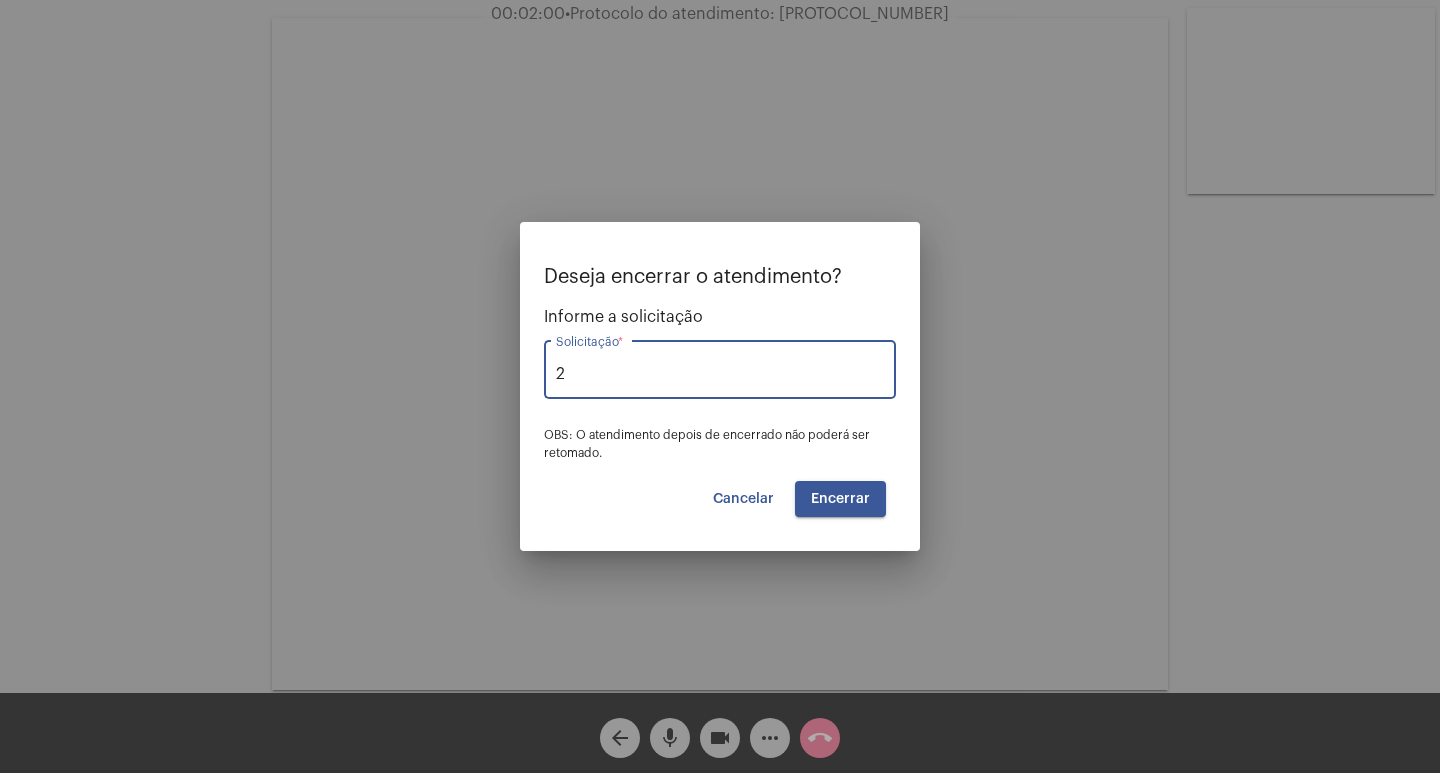 type on "Solicitar 2a via da Fatura (Correio/US/Email)" 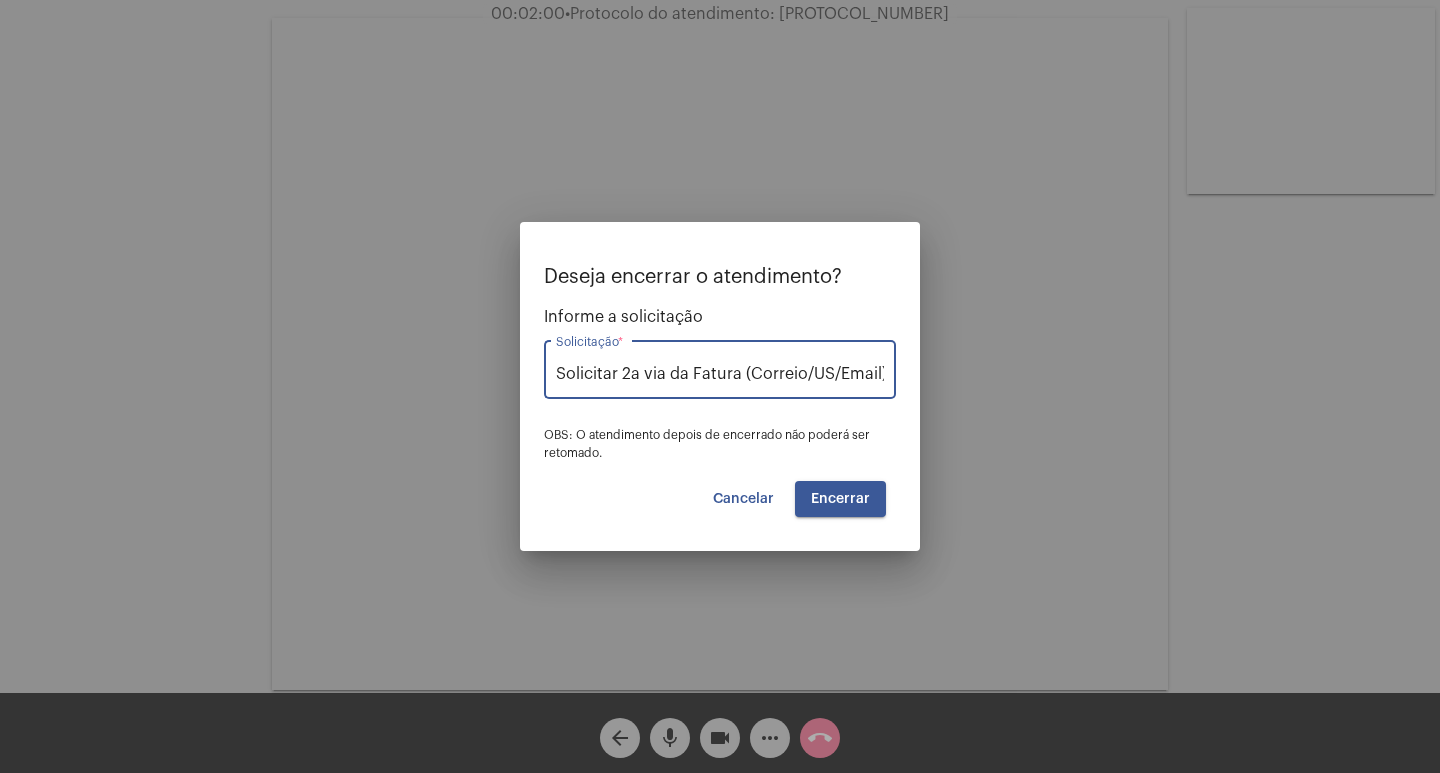 click on "Encerrar" at bounding box center [840, 499] 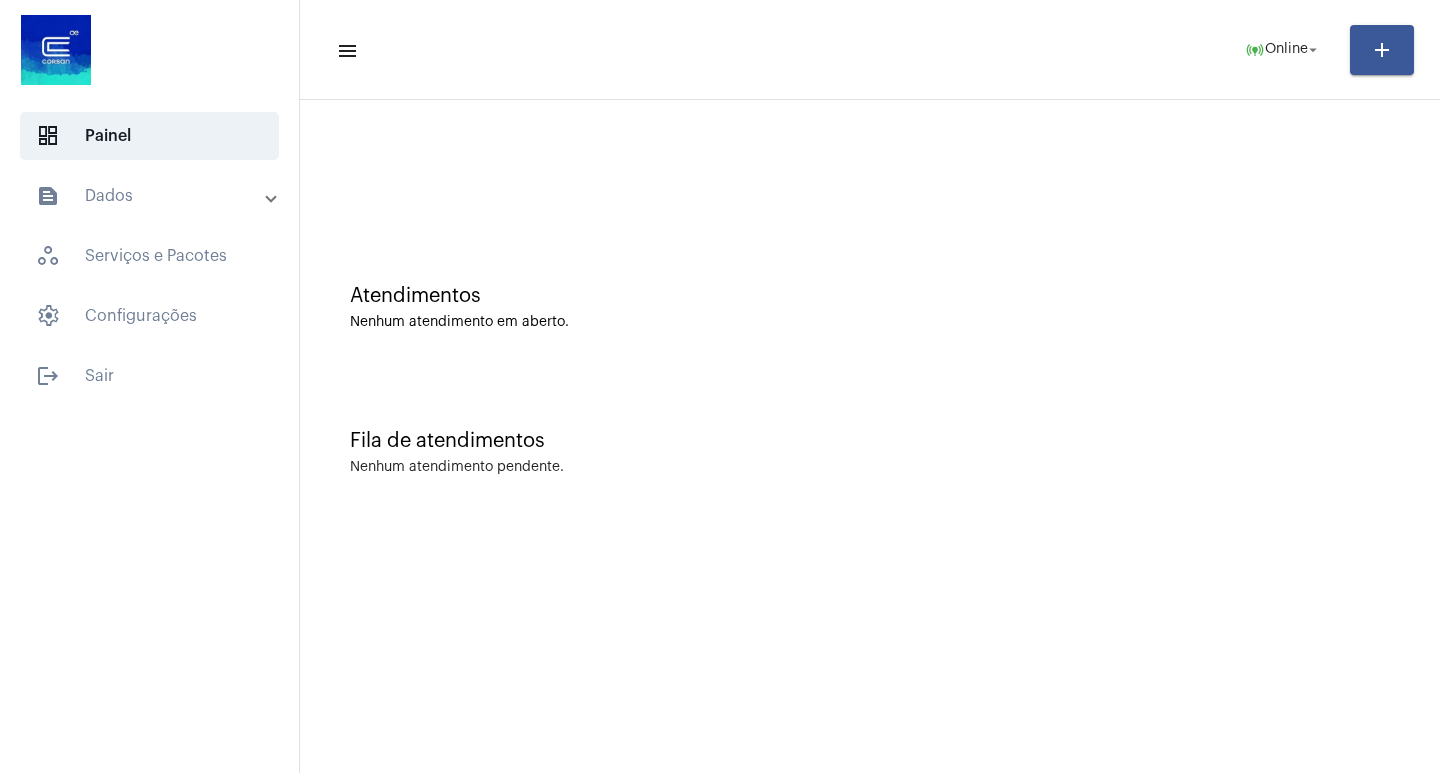 click on "text_snippet_outlined  Dados" at bounding box center [155, 196] 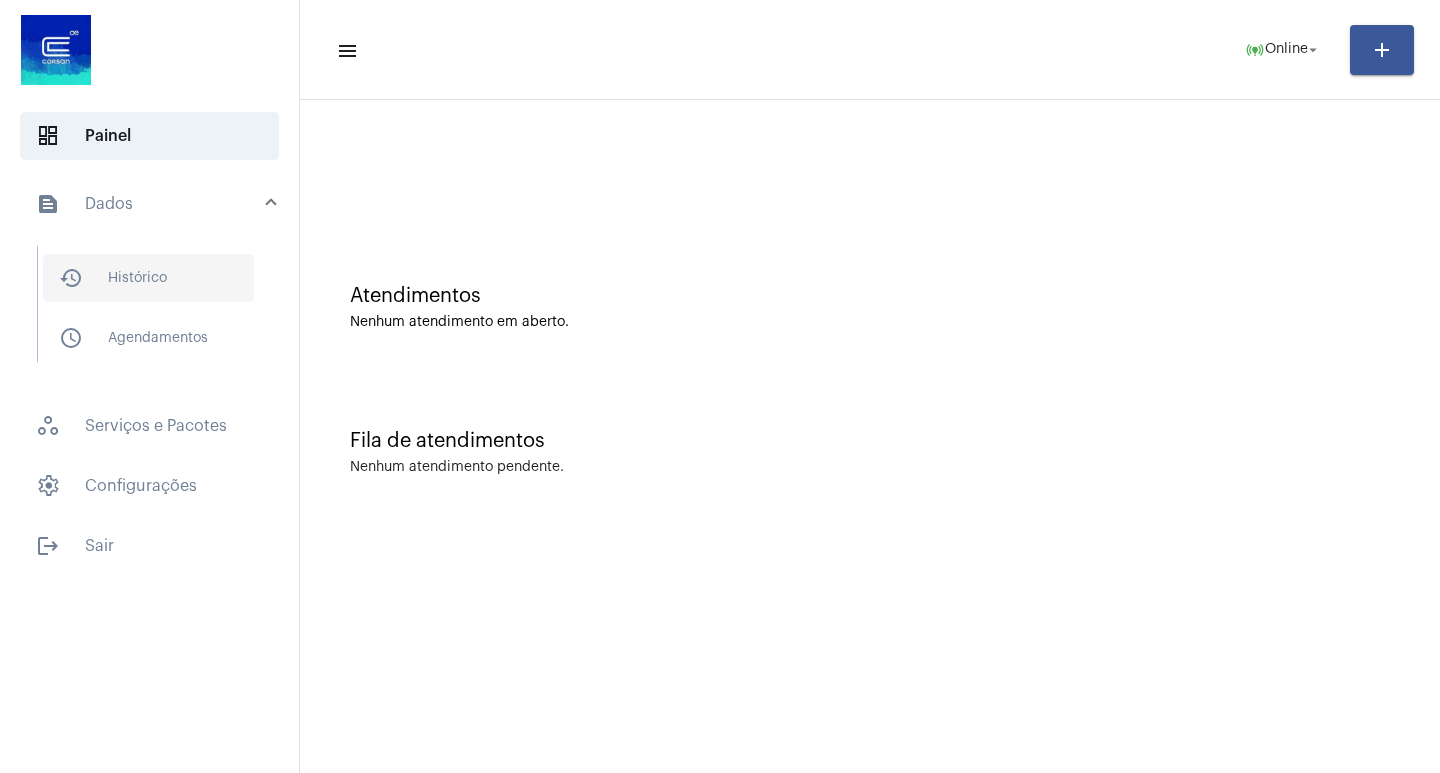 click on "history_outlined  Histórico" at bounding box center [148, 278] 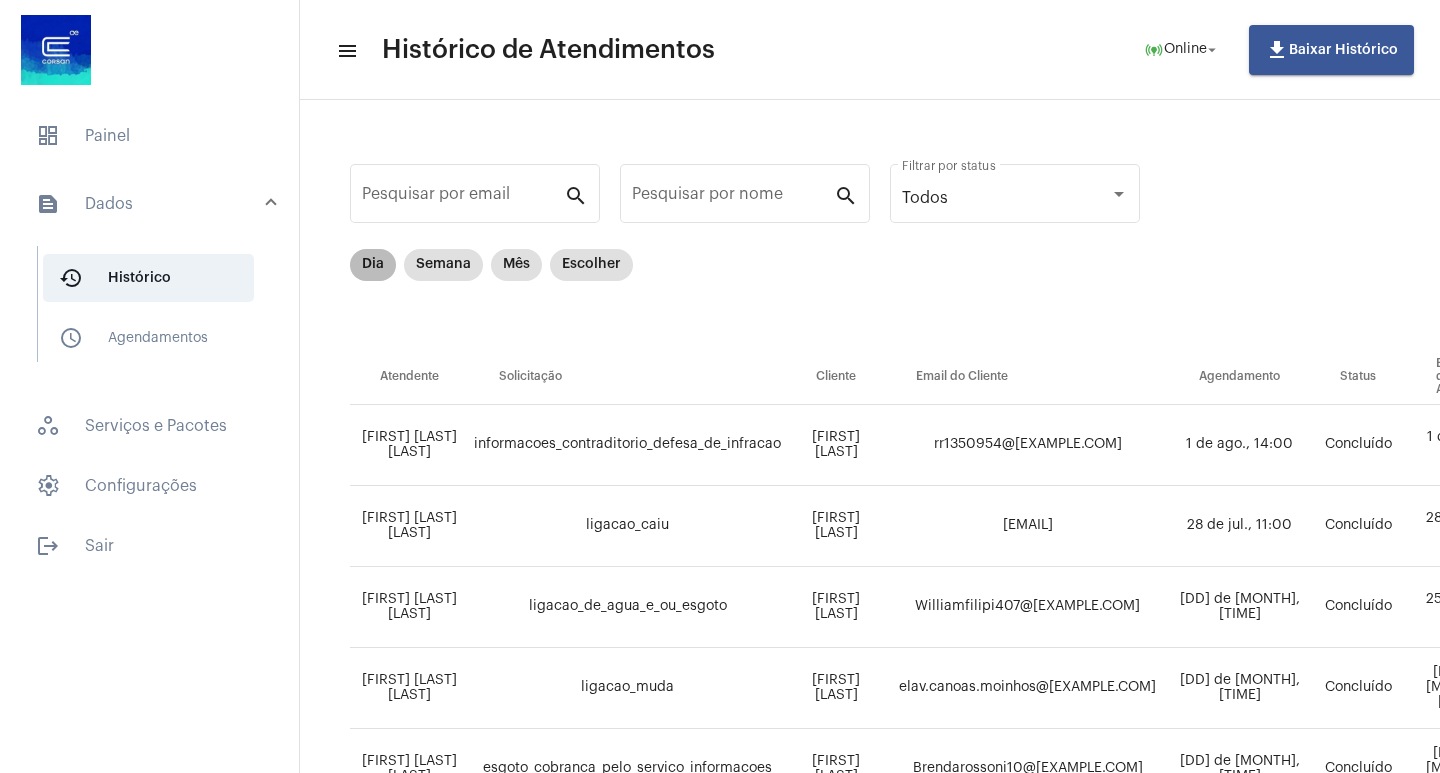 click on "Dia" at bounding box center (373, 265) 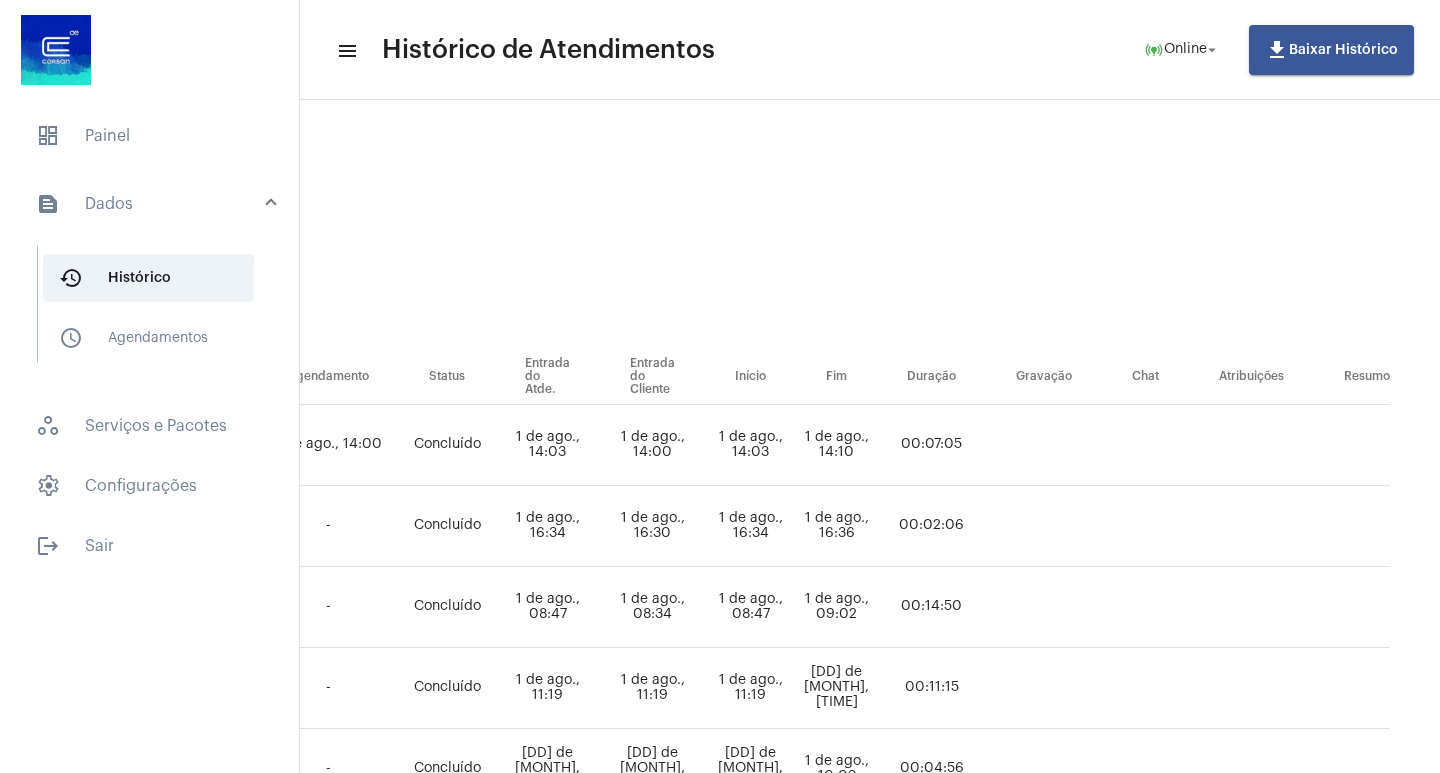 scroll, scrollTop: 0, scrollLeft: 982, axis: horizontal 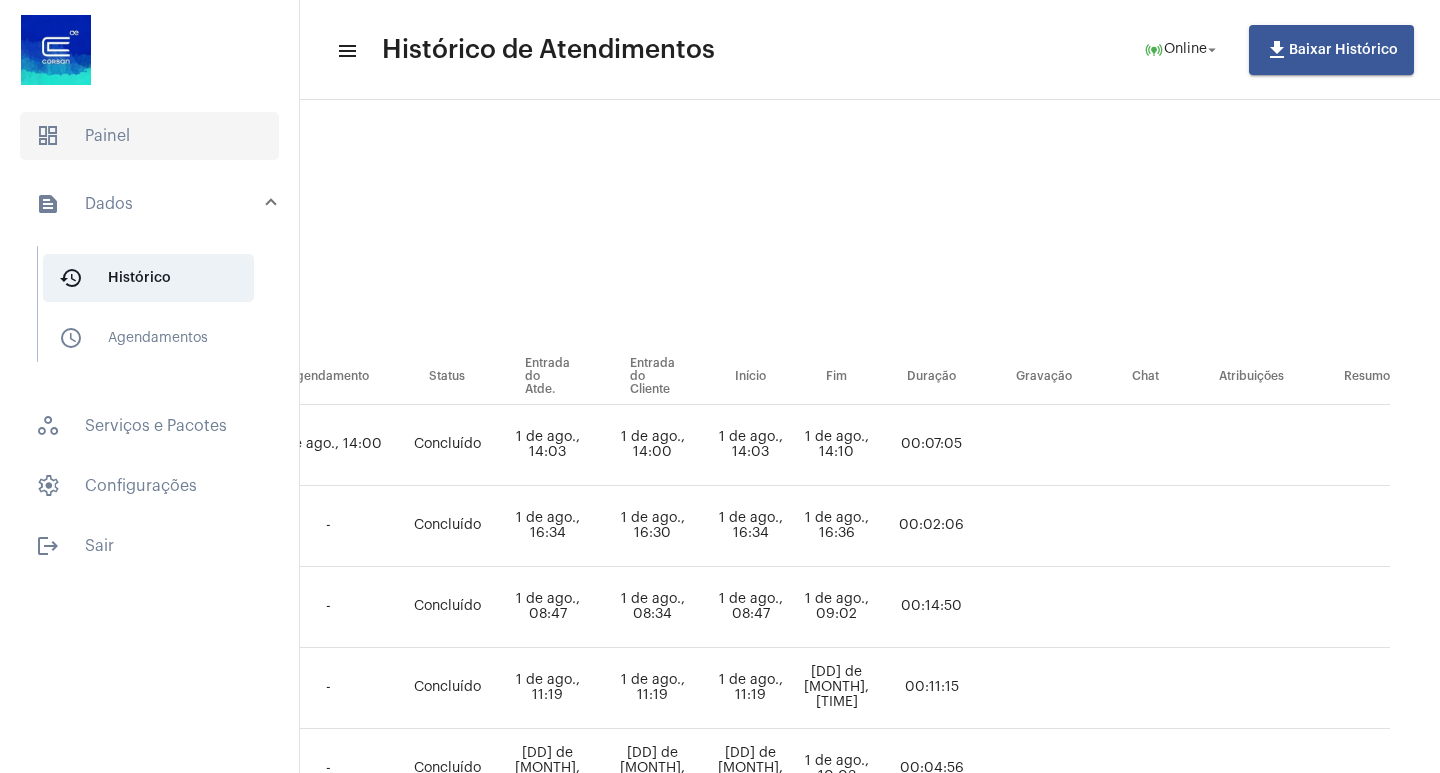click on "dashboard   Painel" 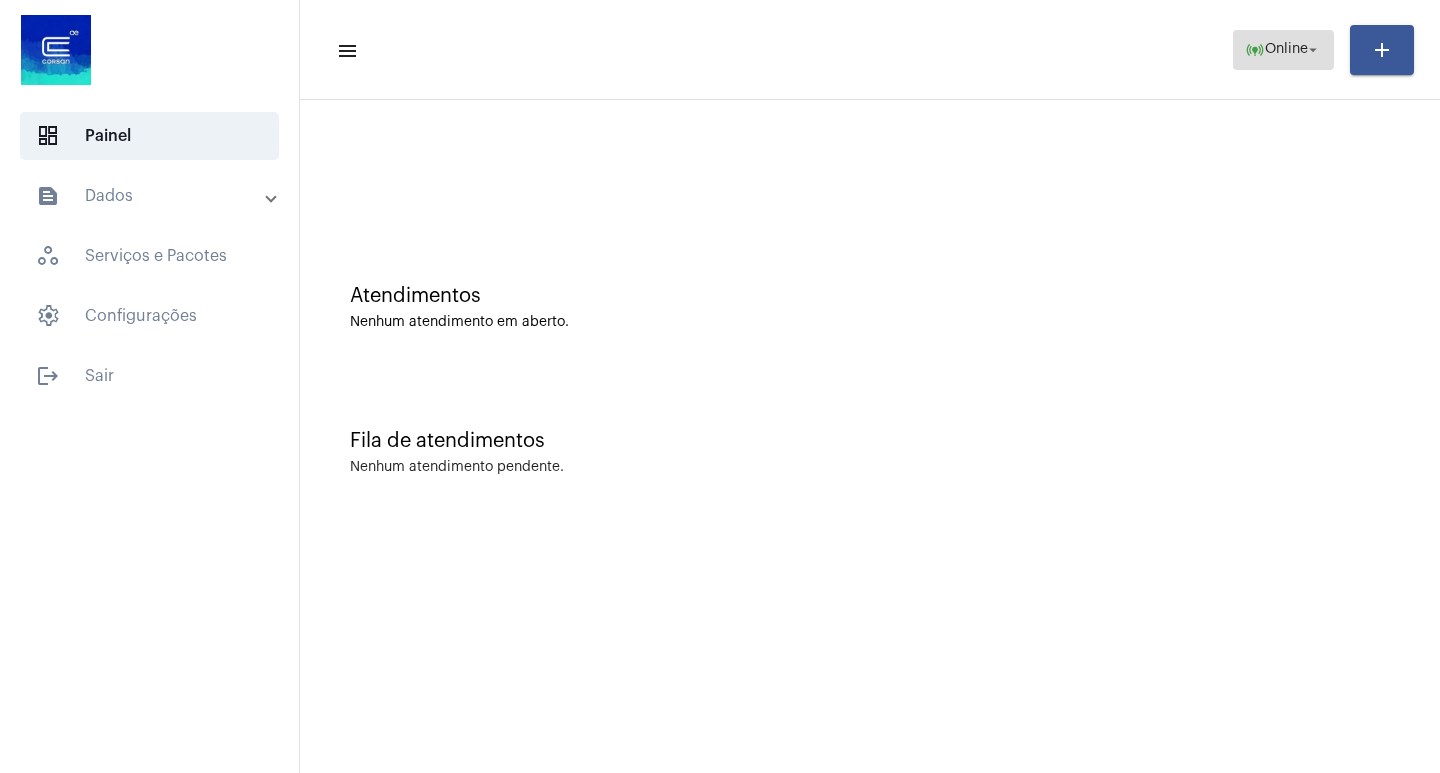 click on "Online" 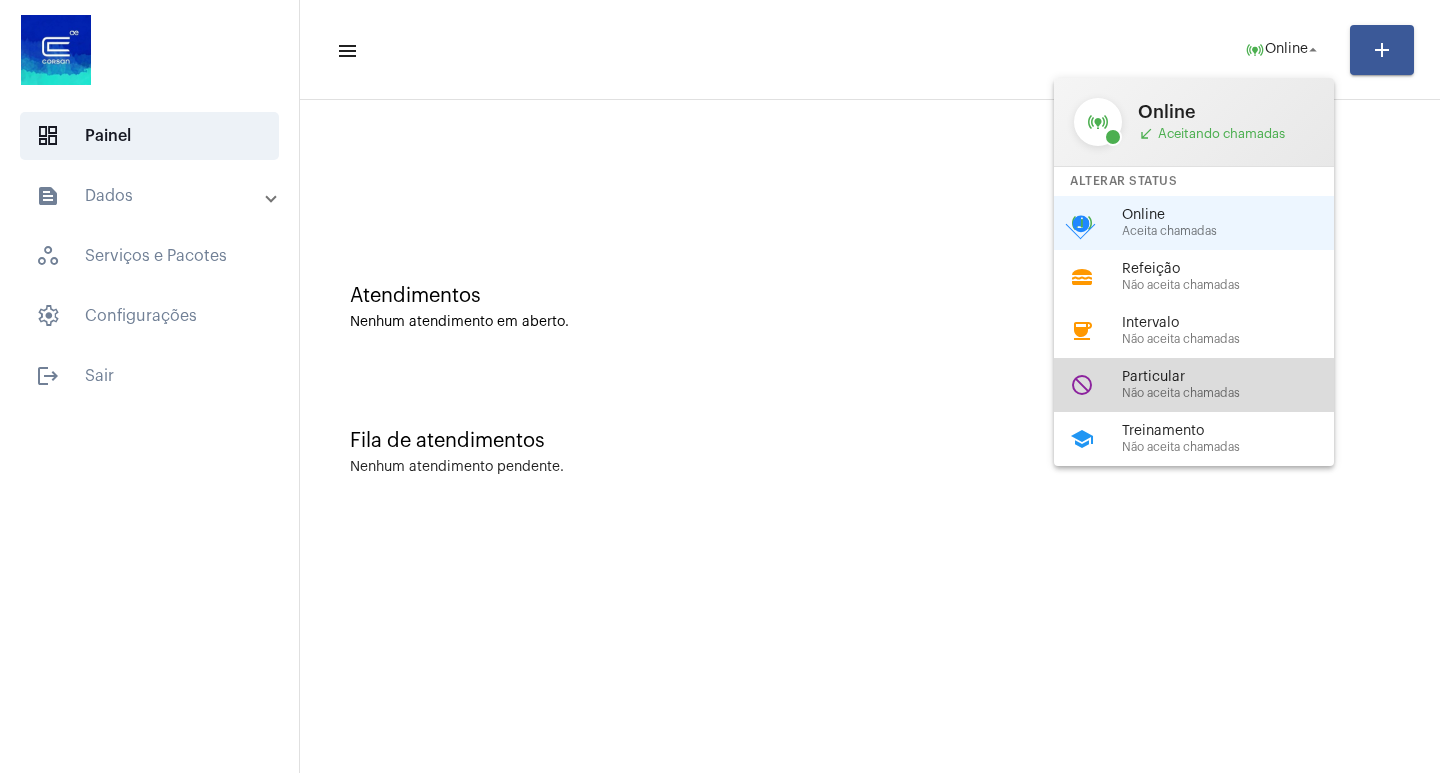 click on "Particular Não aceita chamadas" at bounding box center (1236, 385) 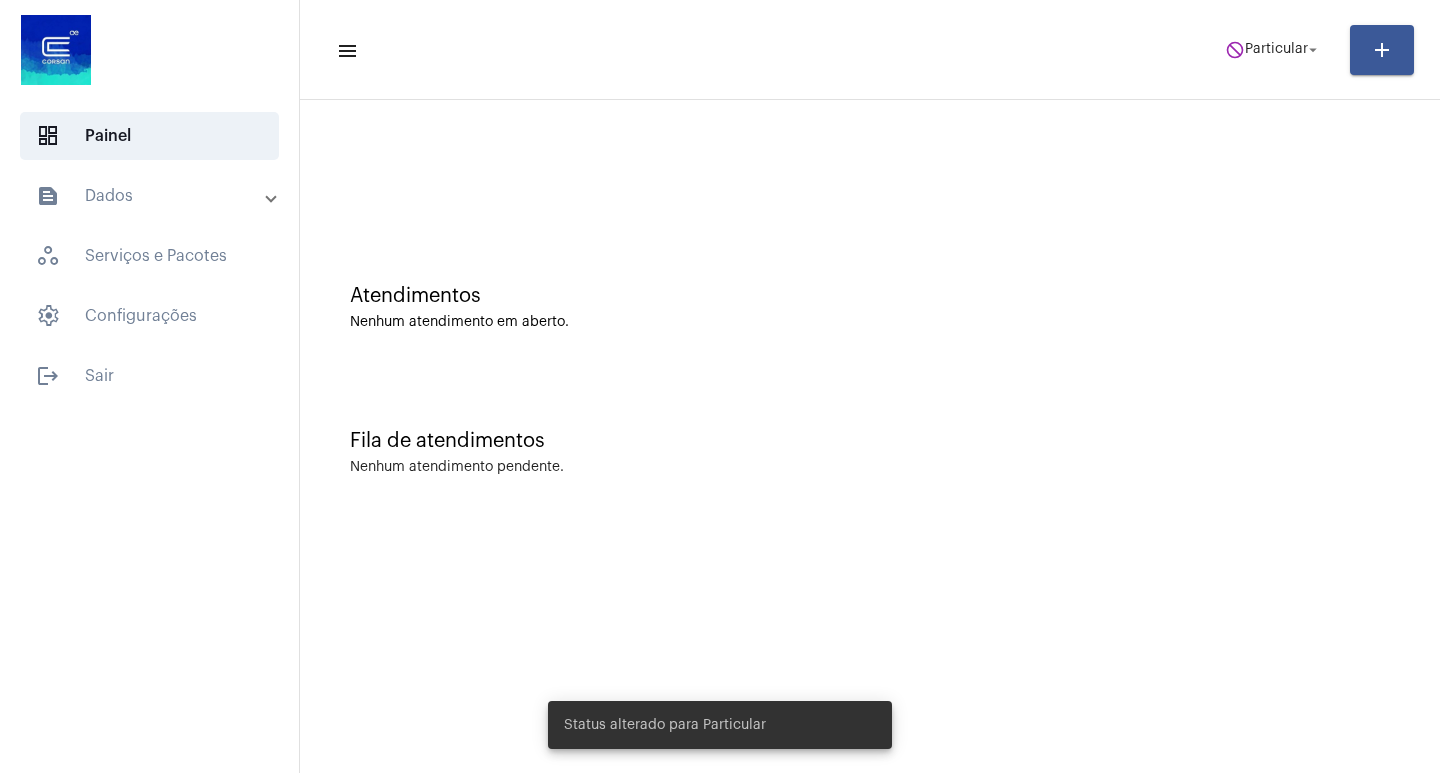 click on "Atendimentos" 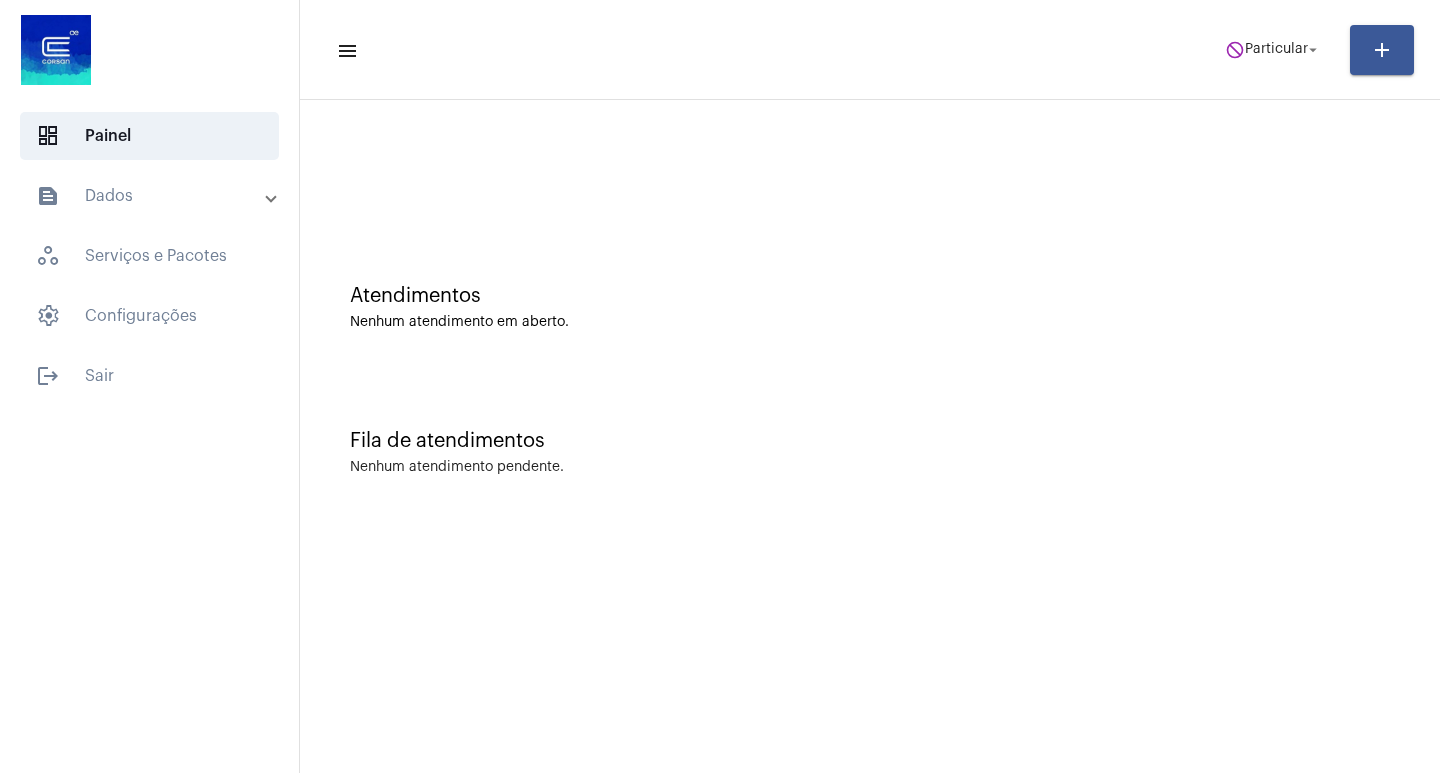 click on "menu do_not_disturb Particular arrow_drop_down add Atendimentos Nenhum atendimento em aberto. Fila de atendimentos Nenhum atendimento pendente." 